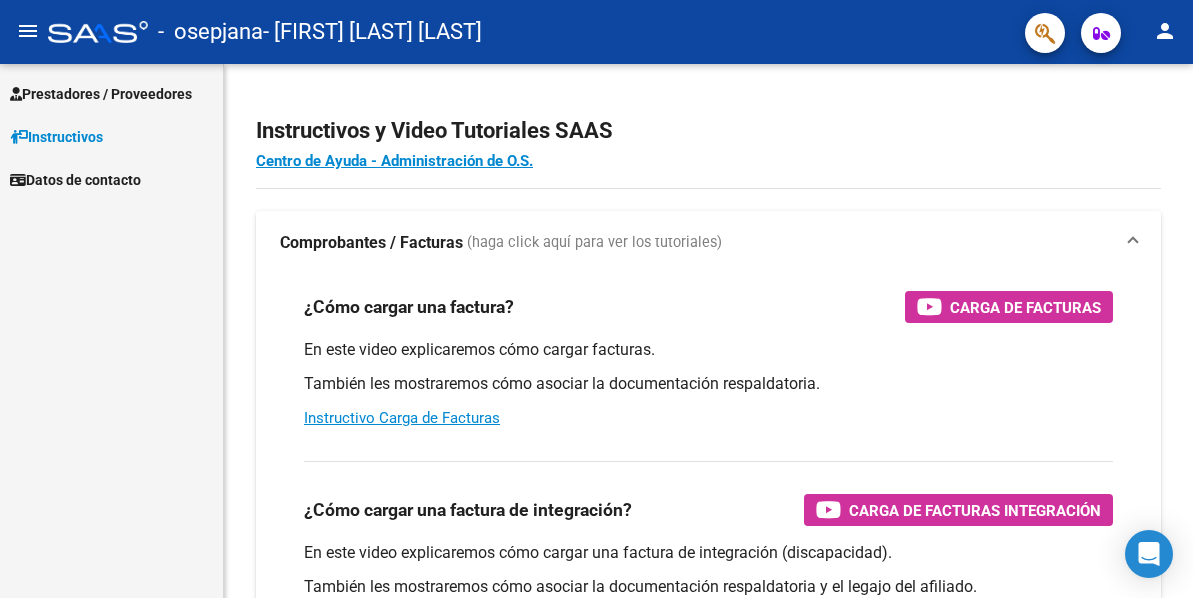 scroll, scrollTop: 0, scrollLeft: 0, axis: both 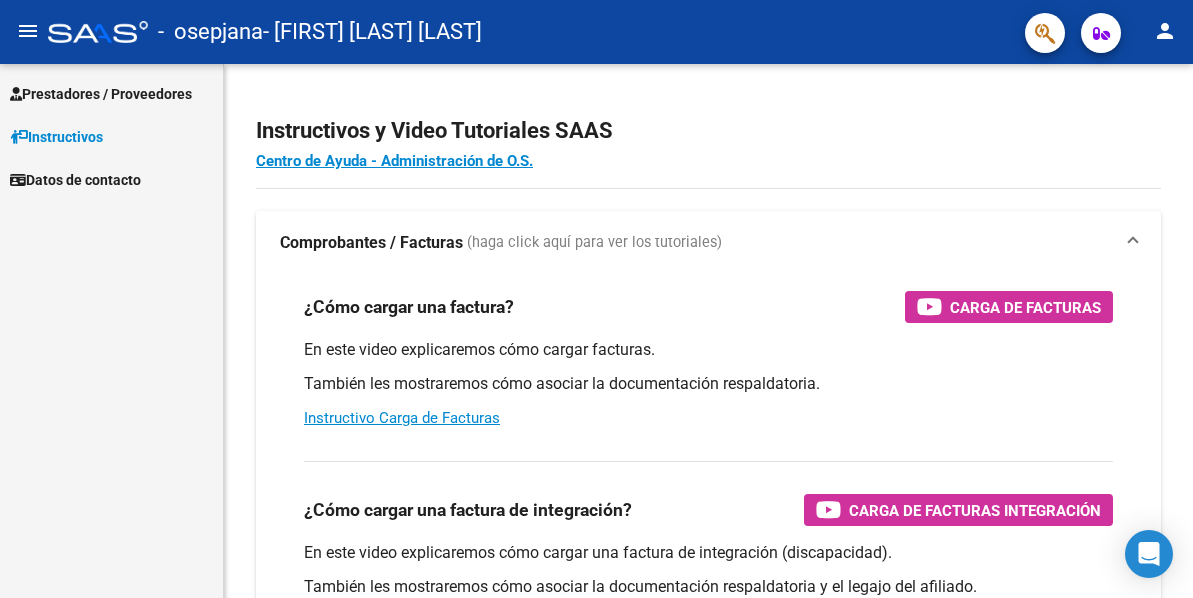 click on "Prestadores / Proveedores" at bounding box center [101, 94] 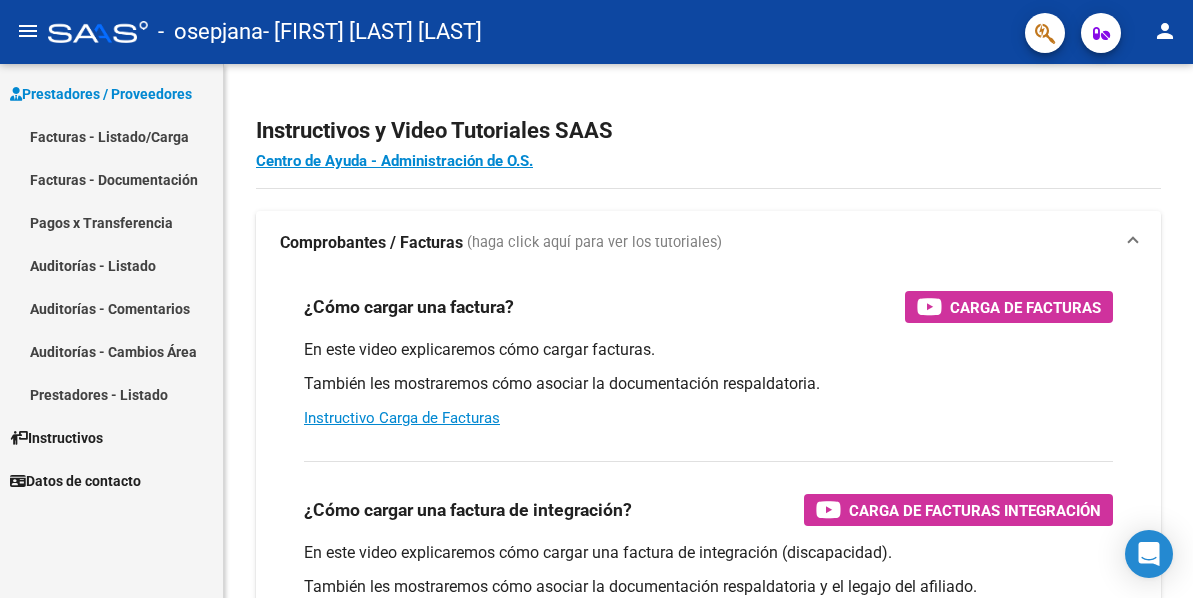 click on "Facturas - Listado/Carga" at bounding box center (111, 136) 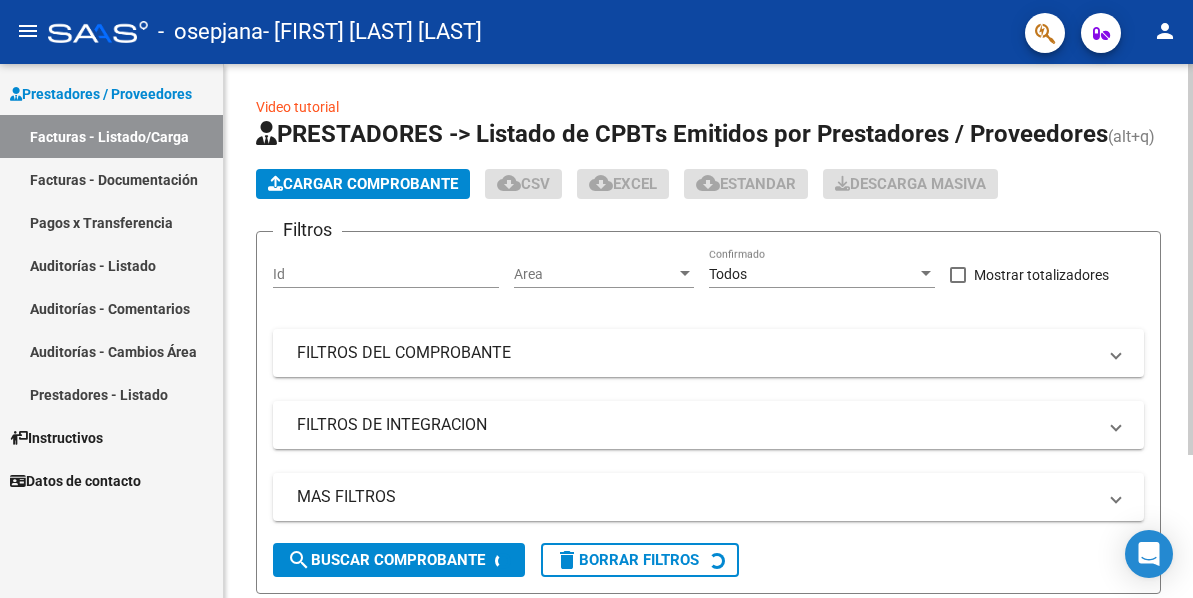 click on "Cargar Comprobante" 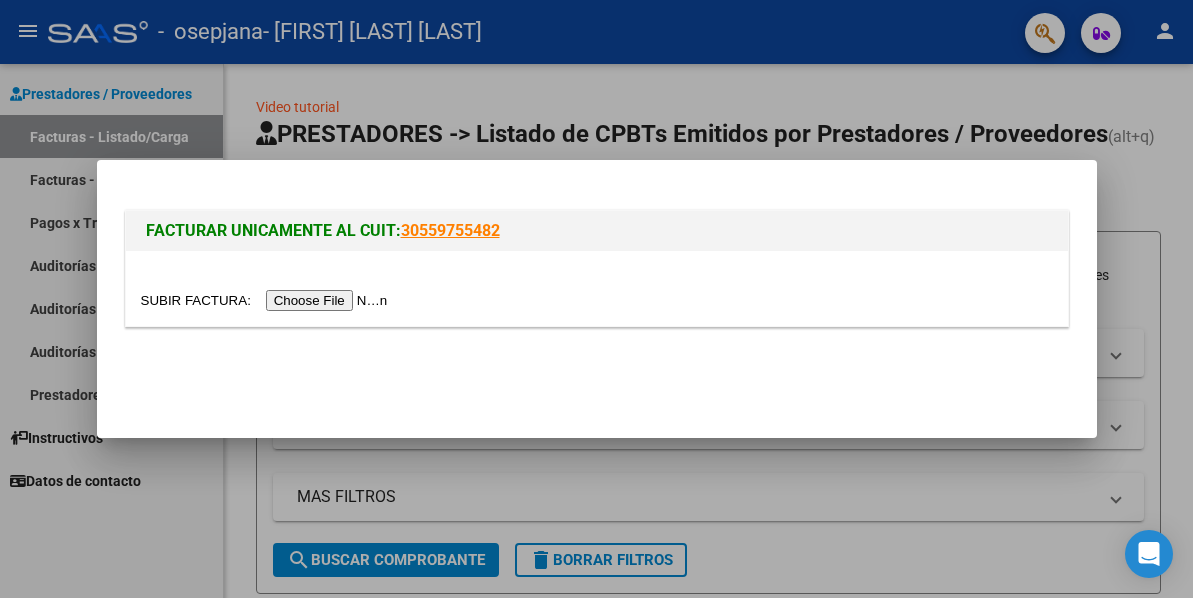 click at bounding box center (267, 300) 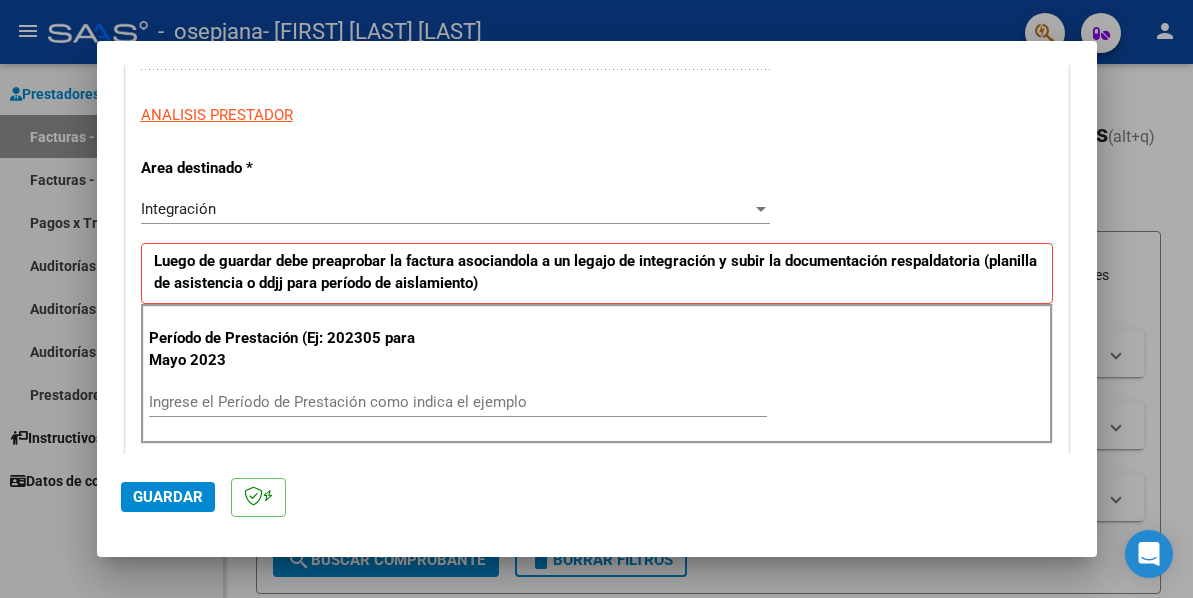 scroll, scrollTop: 400, scrollLeft: 0, axis: vertical 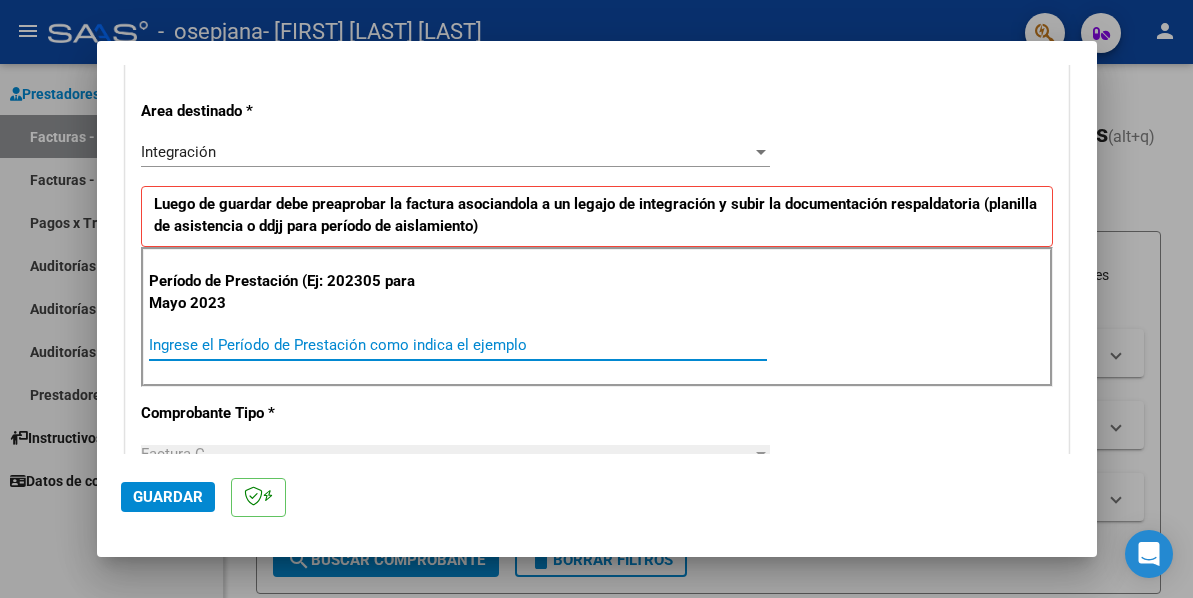click on "Ingrese el Período de Prestación como indica el ejemplo" at bounding box center (458, 345) 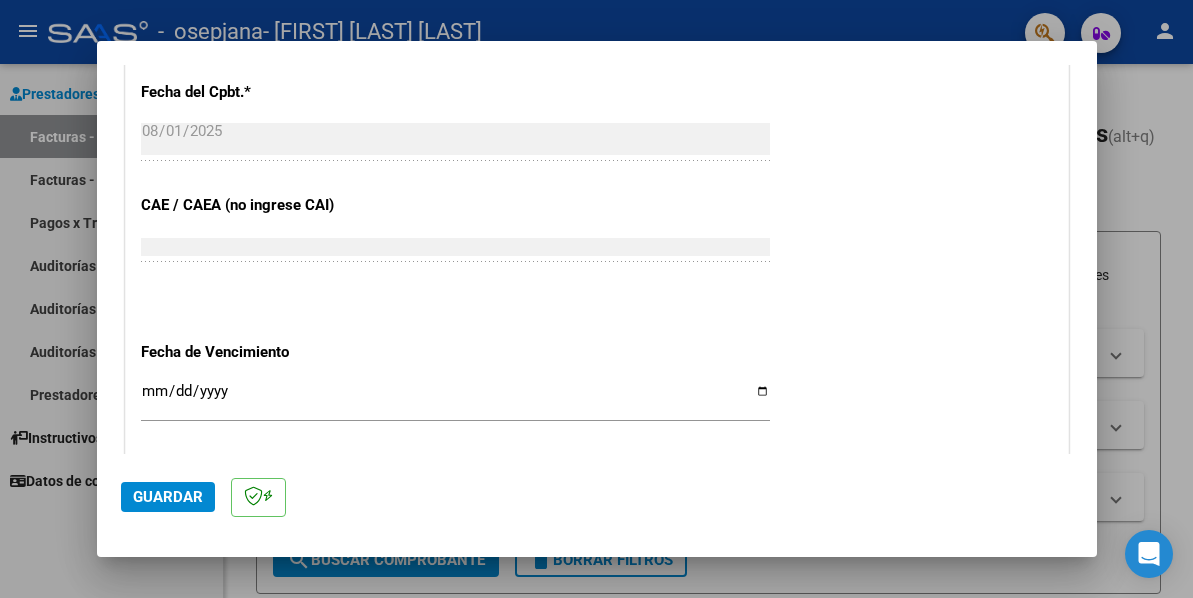 scroll, scrollTop: 1370, scrollLeft: 0, axis: vertical 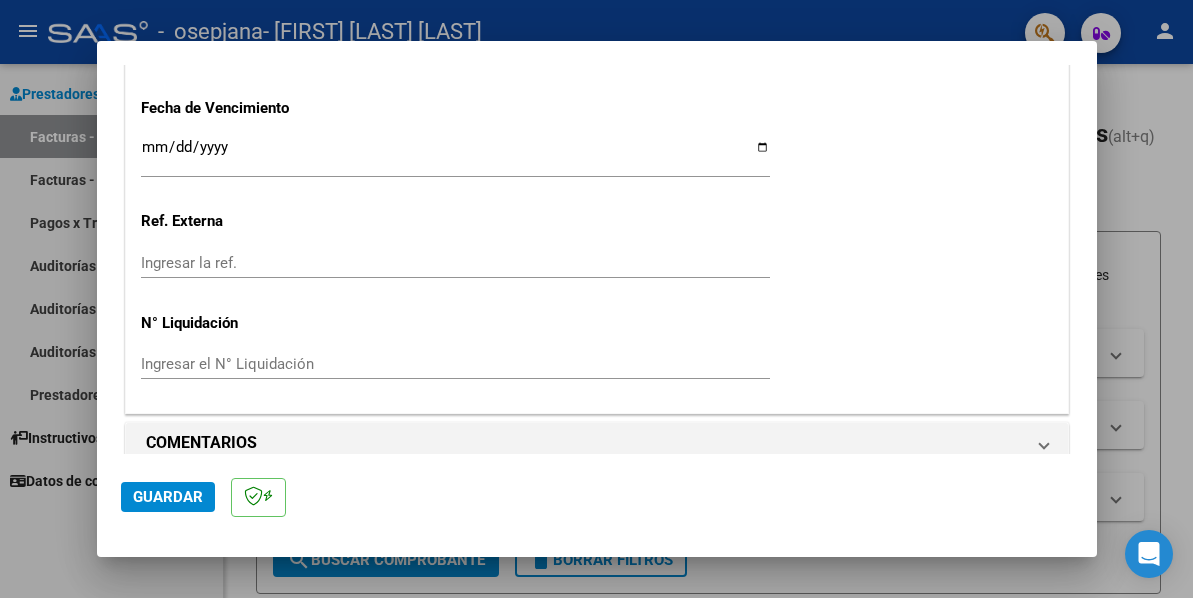 type on "202507" 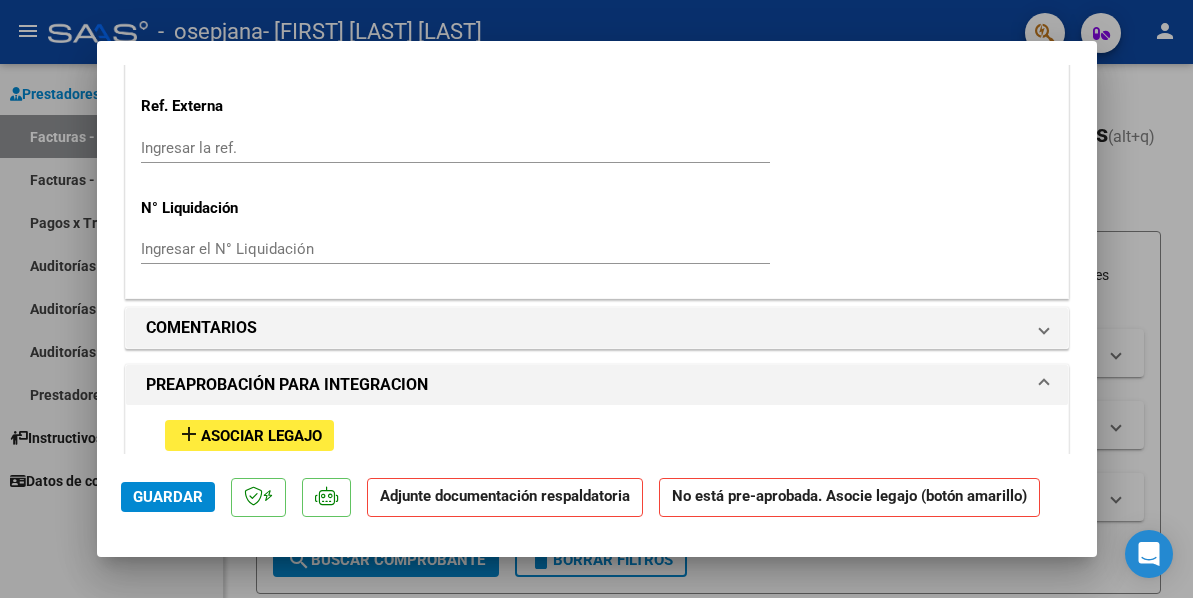 scroll, scrollTop: 1600, scrollLeft: 0, axis: vertical 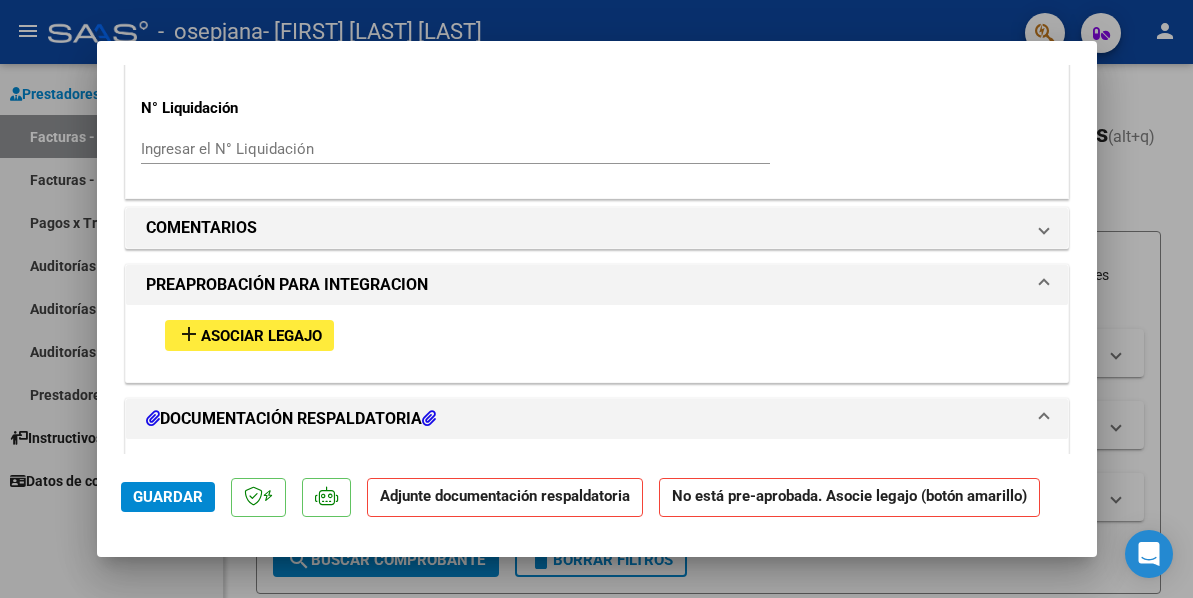 click on "Asociar Legajo" at bounding box center [261, 336] 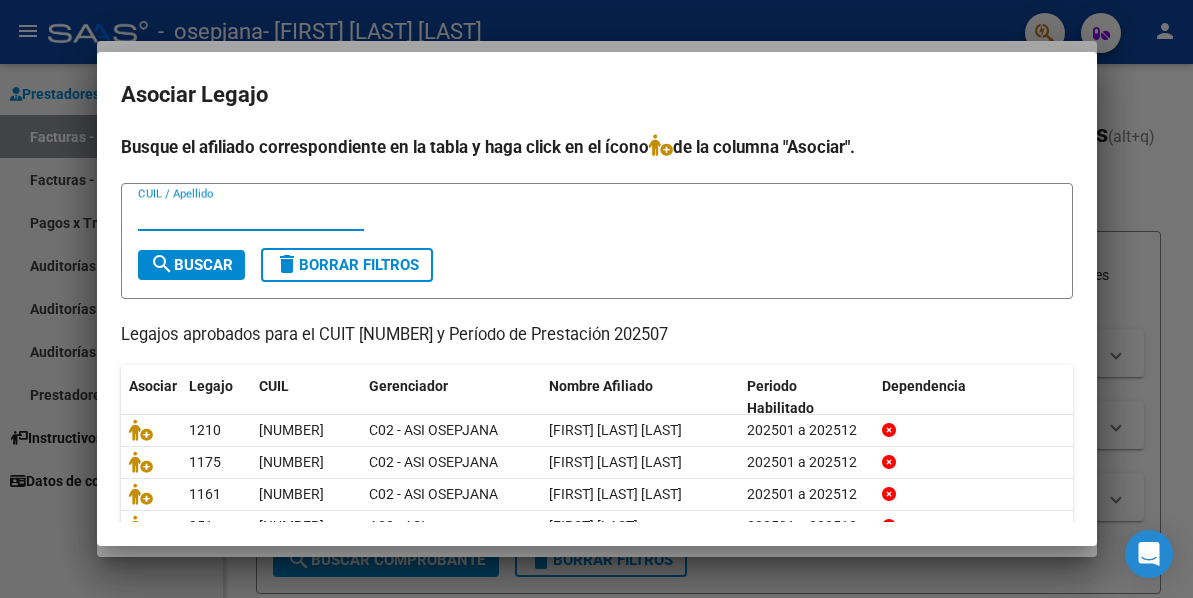 scroll, scrollTop: 144, scrollLeft: 0, axis: vertical 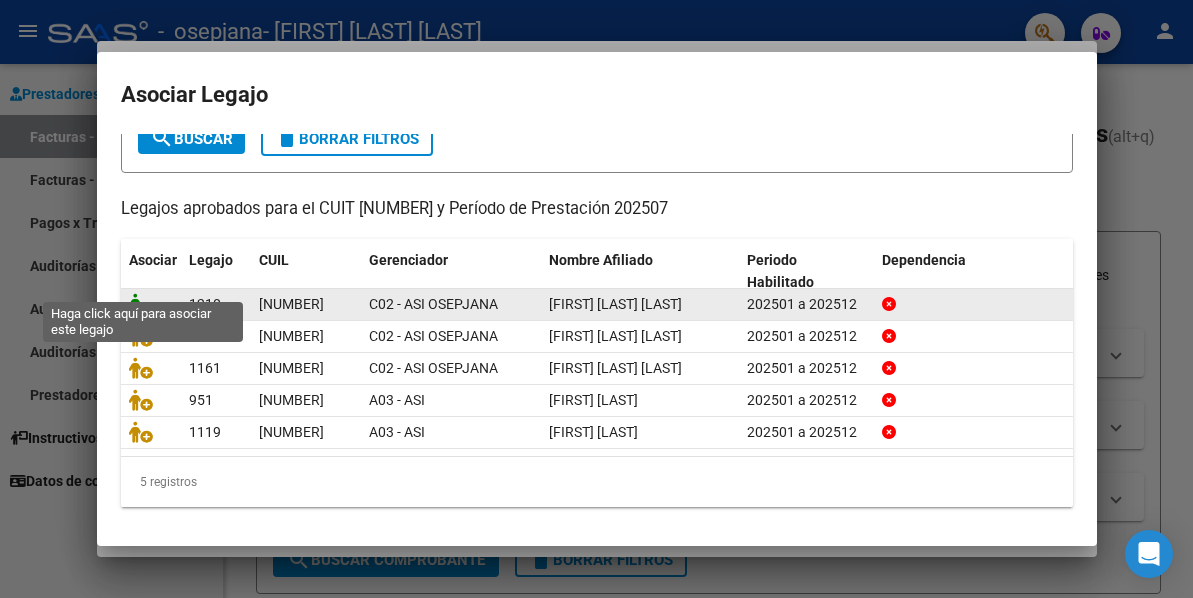 click 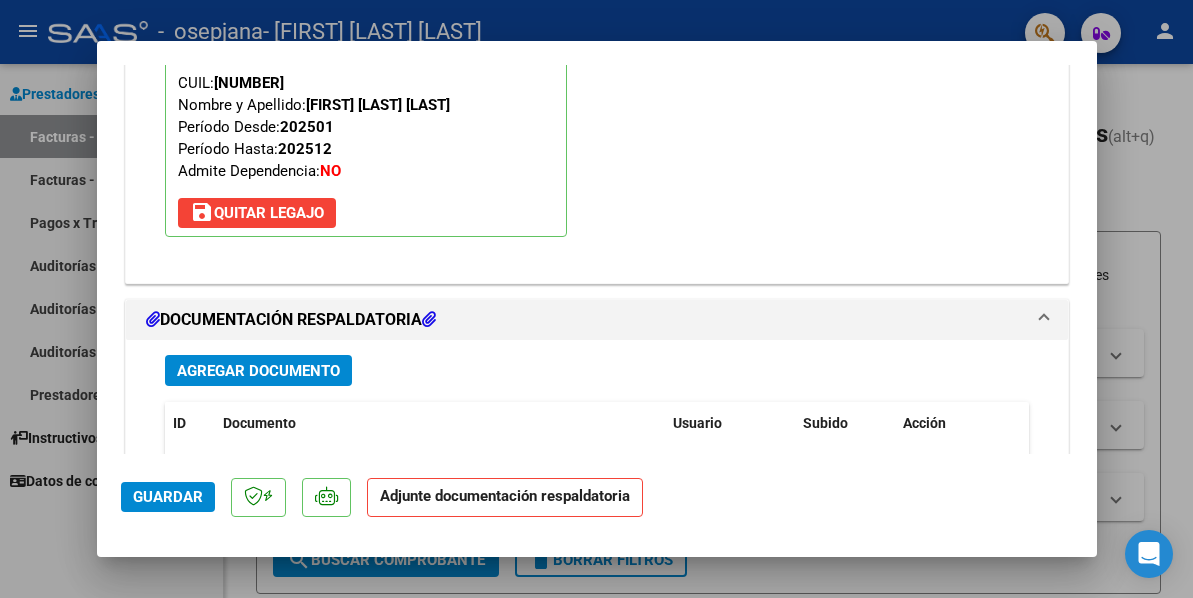 scroll, scrollTop: 1974, scrollLeft: 0, axis: vertical 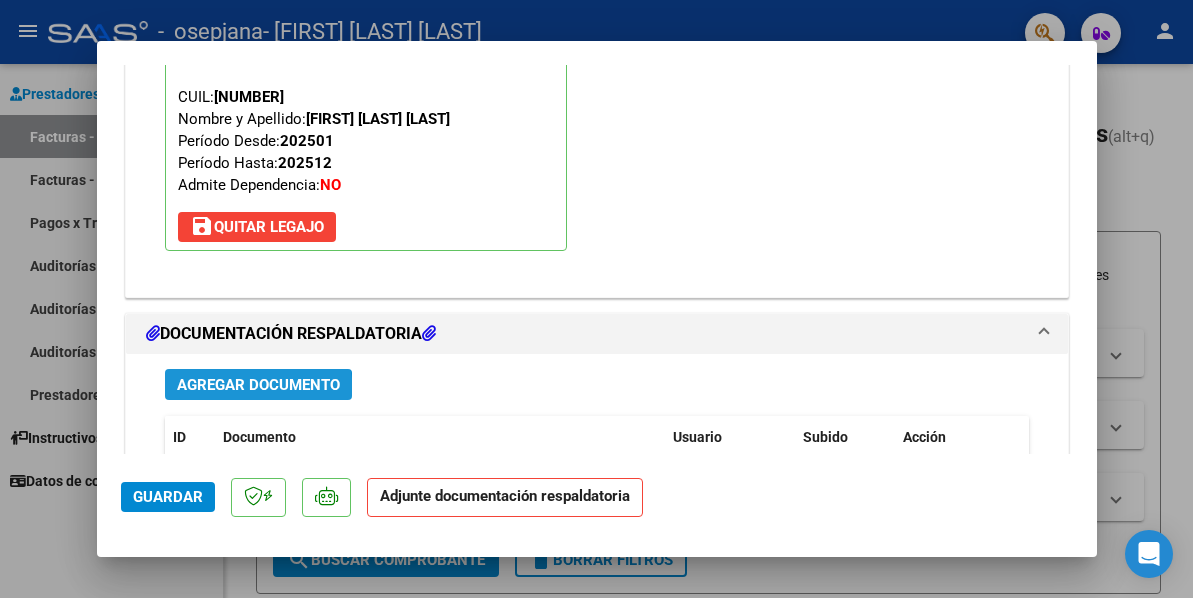 click on "Agregar Documento" at bounding box center (258, 385) 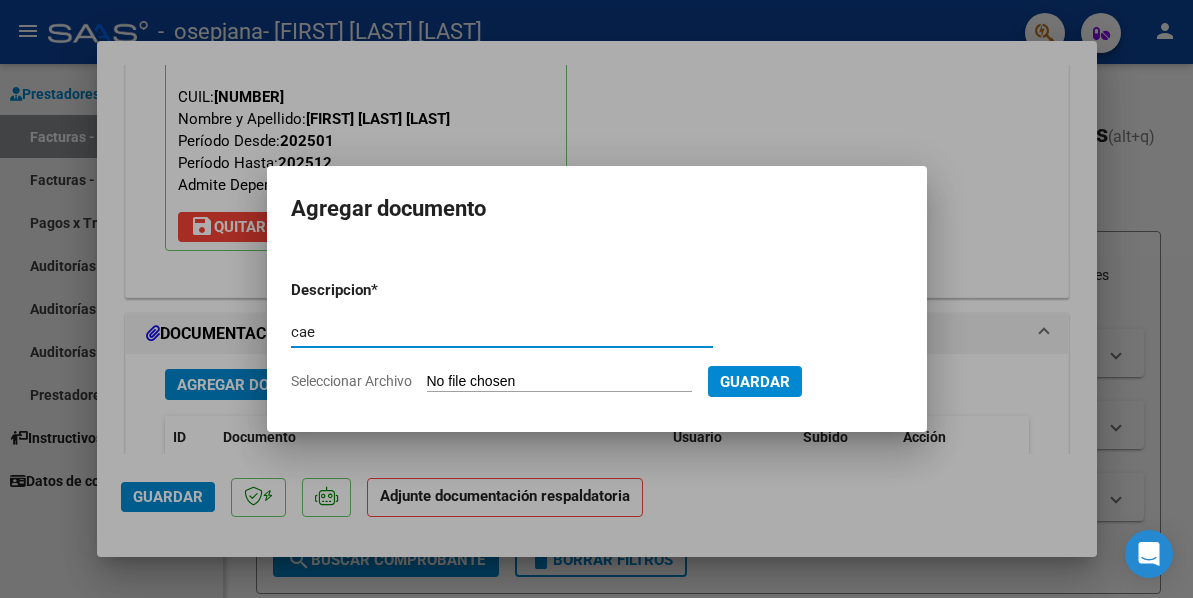 type on "cae" 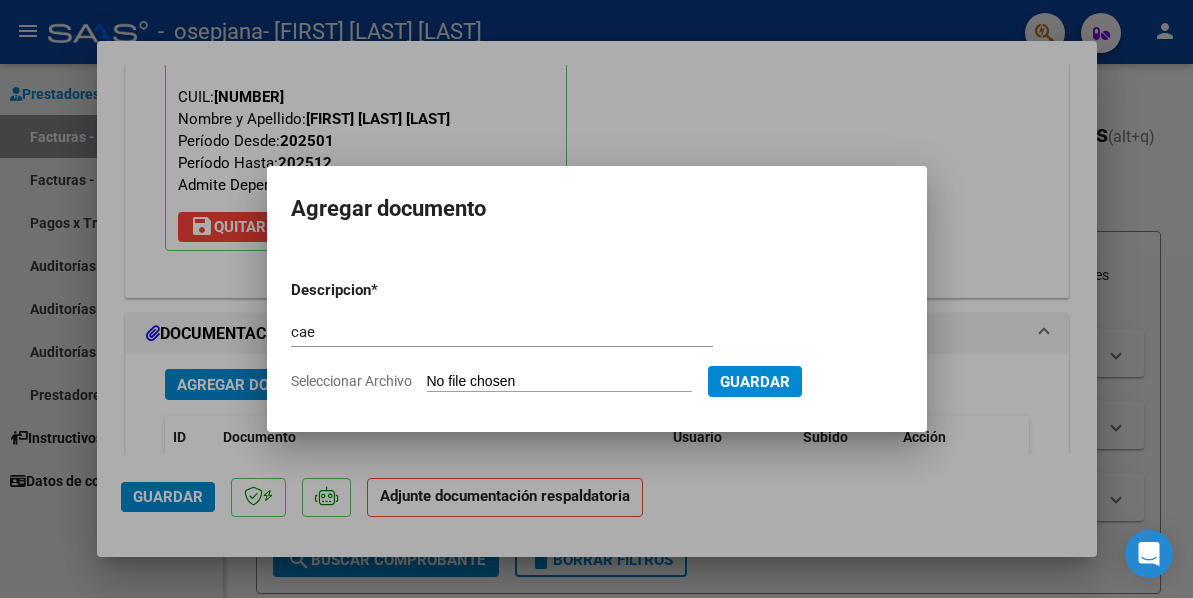 click on "Seleccionar Archivo" at bounding box center [559, 382] 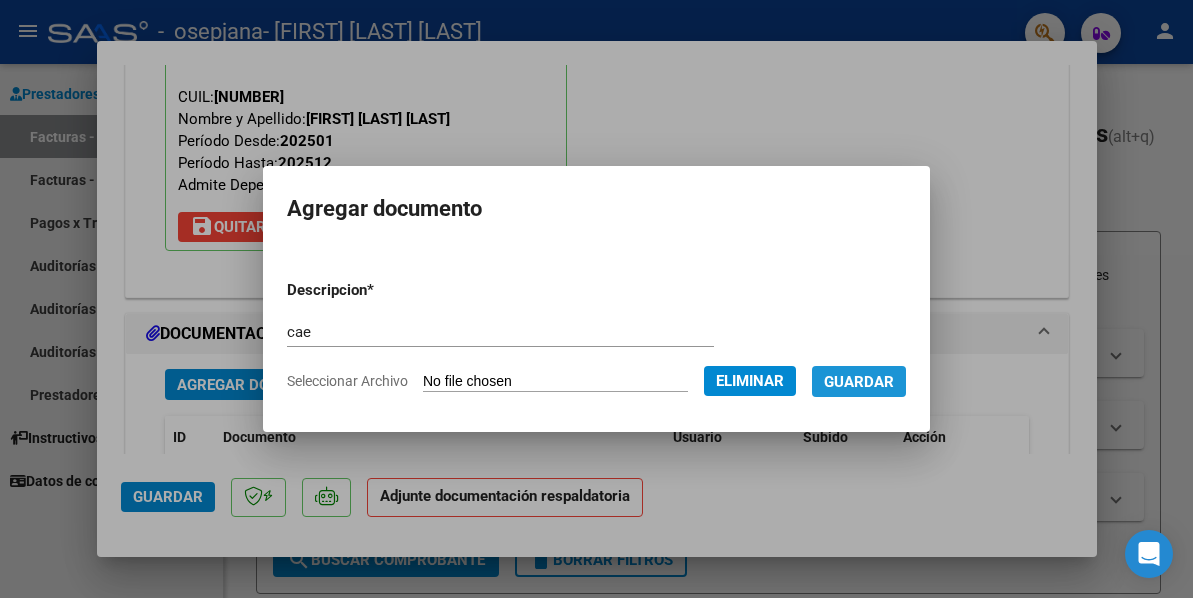 click on "Guardar" at bounding box center [859, 382] 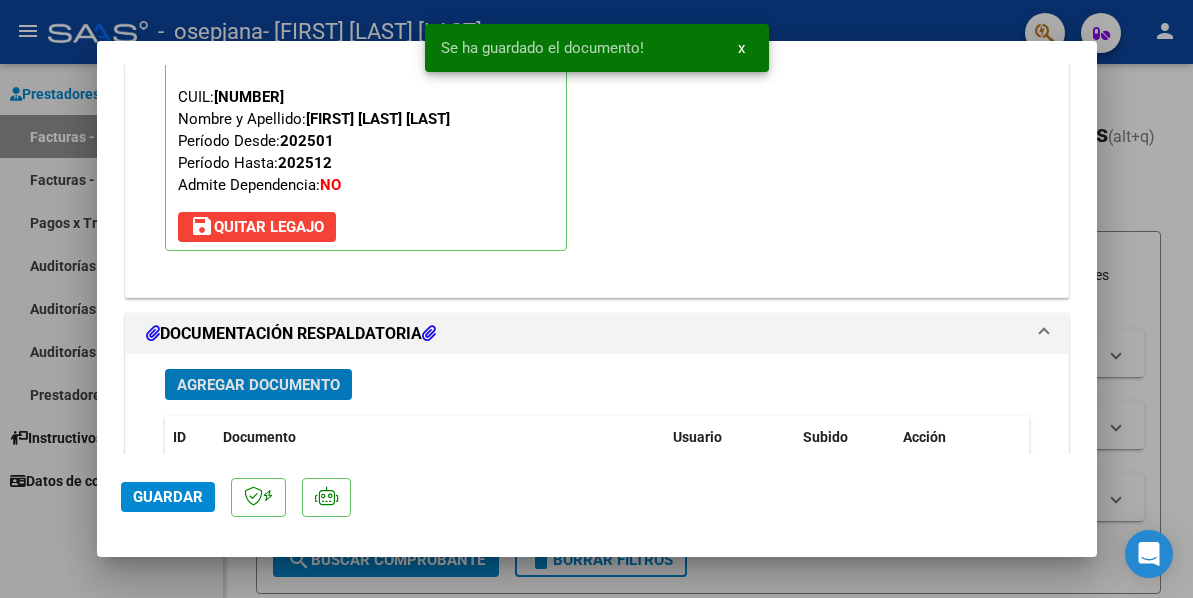click on "Agregar Documento" at bounding box center (258, 385) 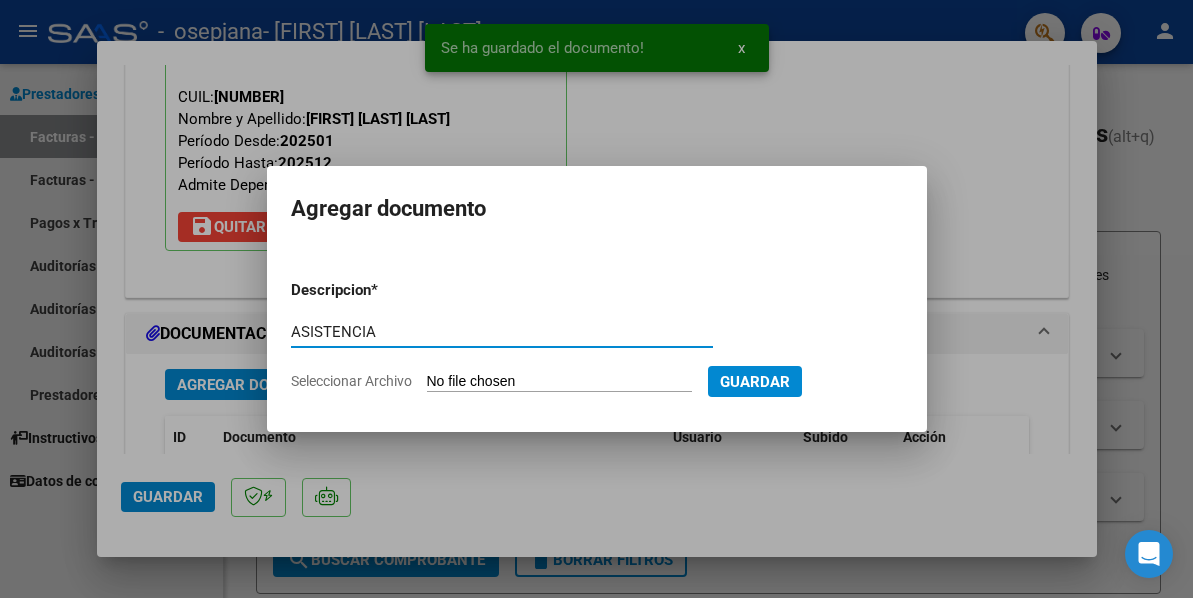 type on "ASISTENCIA" 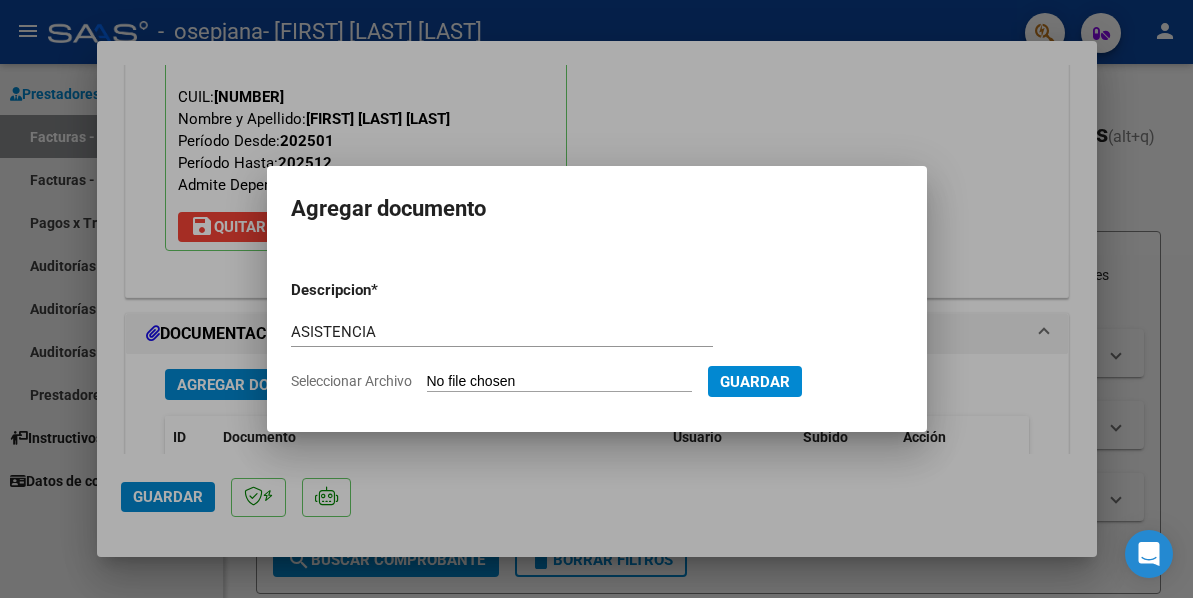 click on "Seleccionar Archivo" at bounding box center (559, 382) 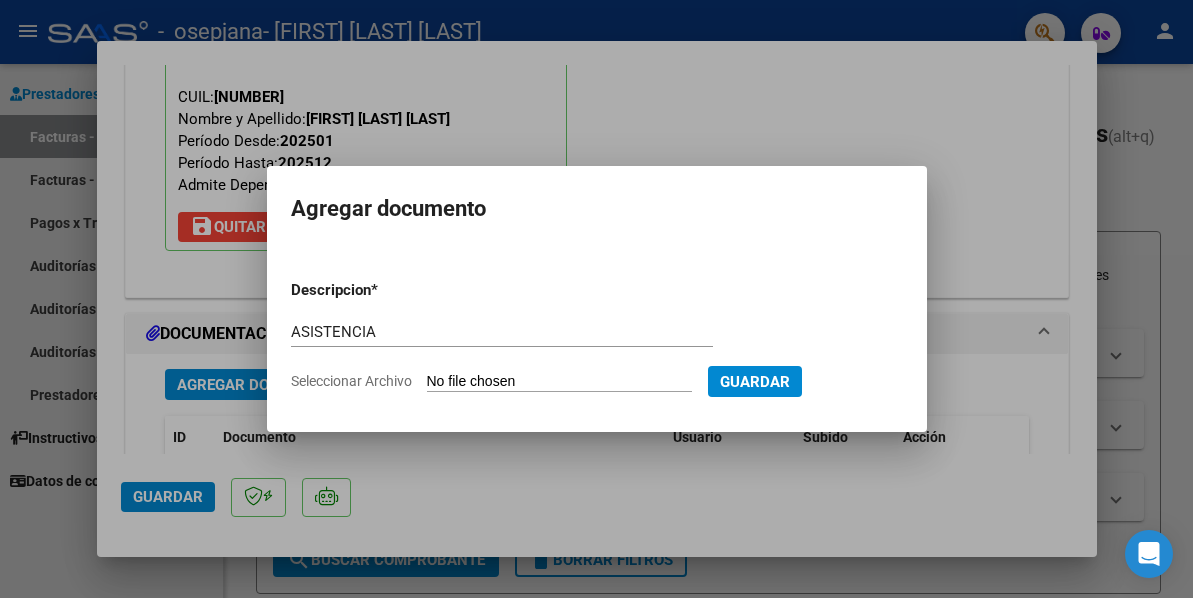 type on "C:\fakepath\[TEXT] [TEXT].pdf" 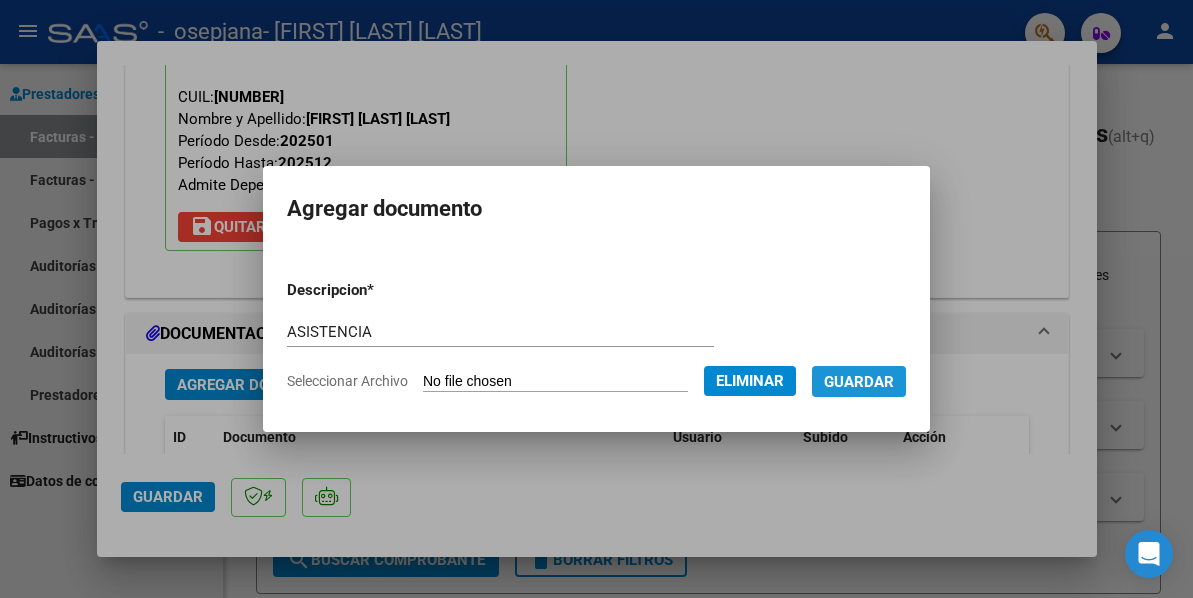 click on "Guardar" at bounding box center [859, 382] 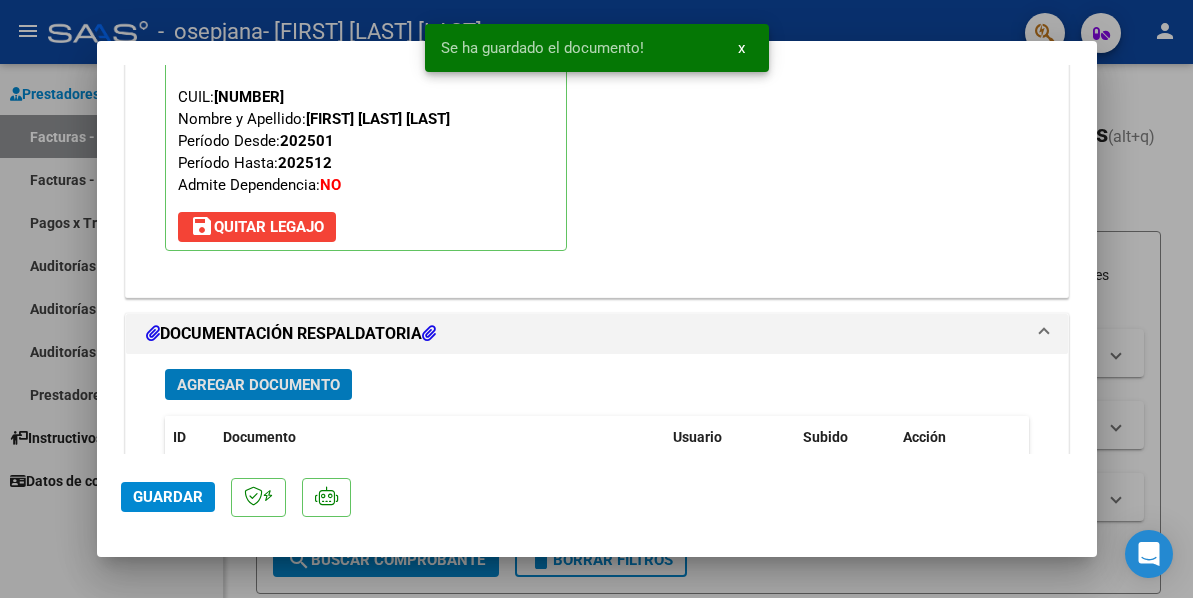 click on "Agregar Documento" at bounding box center (258, 385) 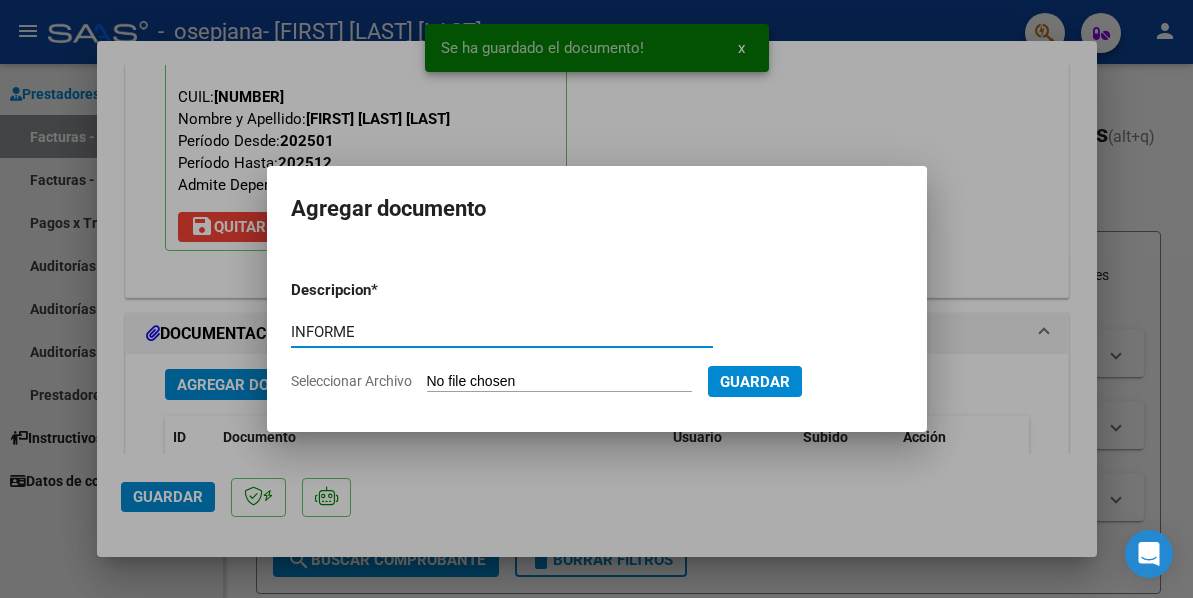 type on "INFORME" 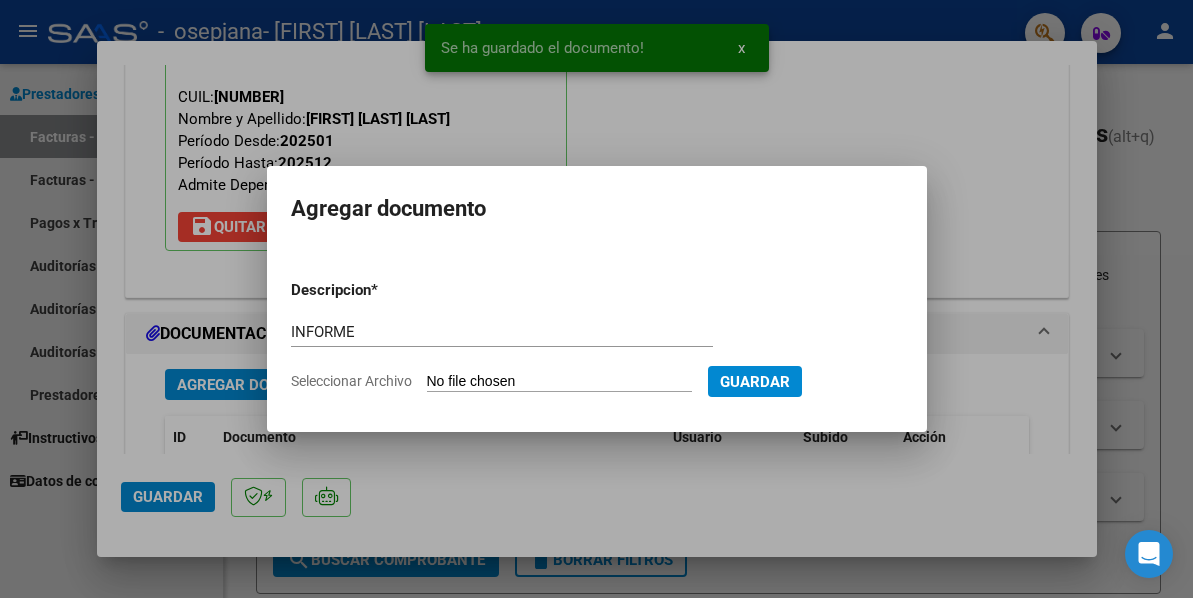 click on "Seleccionar Archivo" at bounding box center (559, 382) 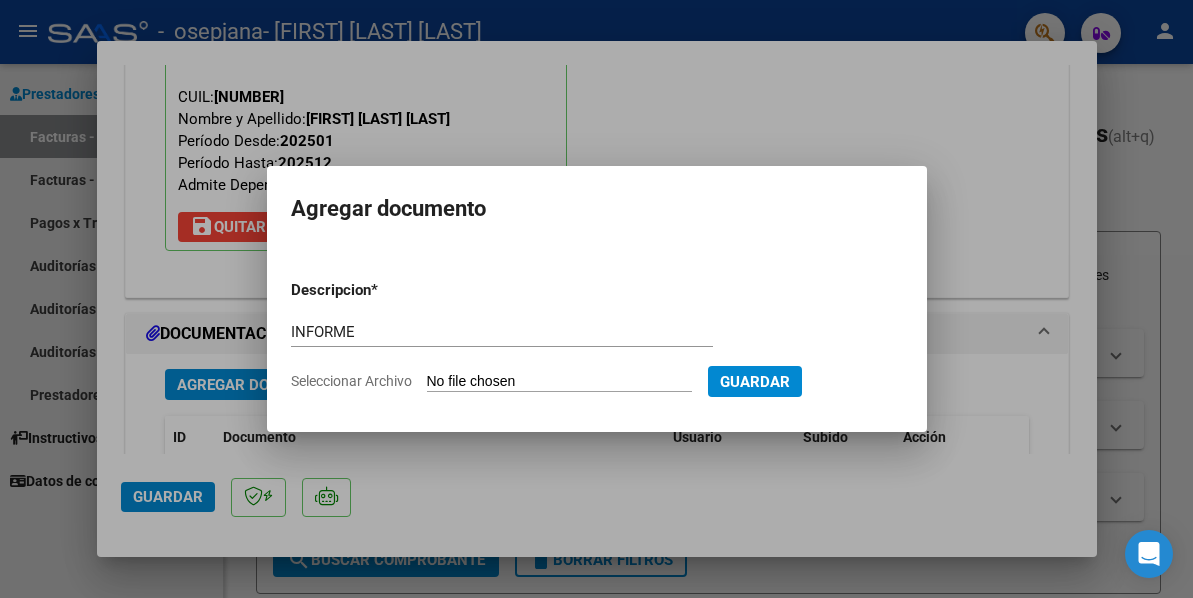 type on "C:\fakepath\[TEXT] [TEXT].pdf" 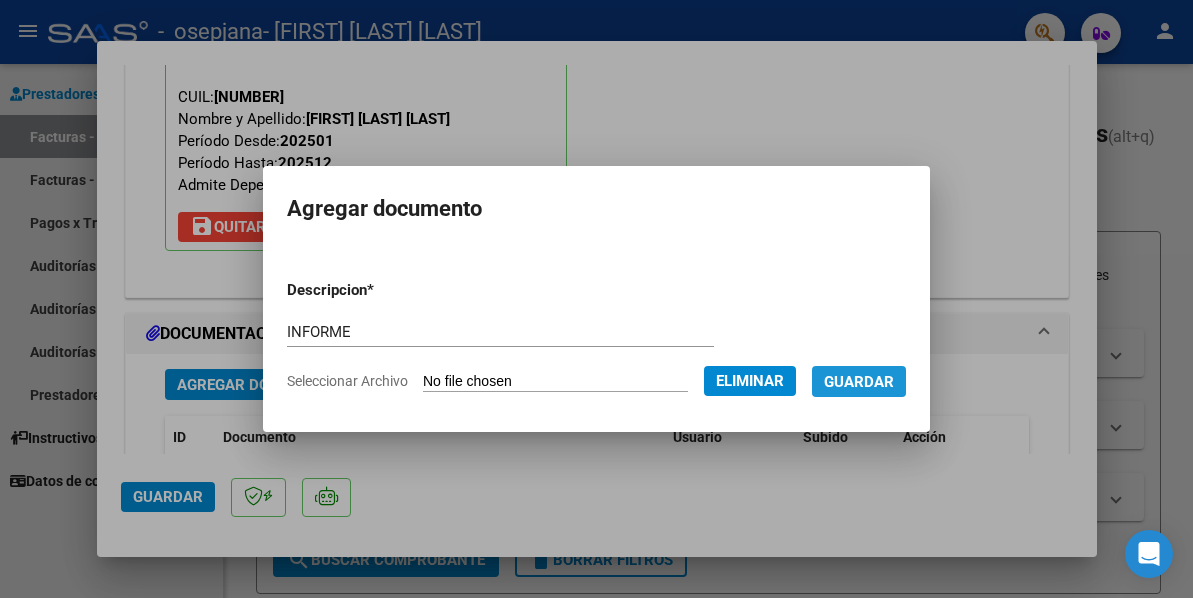 click on "Guardar" at bounding box center (859, 381) 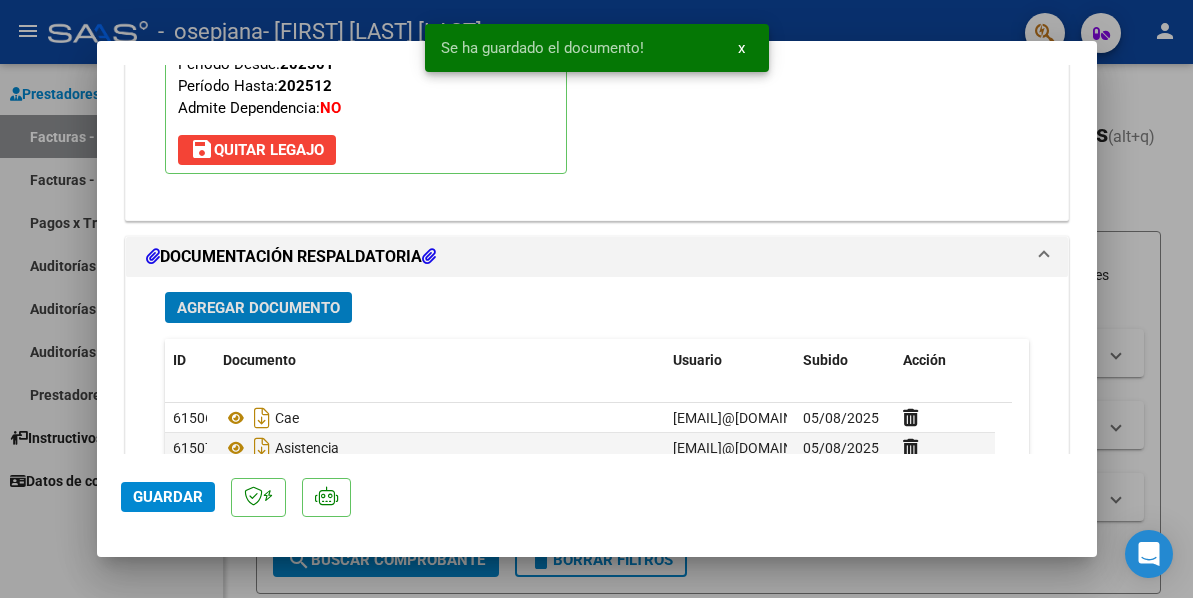 scroll, scrollTop: 2274, scrollLeft: 0, axis: vertical 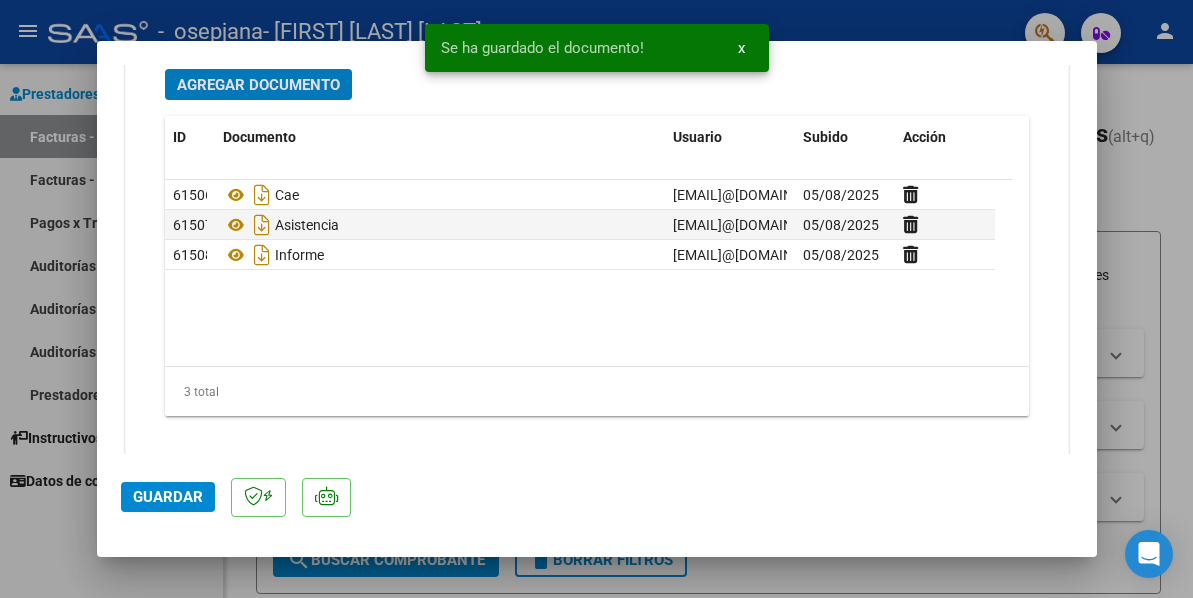 click on "Guardar" 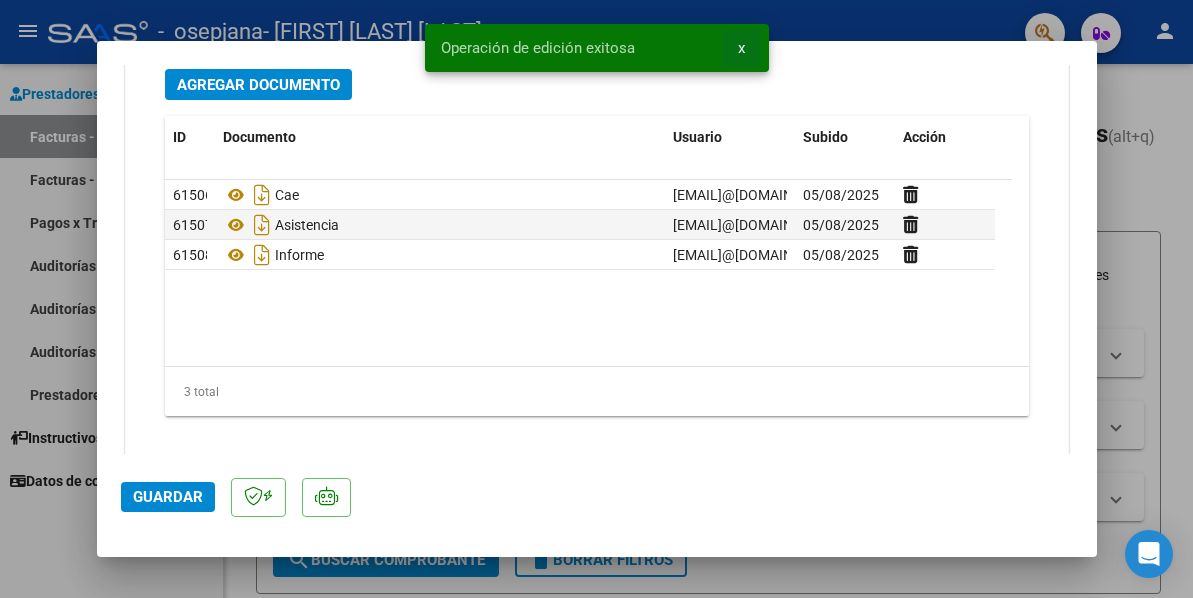 click on "x" at bounding box center [741, 48] 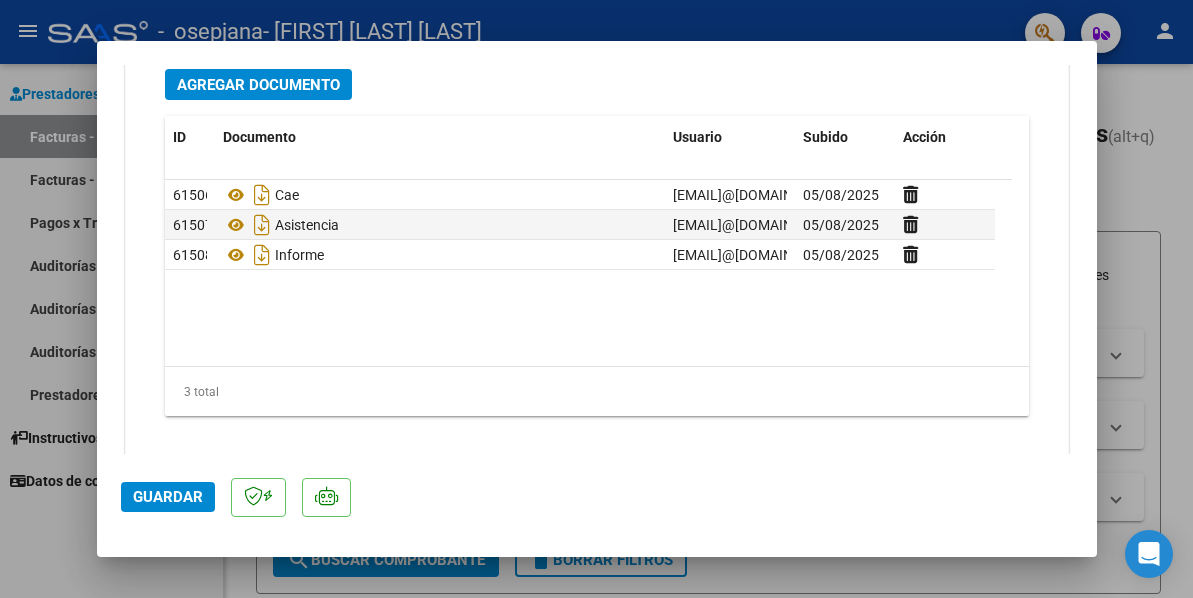 drag, startPoint x: 94, startPoint y: 195, endPoint x: 67, endPoint y: 194, distance: 27.018513 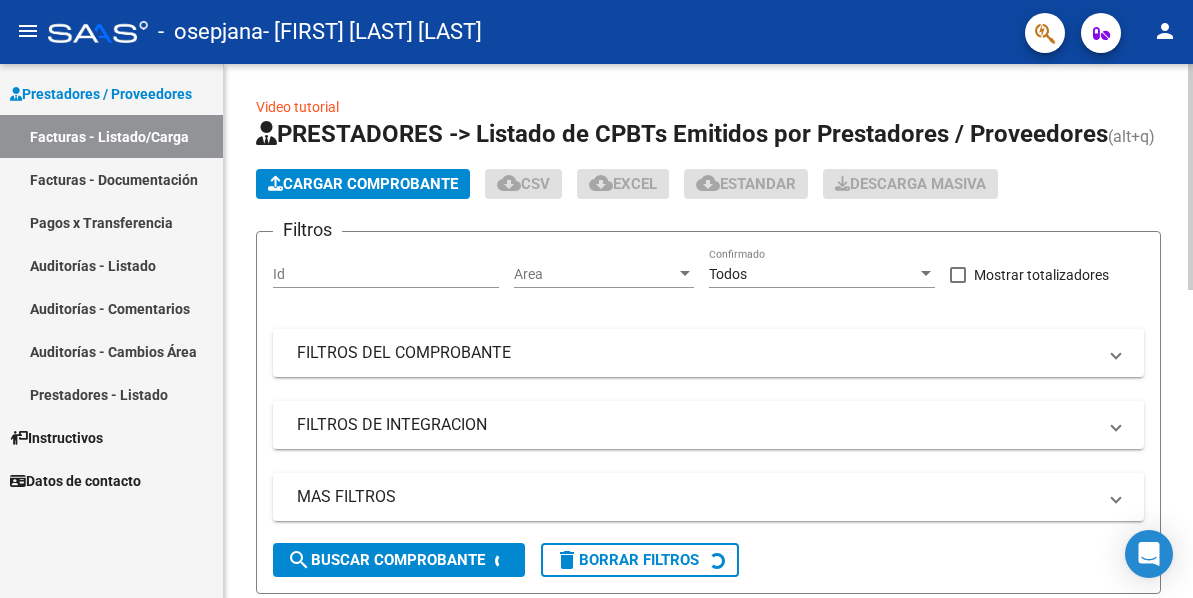 click on "Facturas - Listado/Carga" at bounding box center [111, 136] 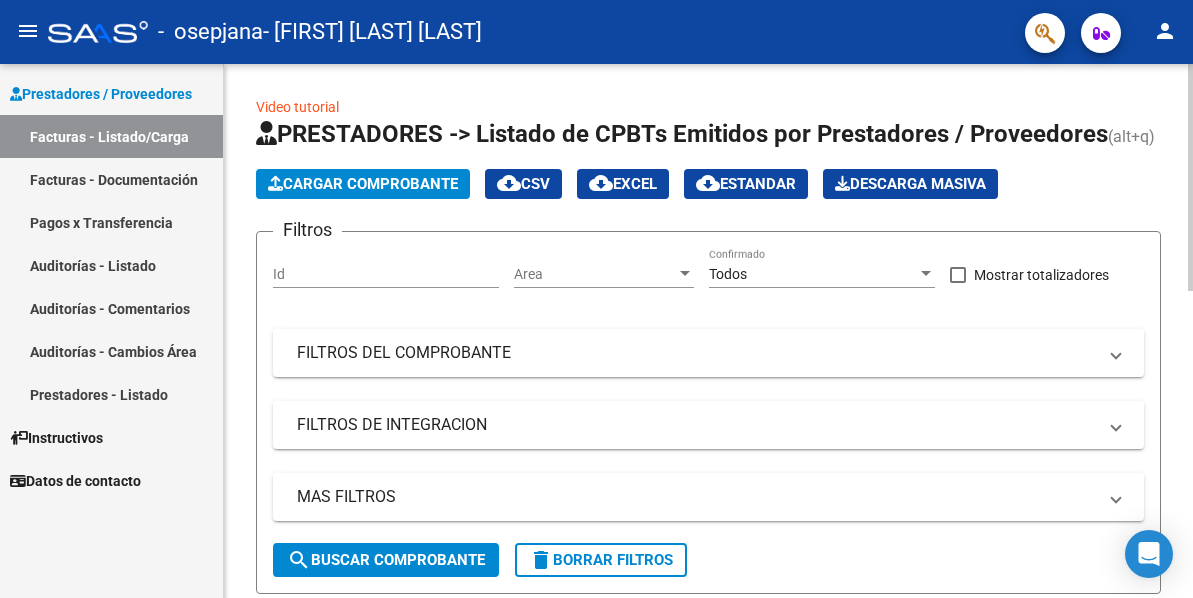 click on "Cargar Comprobante" 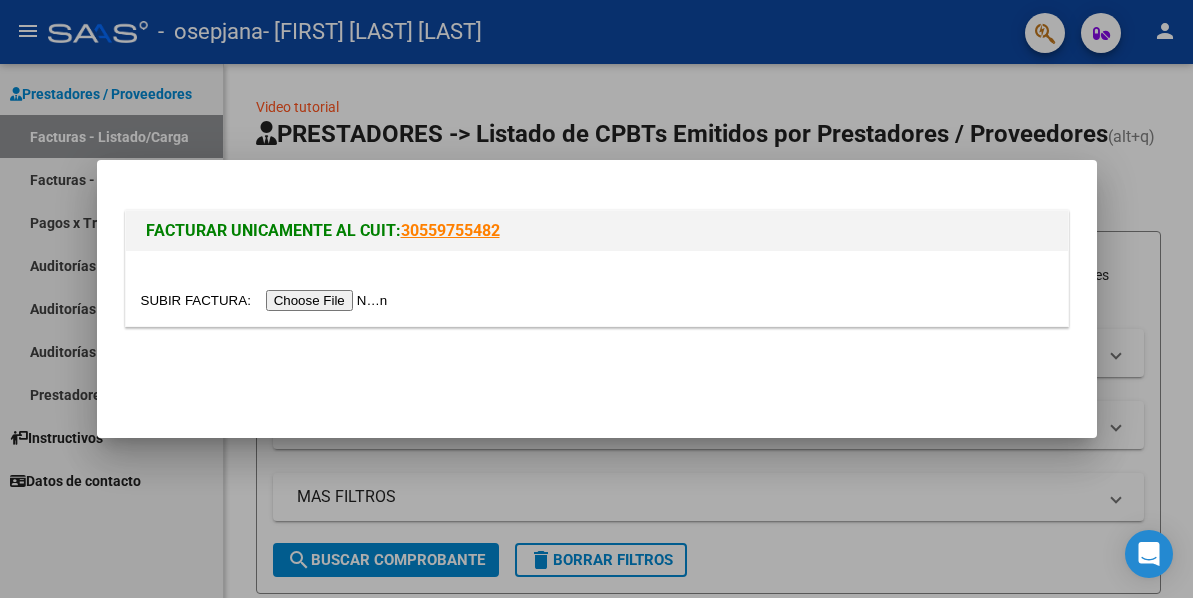 click at bounding box center (267, 300) 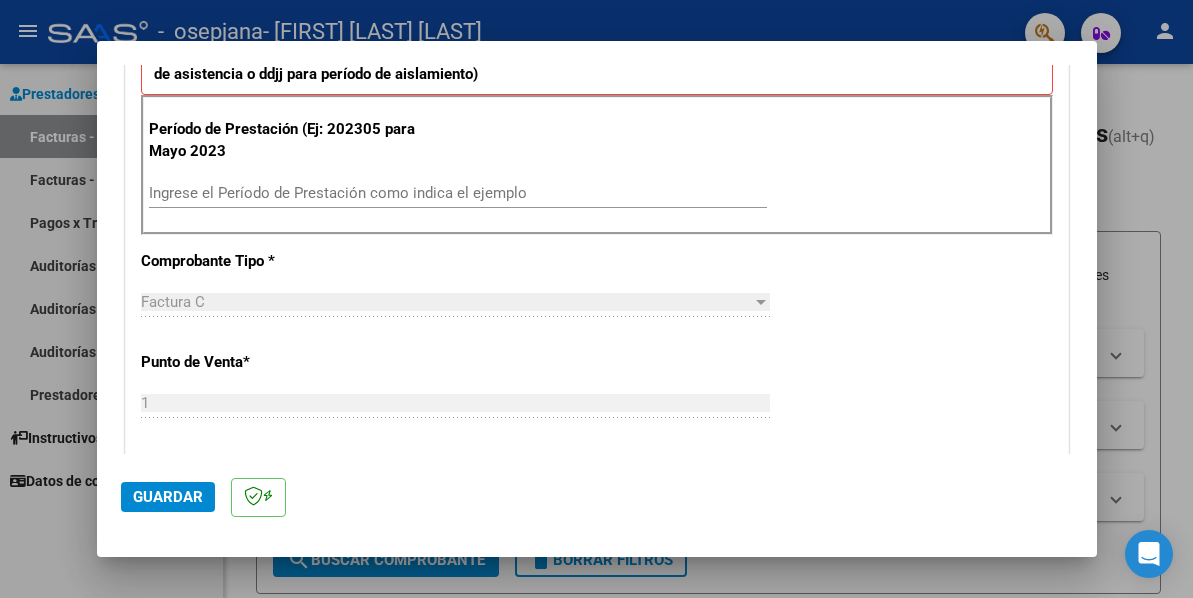 scroll, scrollTop: 600, scrollLeft: 0, axis: vertical 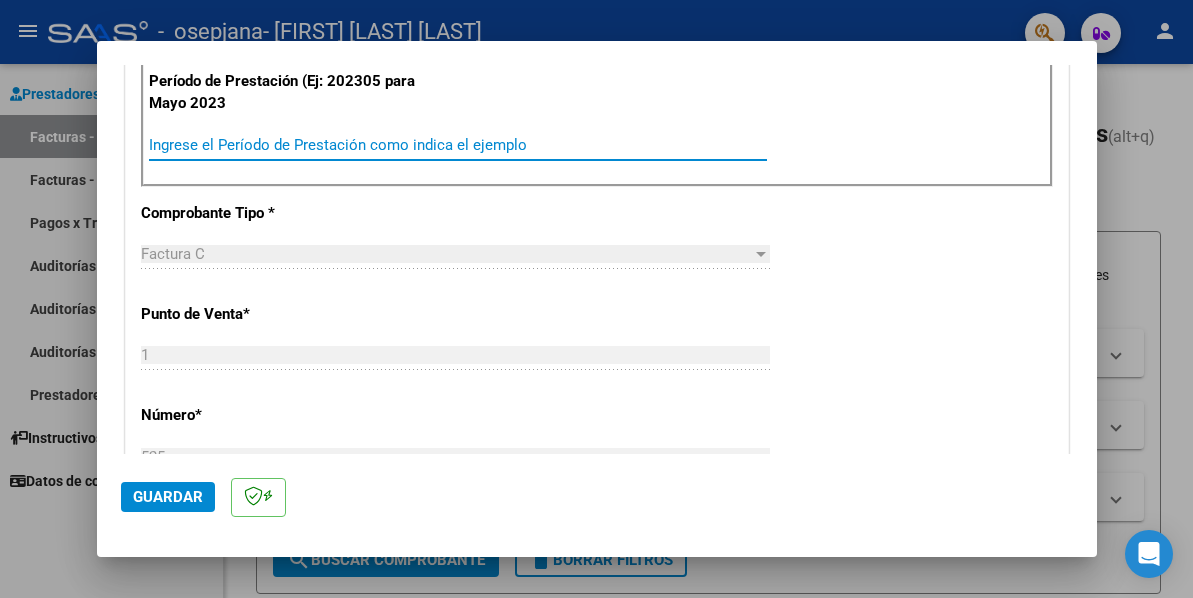 click on "Ingrese el Período de Prestación como indica el ejemplo" at bounding box center (458, 145) 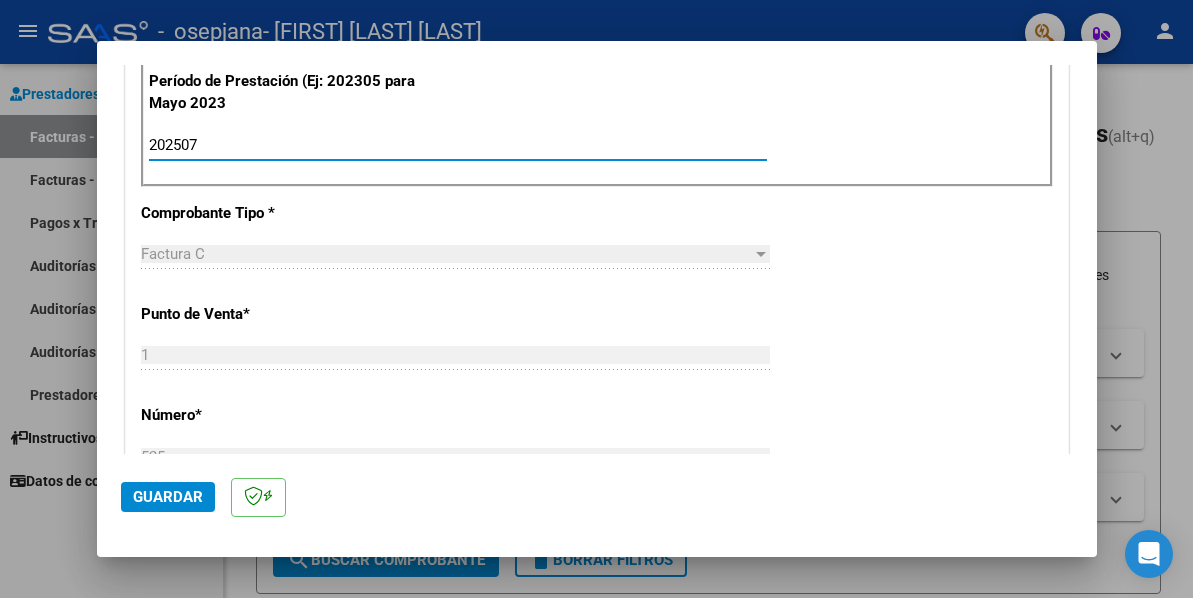 type on "202507" 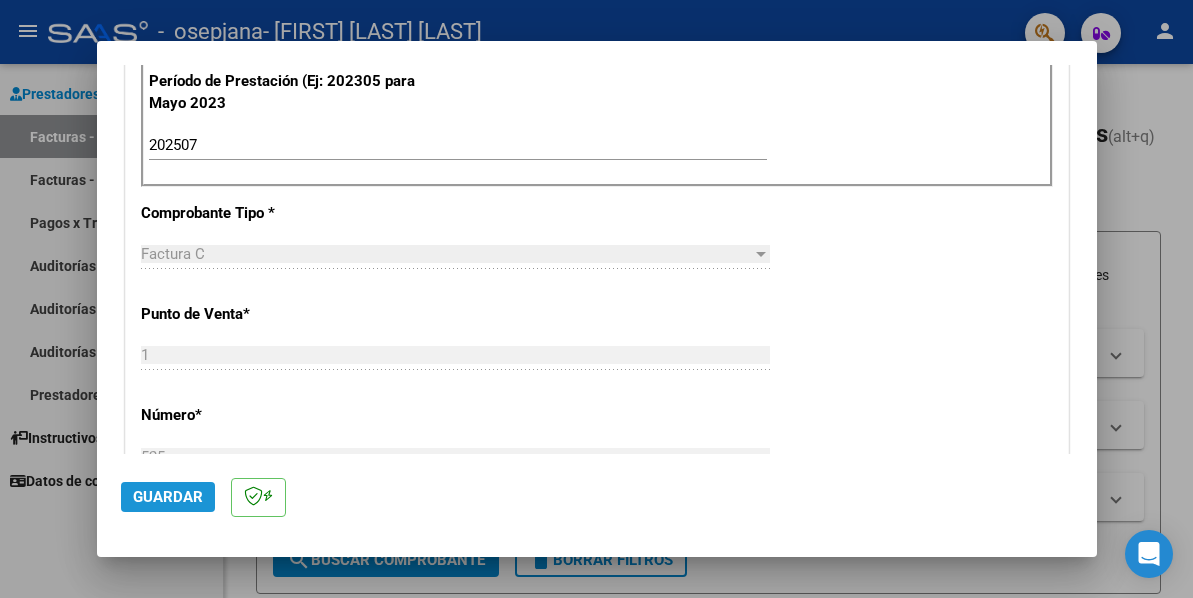 click on "Guardar" 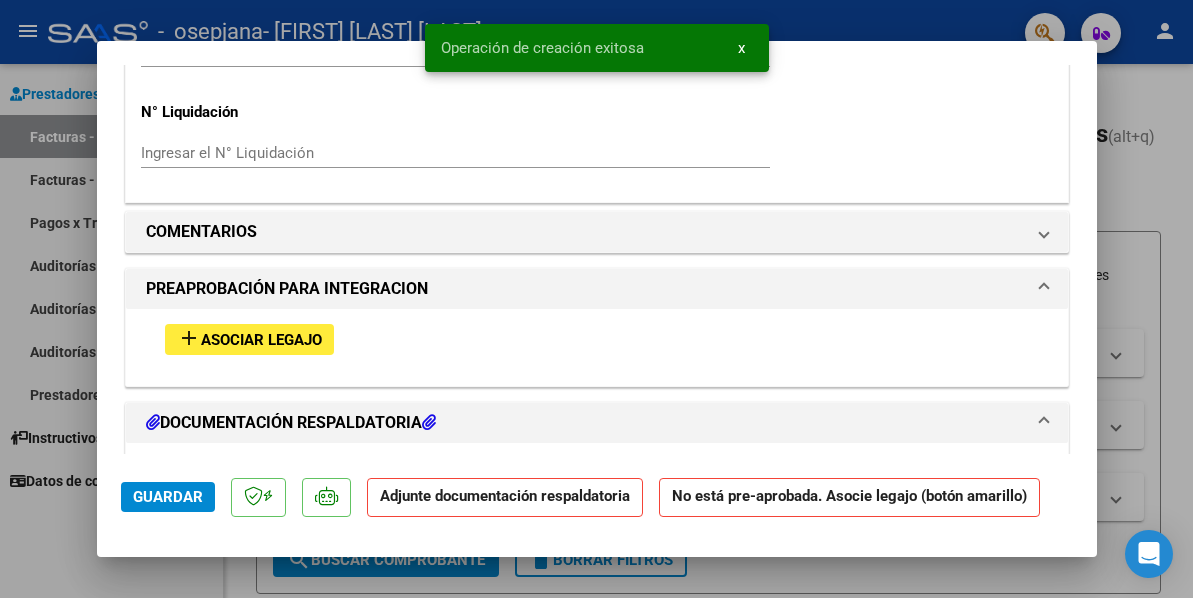 scroll, scrollTop: 1600, scrollLeft: 0, axis: vertical 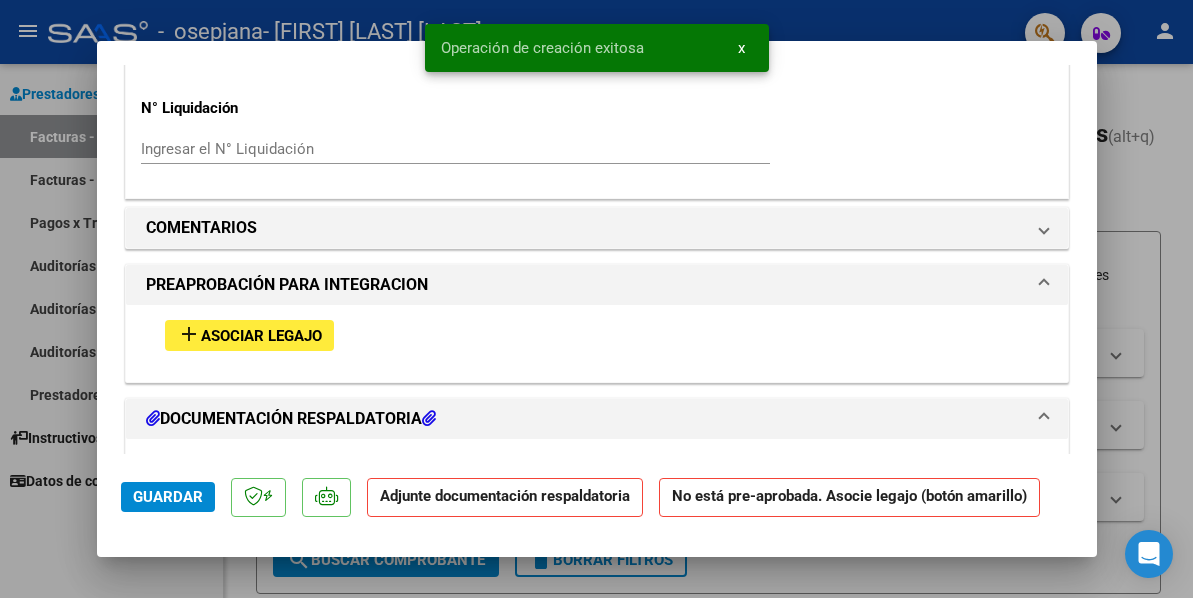 click on "Asociar Legajo" at bounding box center (261, 336) 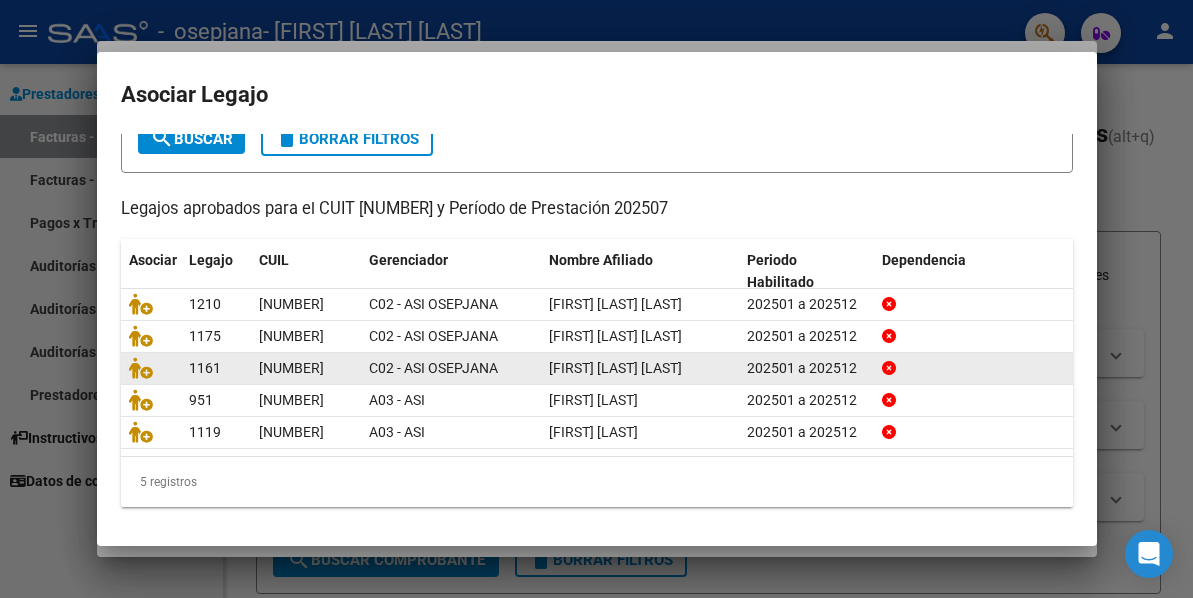 scroll, scrollTop: 144, scrollLeft: 0, axis: vertical 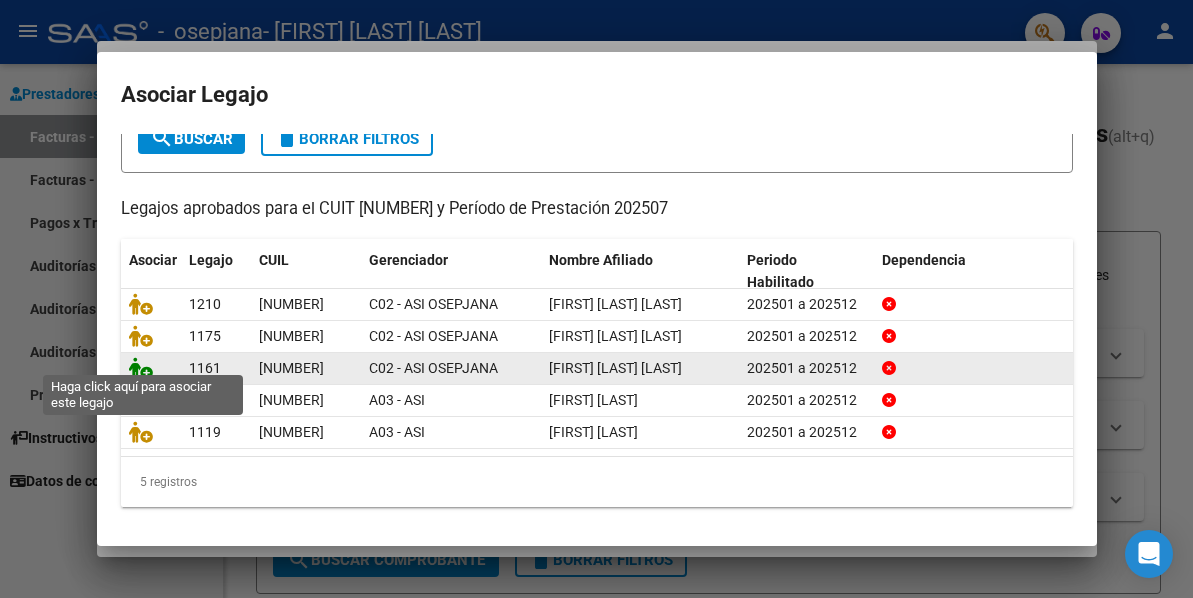 click 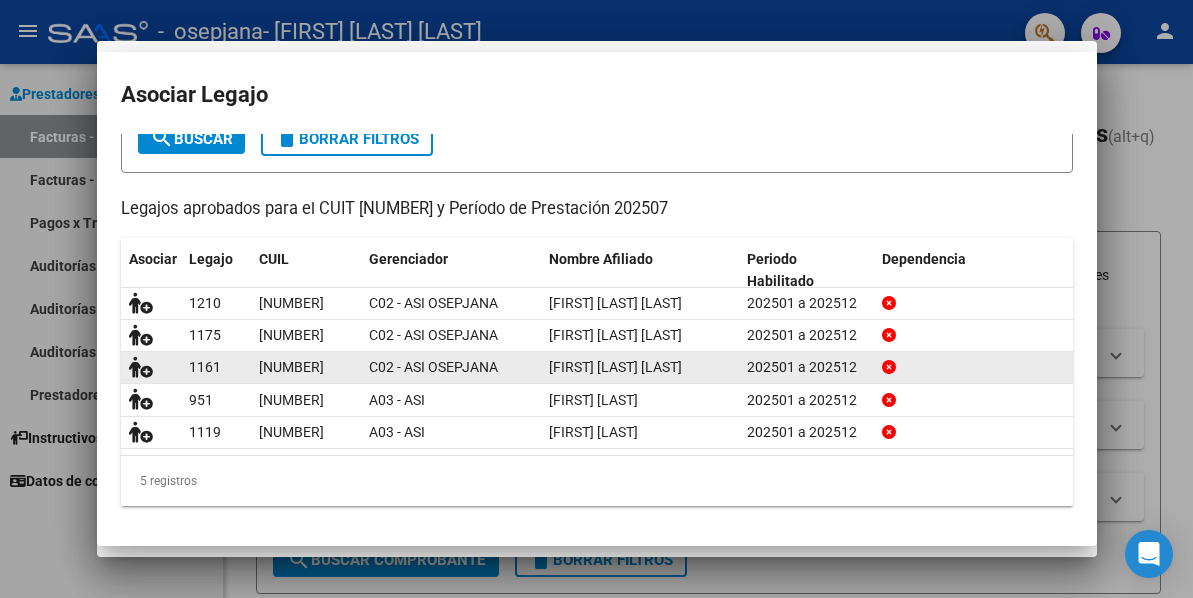 scroll, scrollTop: 1653, scrollLeft: 0, axis: vertical 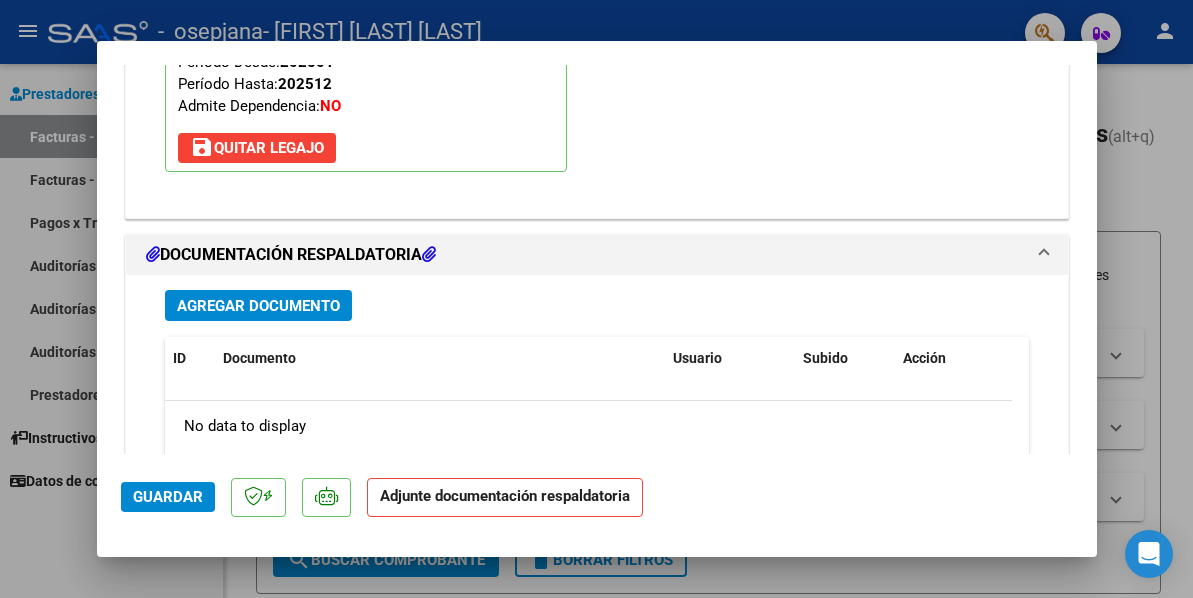 click on "Agregar Documento" at bounding box center [258, 306] 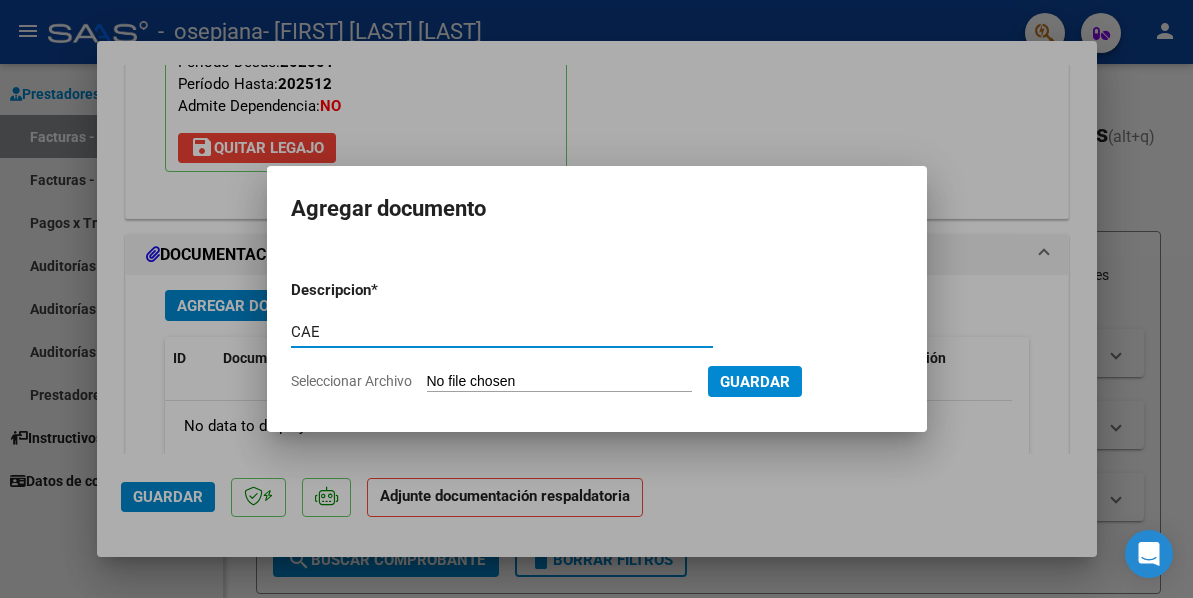 type on "CAE" 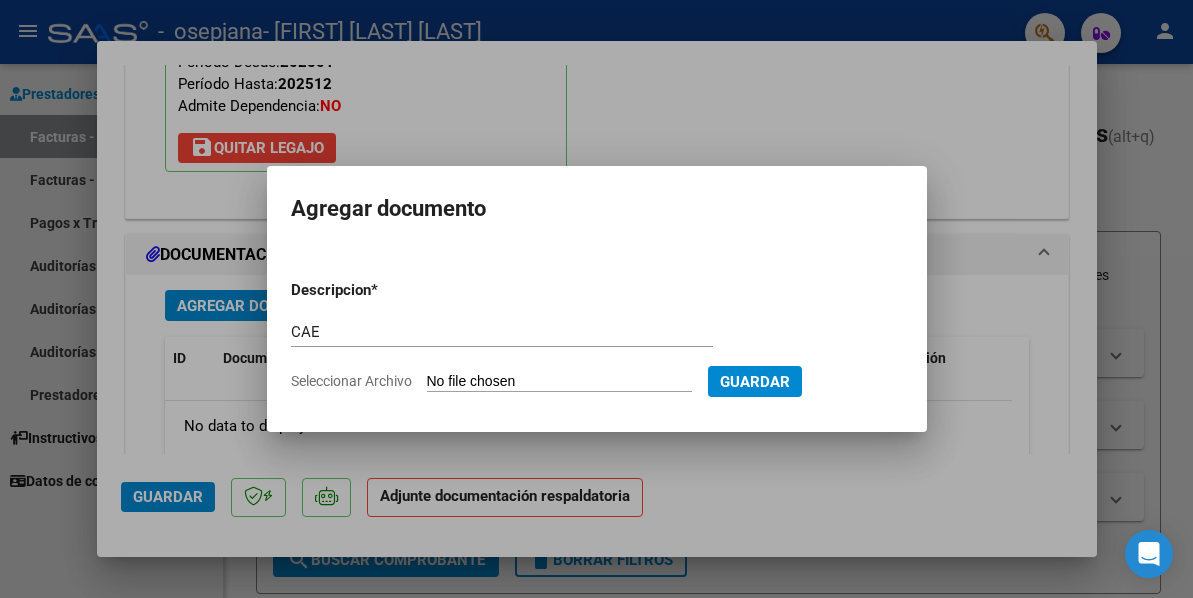 type on "C:\fakepath\Constatación de Comprobantes _ AFIP525.pdf" 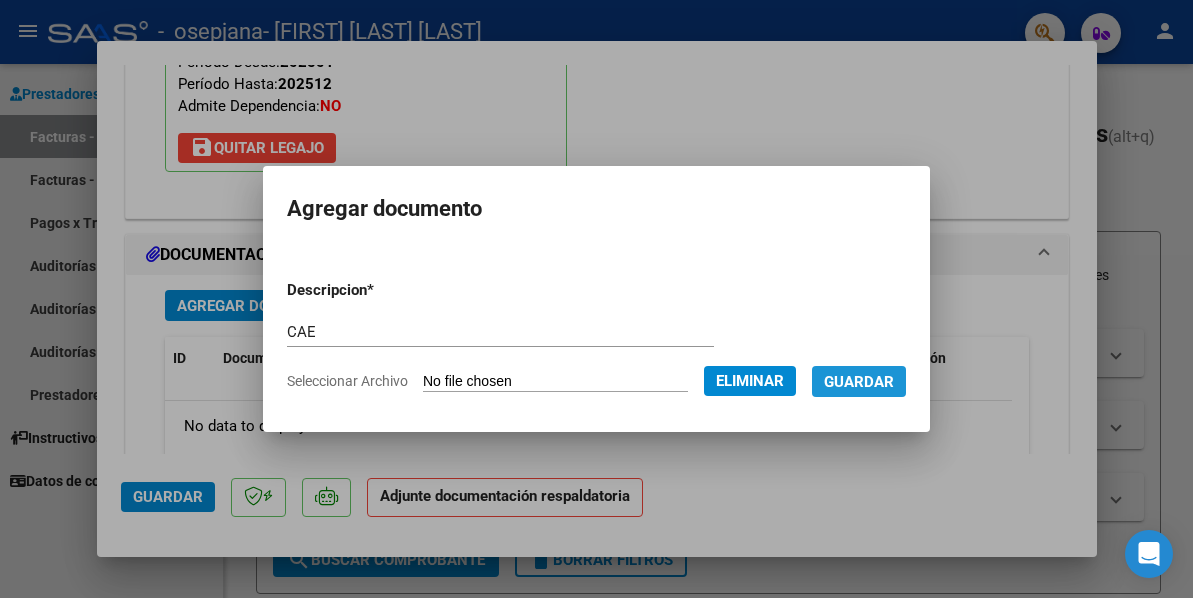 click on "Guardar" at bounding box center [859, 382] 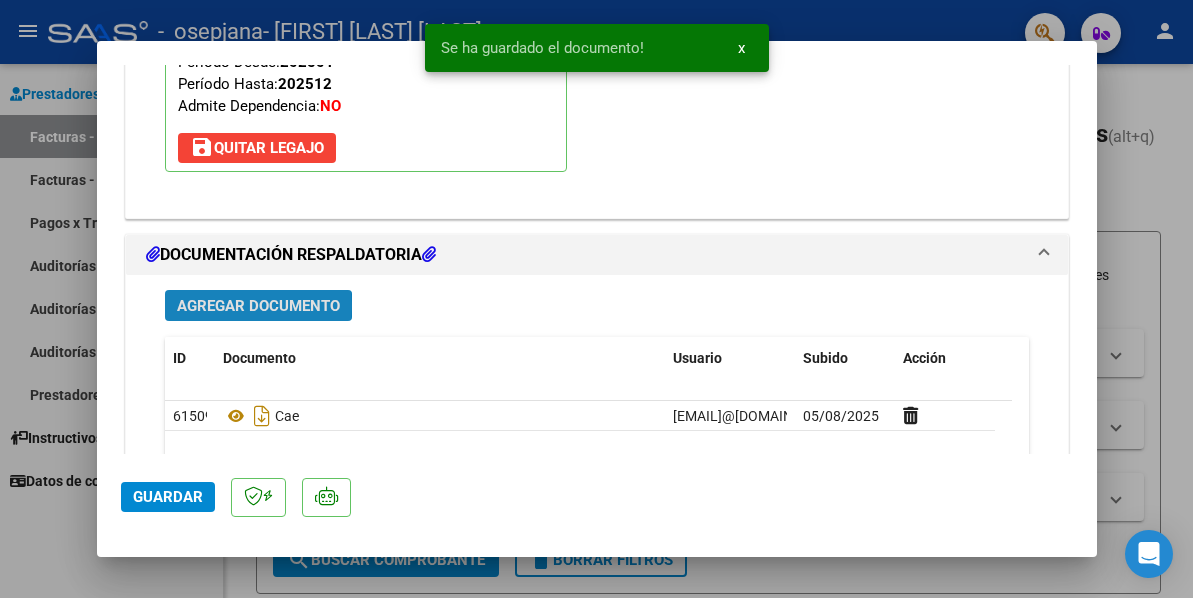 click on "Agregar Documento" at bounding box center [258, 306] 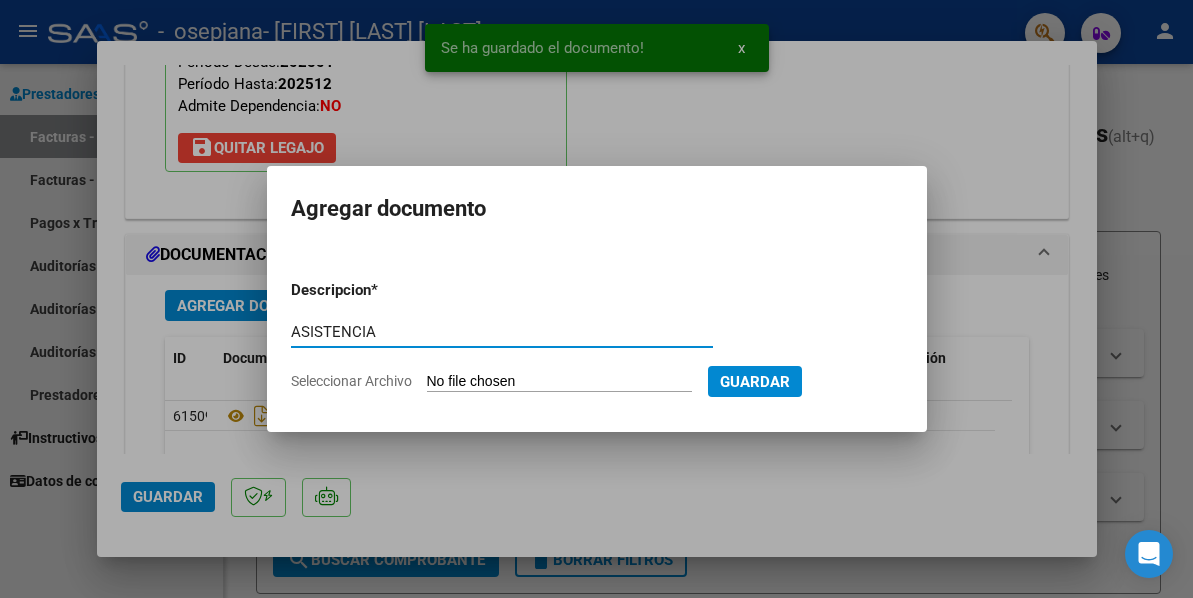 type on "ASISTENCIA" 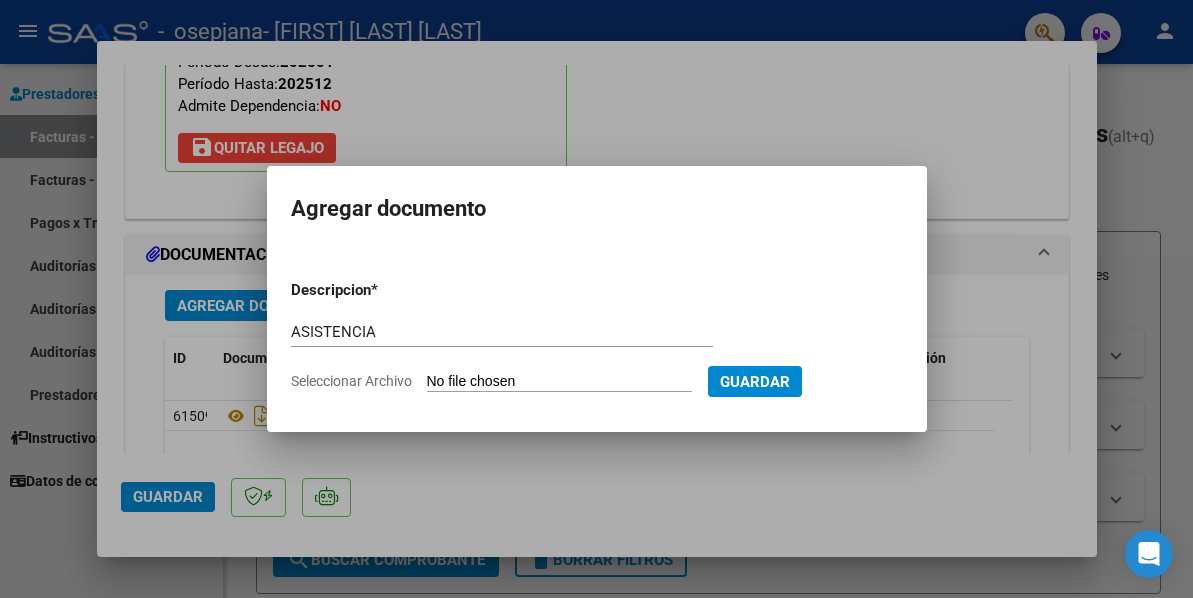 type on "C:\fakepath\[TEXT] [TEXT].pdf" 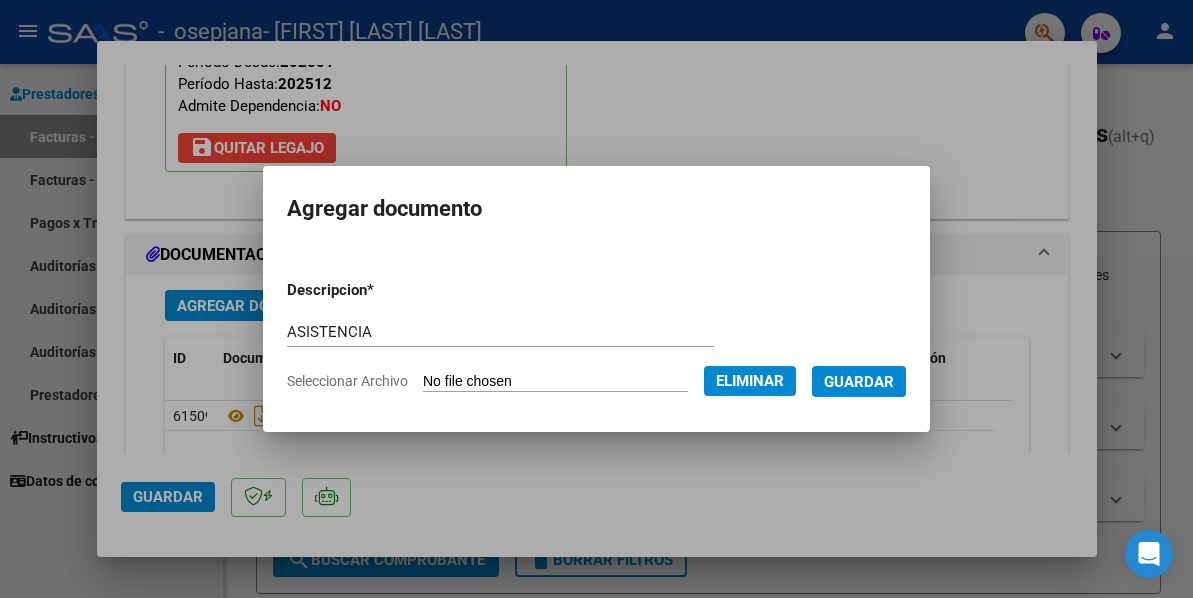 click on "Guardar" at bounding box center (859, 382) 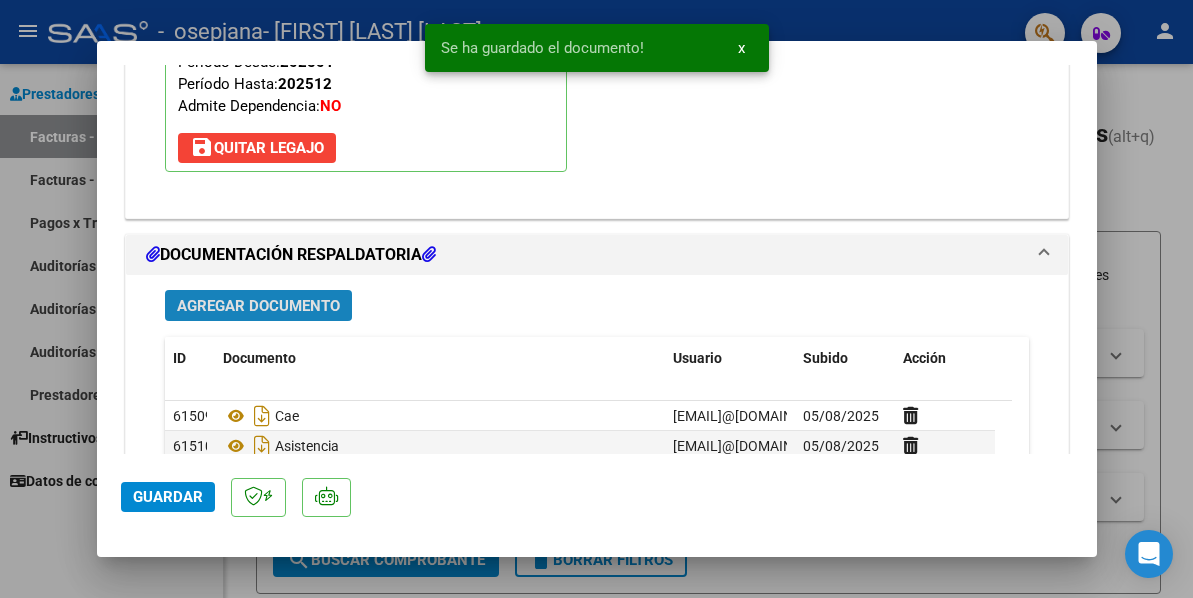 click on "Agregar Documento" at bounding box center (258, 305) 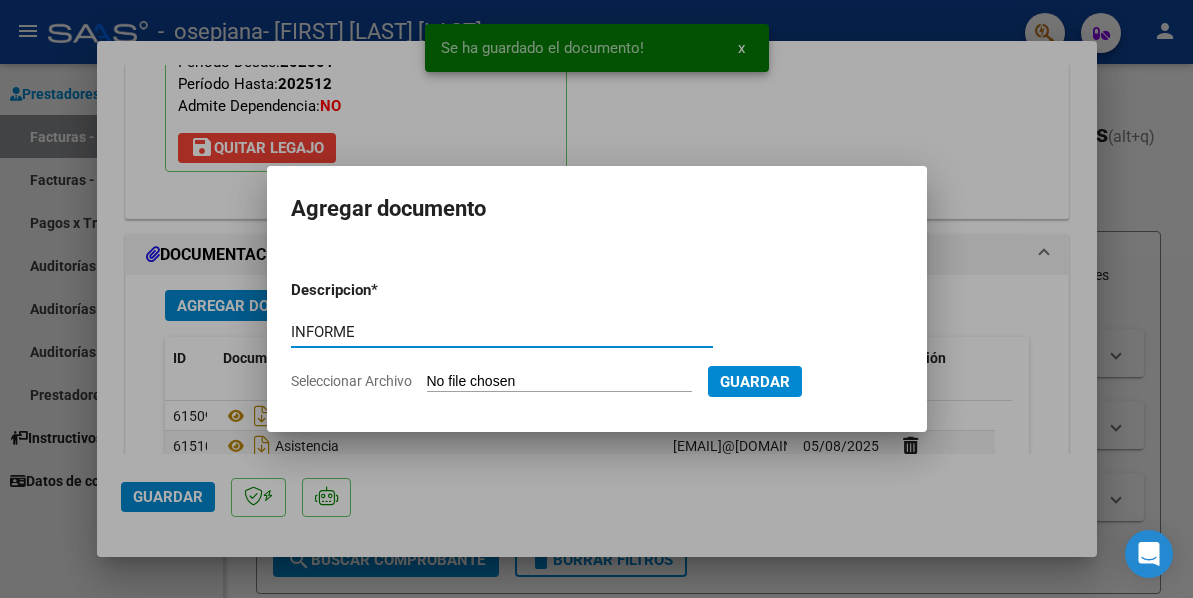 type on "INFORME" 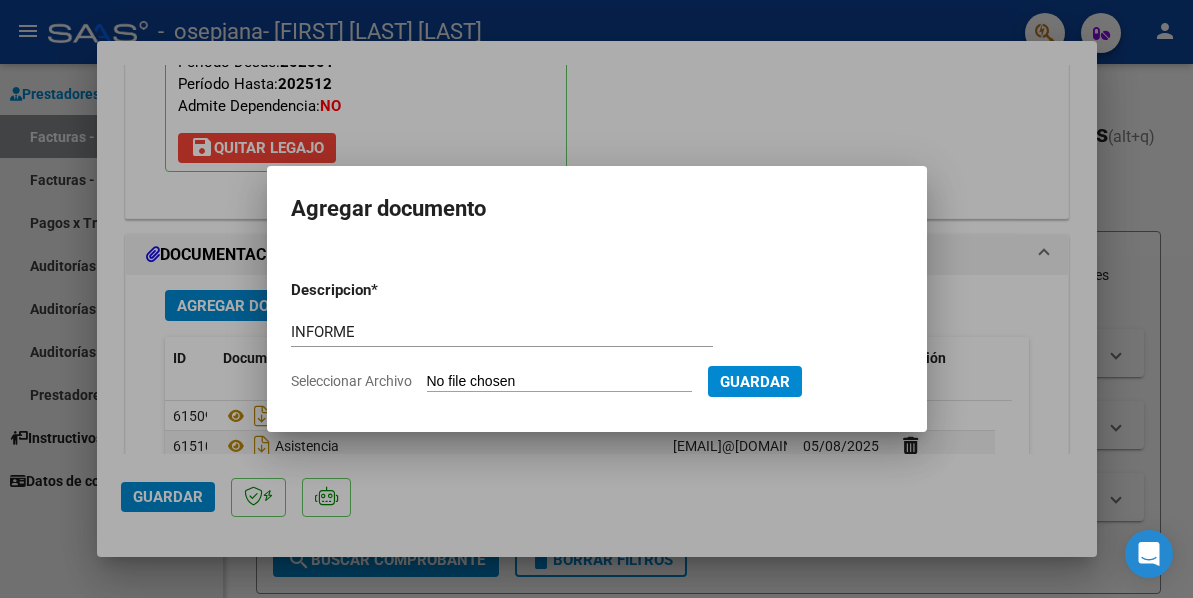 type on "C:\fakepath\[TEXT][TEXT].pdf" 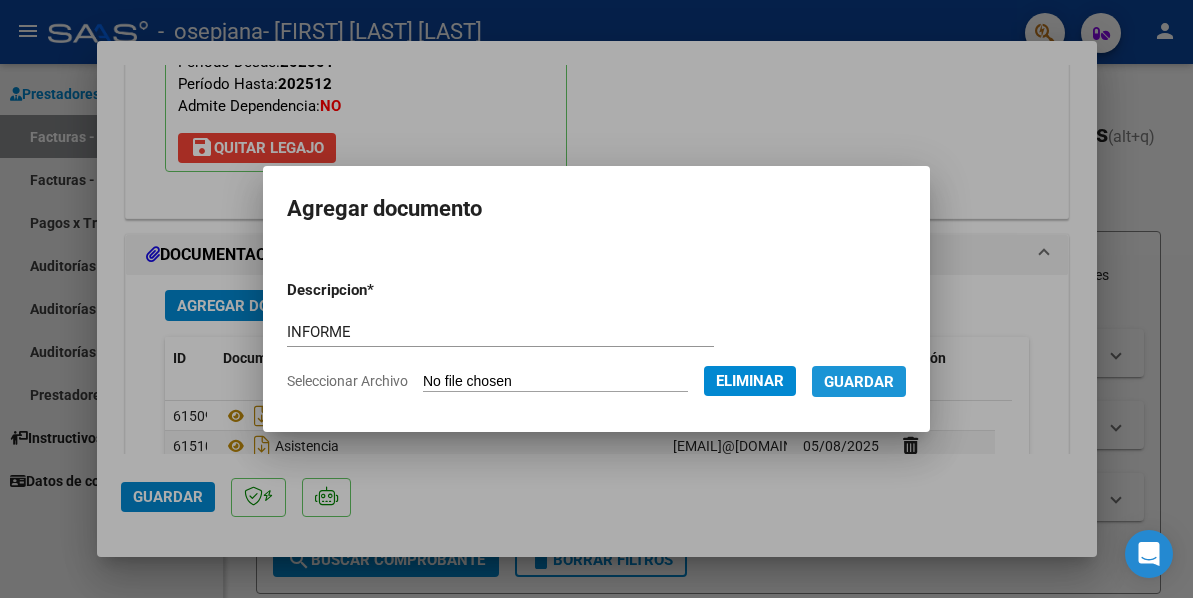 drag, startPoint x: 874, startPoint y: 384, endPoint x: 523, endPoint y: 435, distance: 354.6858 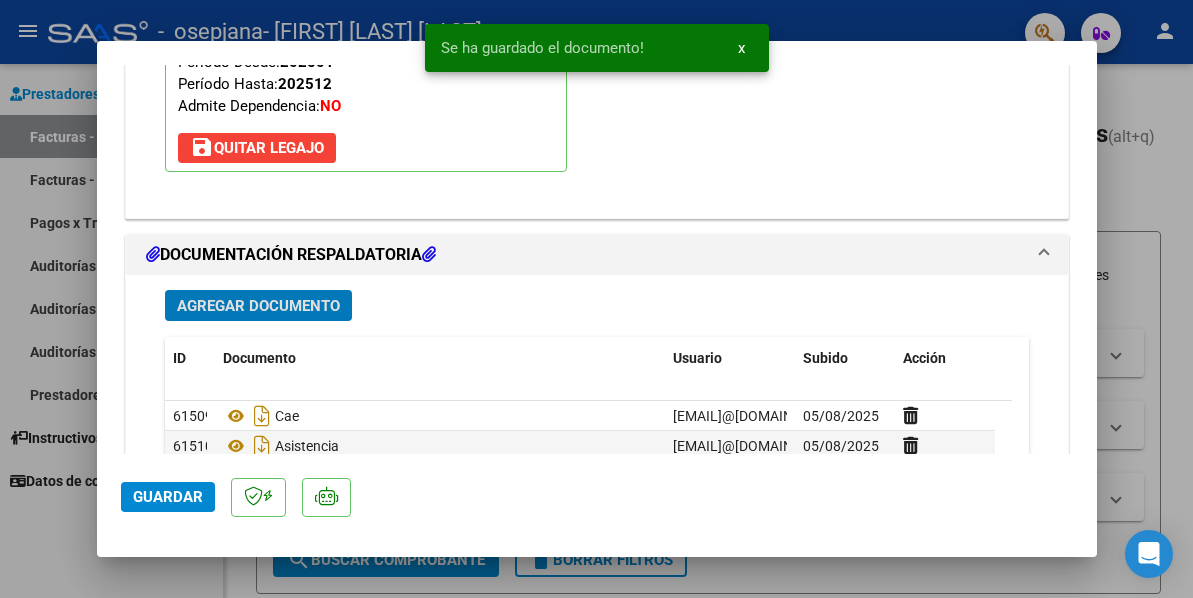 click on "Guardar" 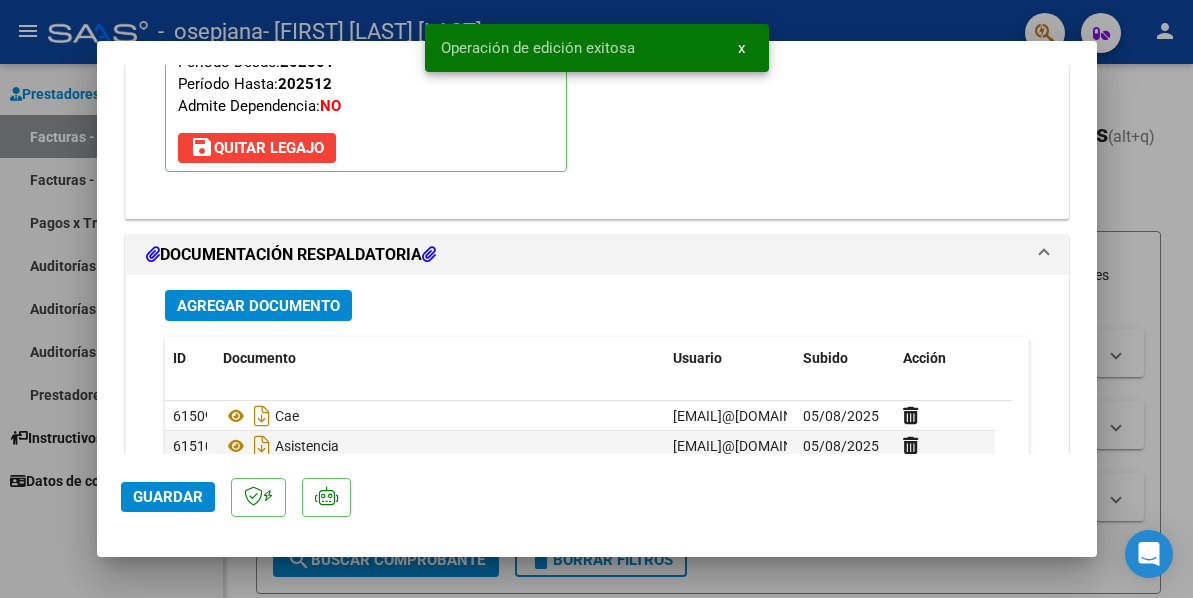 click at bounding box center [596, 299] 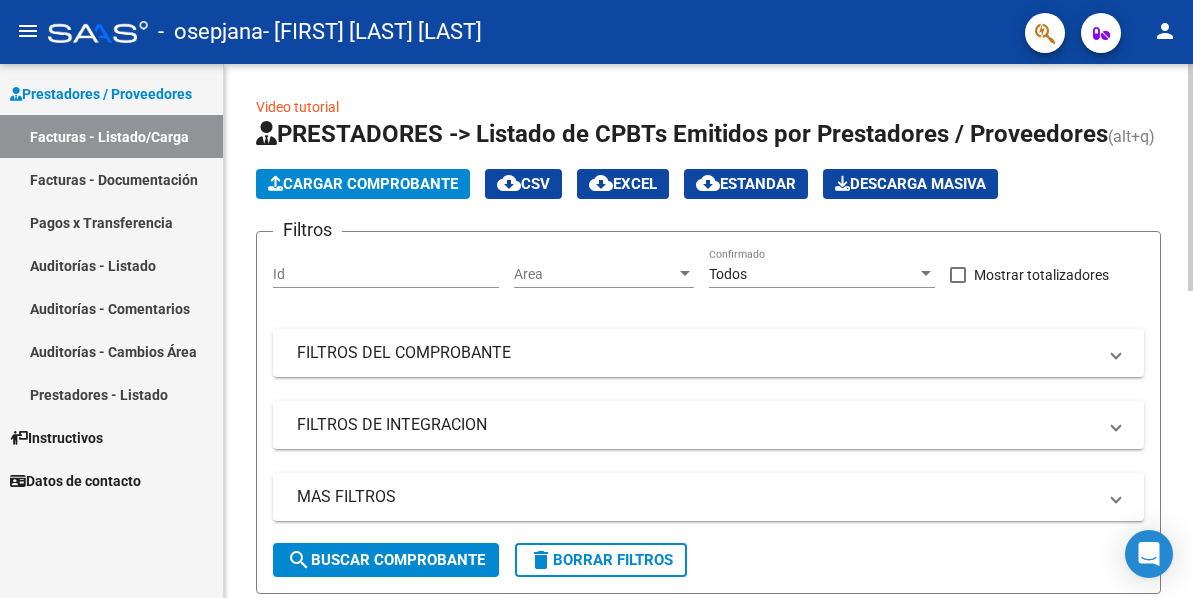 click on "Cargar Comprobante" 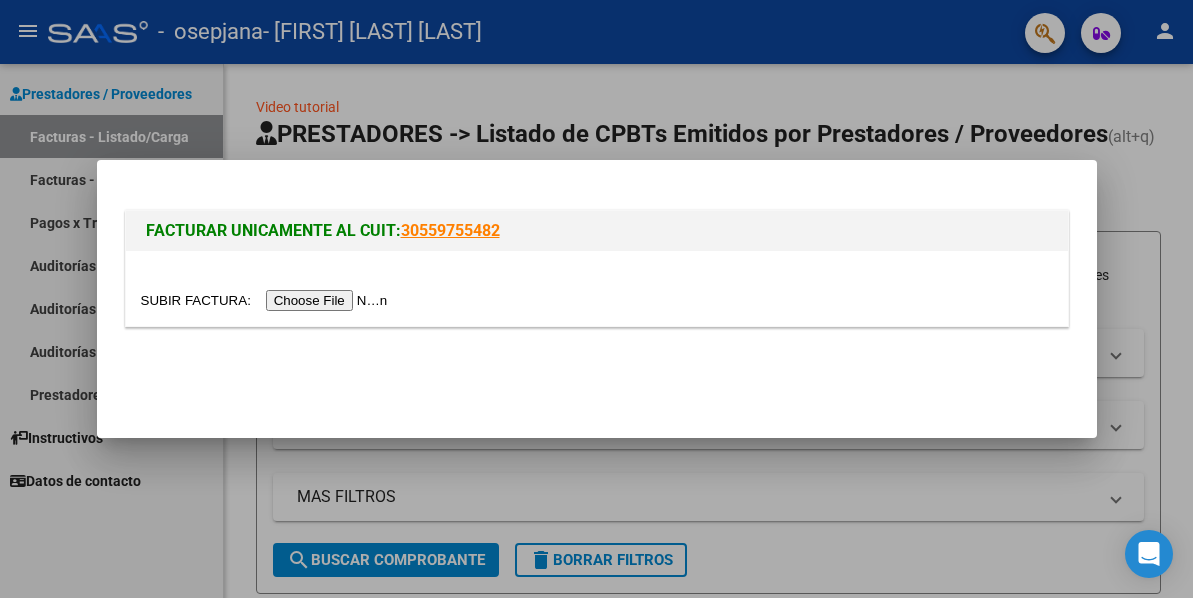 click at bounding box center (267, 300) 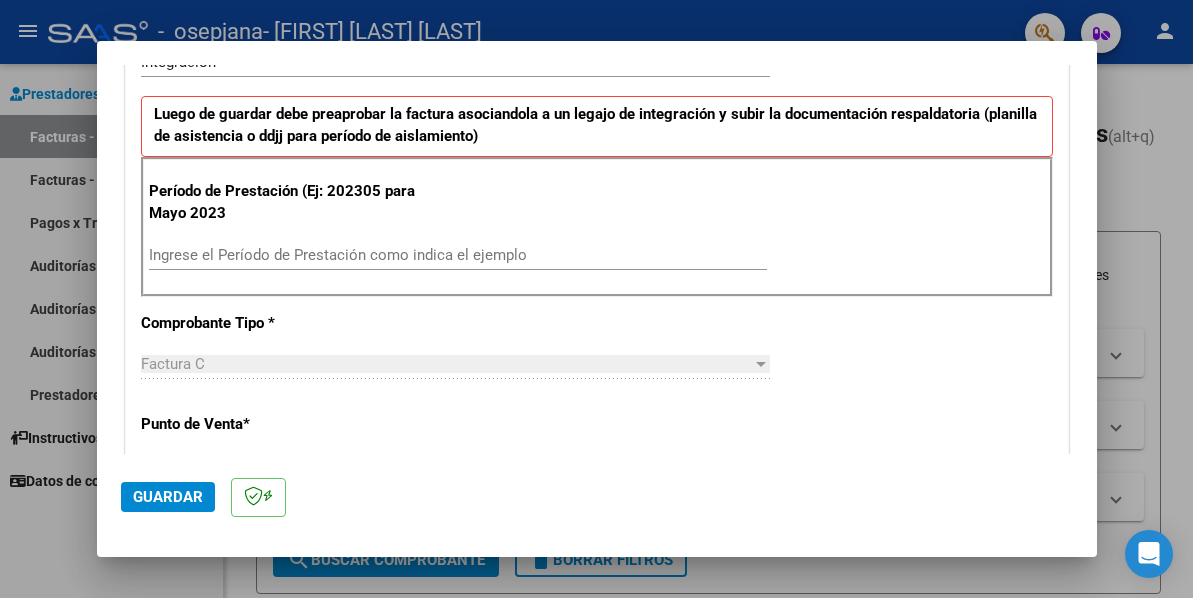 scroll, scrollTop: 500, scrollLeft: 0, axis: vertical 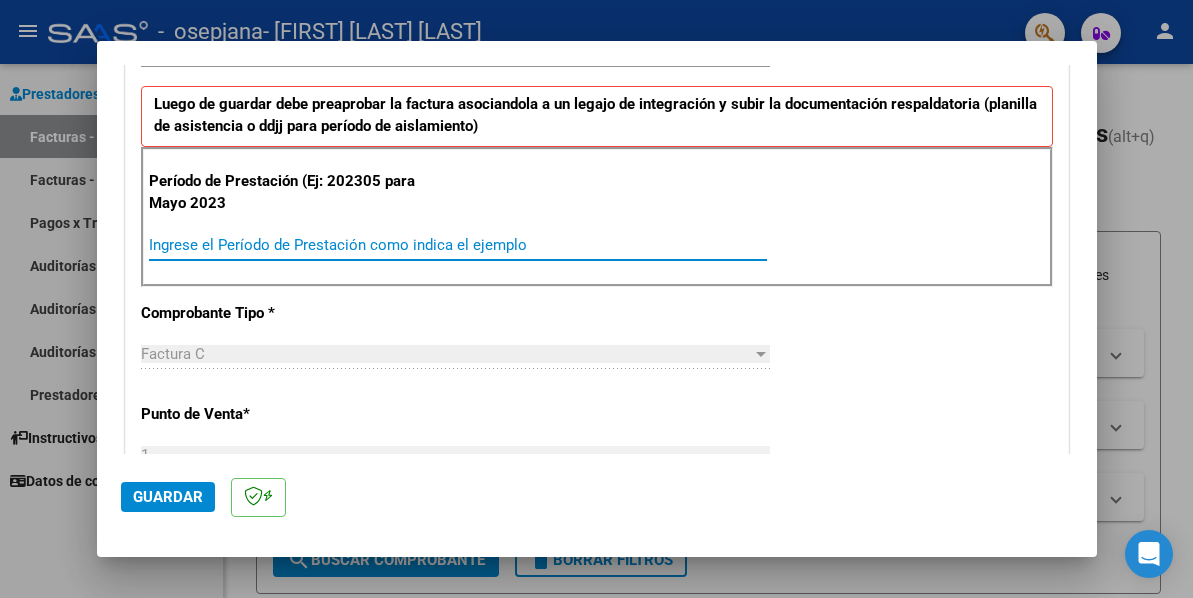 click on "Ingrese el Período de Prestación como indica el ejemplo" at bounding box center [458, 245] 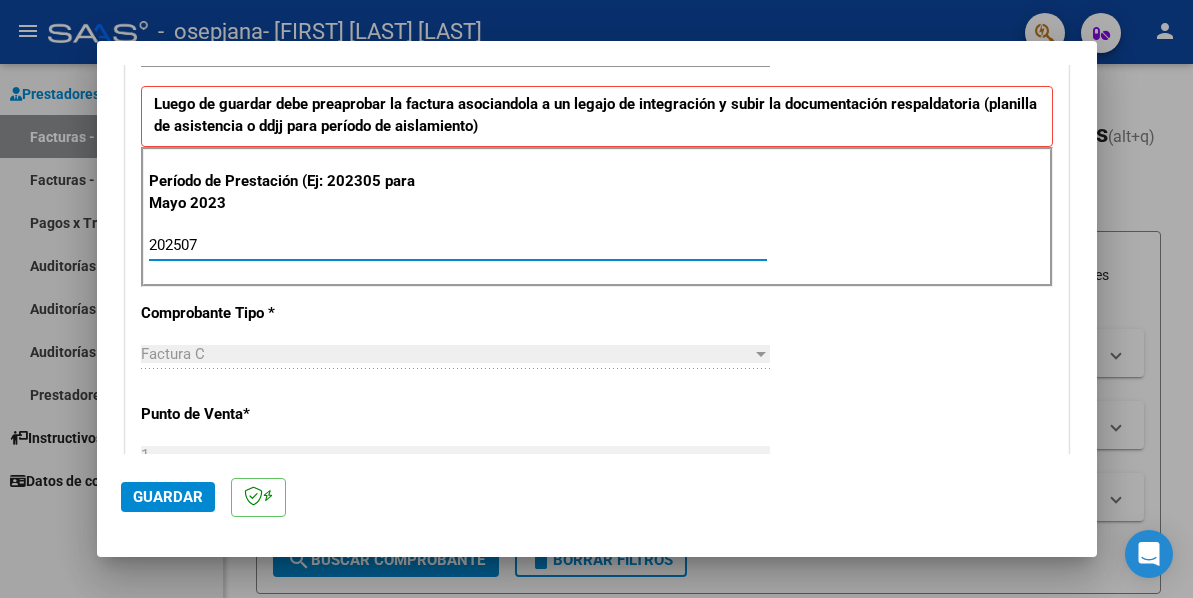 type on "202507" 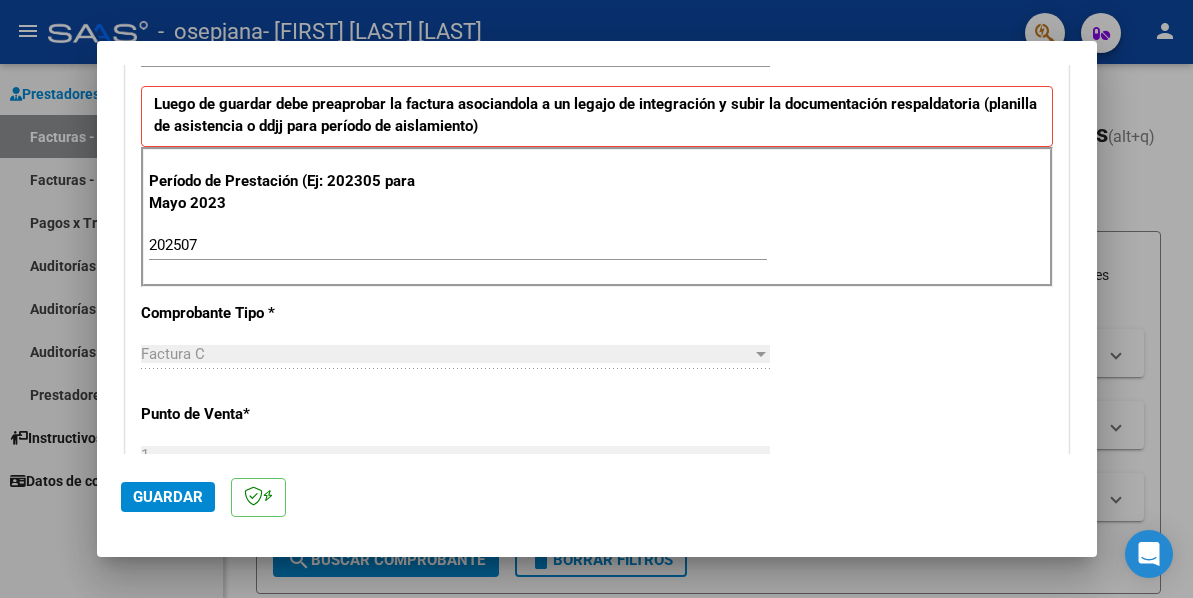 scroll, scrollTop: 800, scrollLeft: 0, axis: vertical 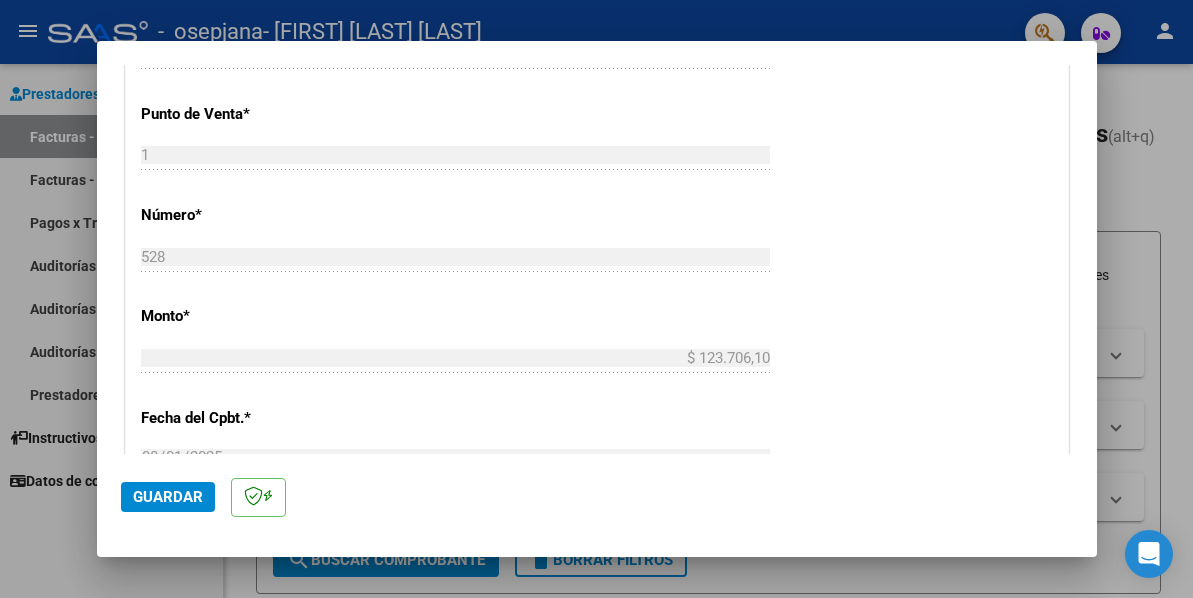 click on "Guardar" 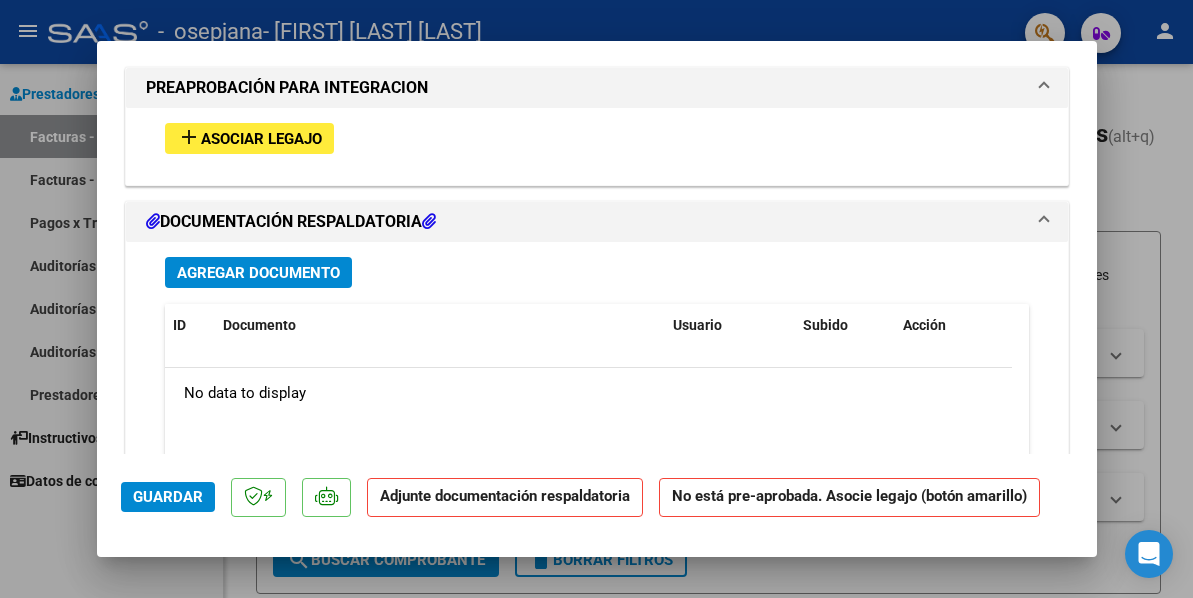 scroll, scrollTop: 1800, scrollLeft: 0, axis: vertical 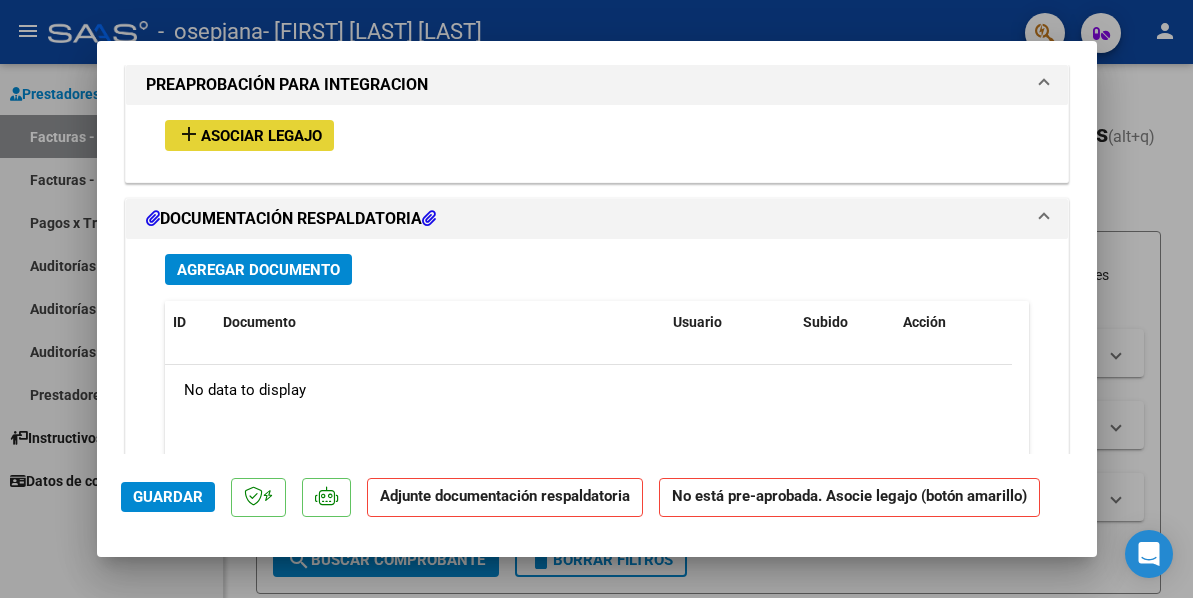 click on "add Asociar Legajo" at bounding box center (249, 135) 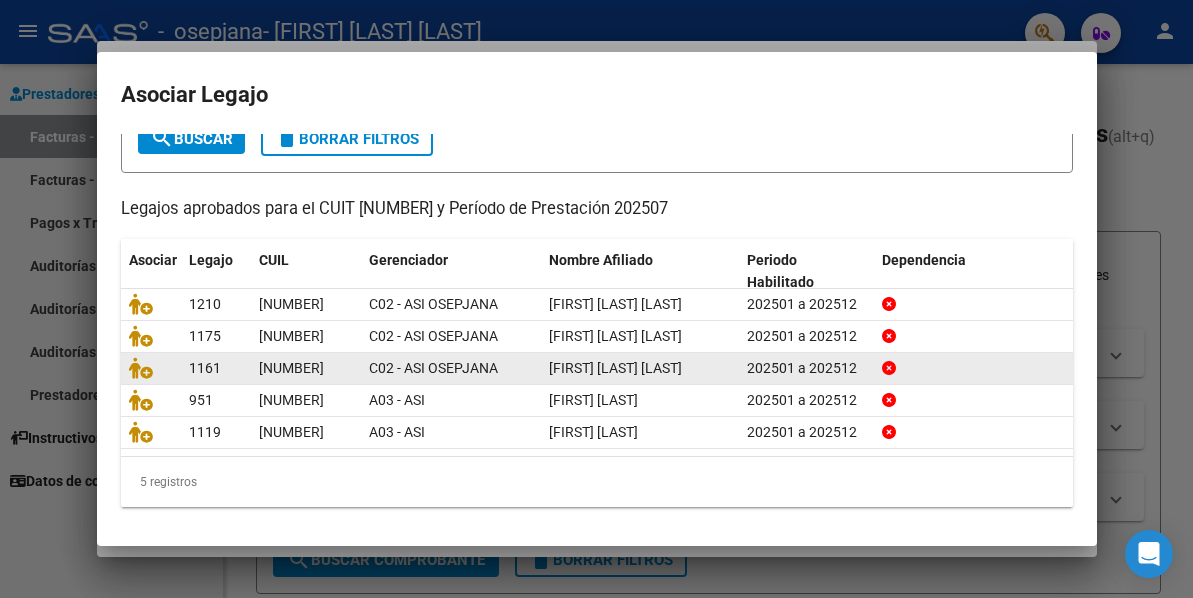 scroll, scrollTop: 144, scrollLeft: 0, axis: vertical 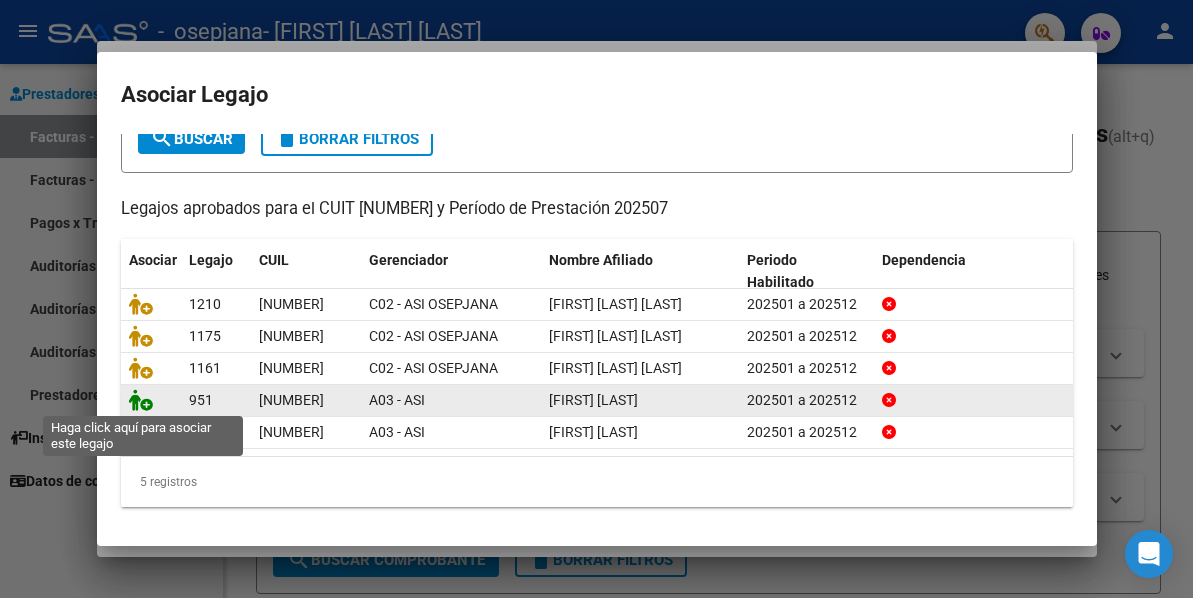 click 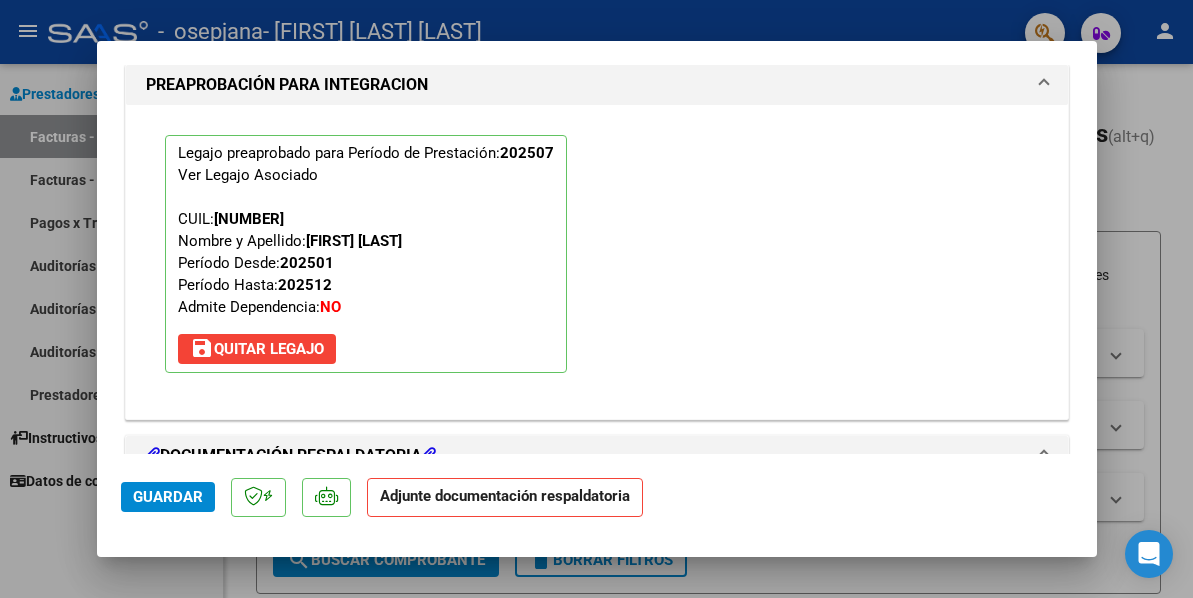 scroll, scrollTop: 1952, scrollLeft: 0, axis: vertical 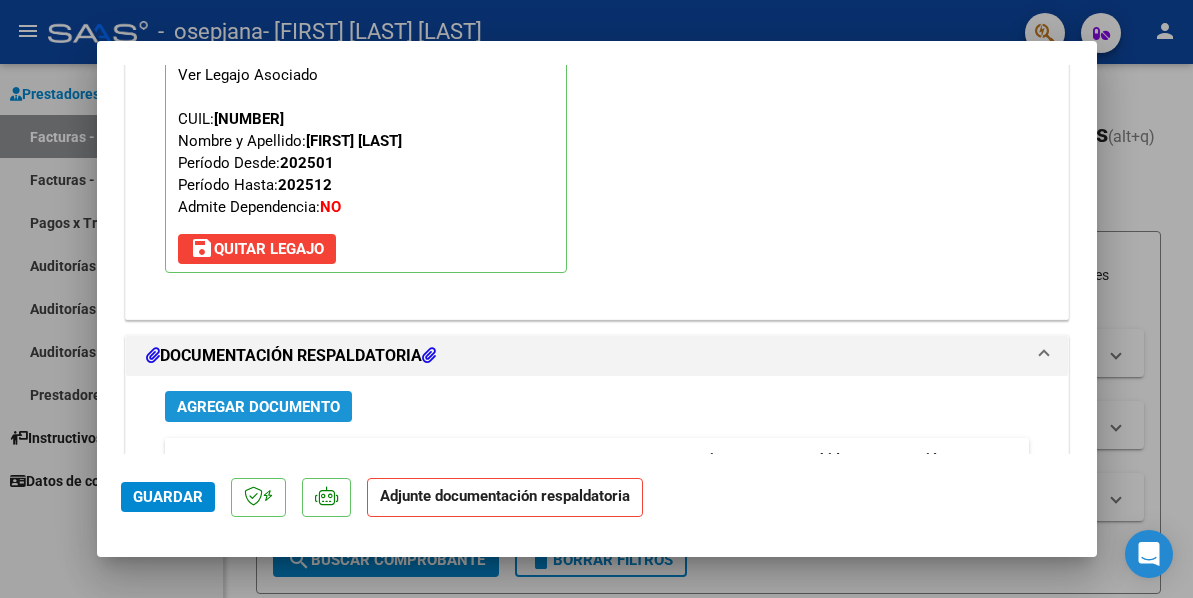 click on "Agregar Documento" at bounding box center [258, 407] 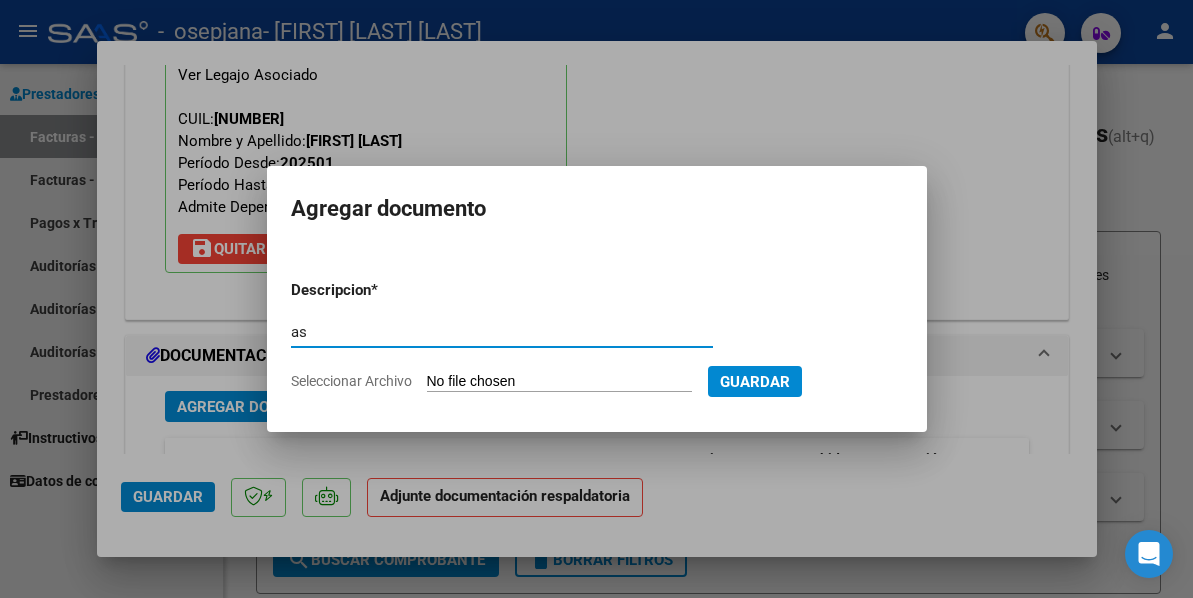 type on "a" 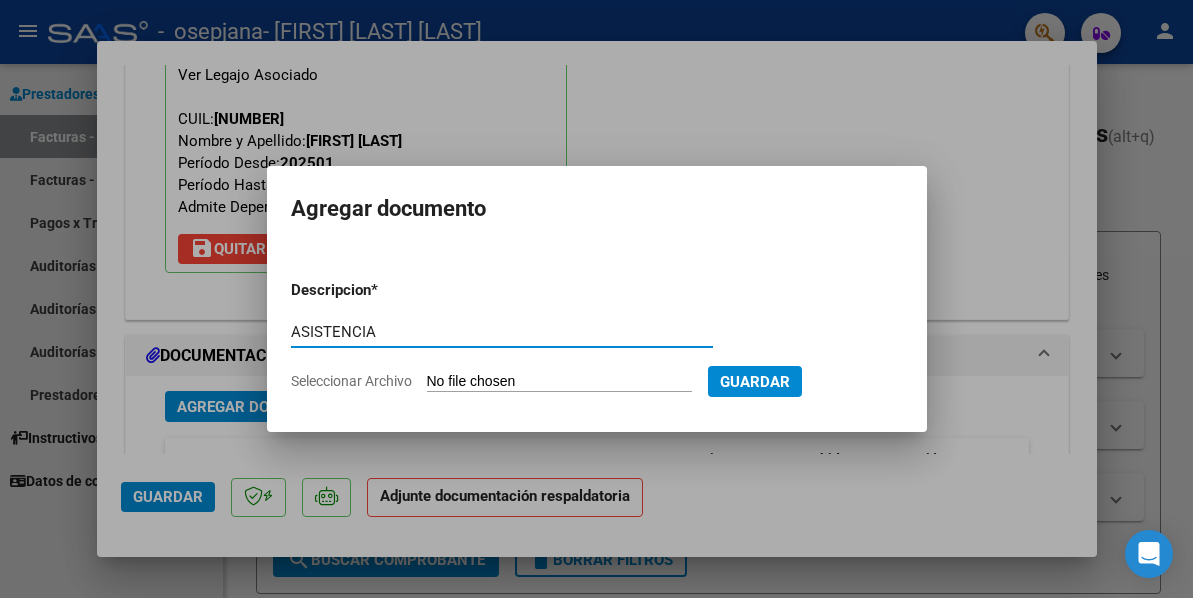 type on "ASISTENCIA" 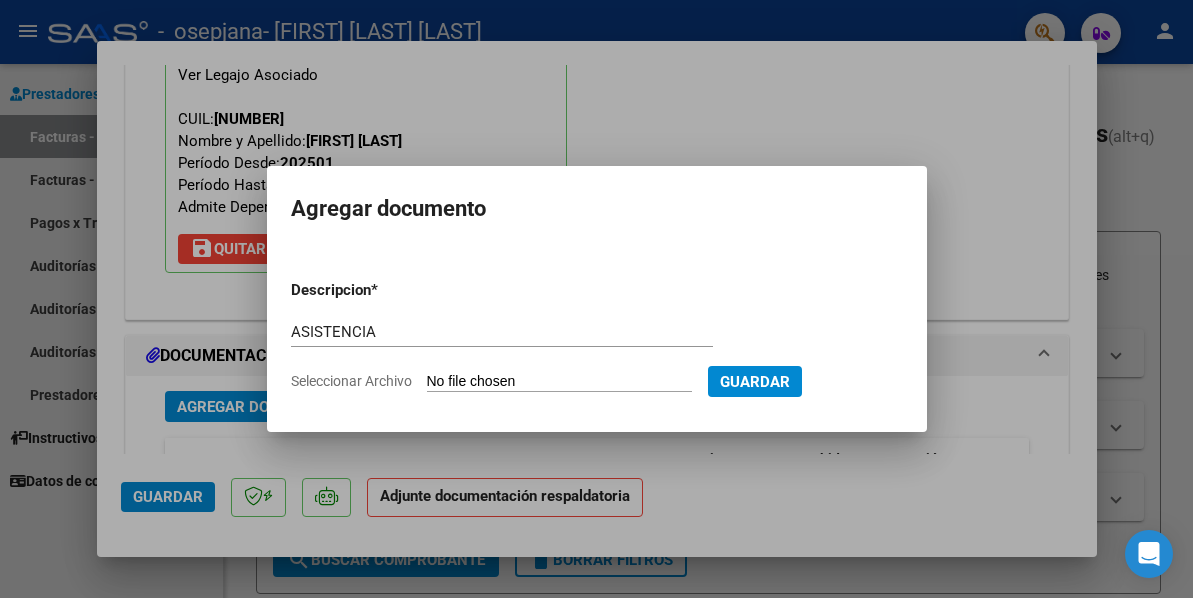 click on "Seleccionar Archivo" at bounding box center (559, 382) 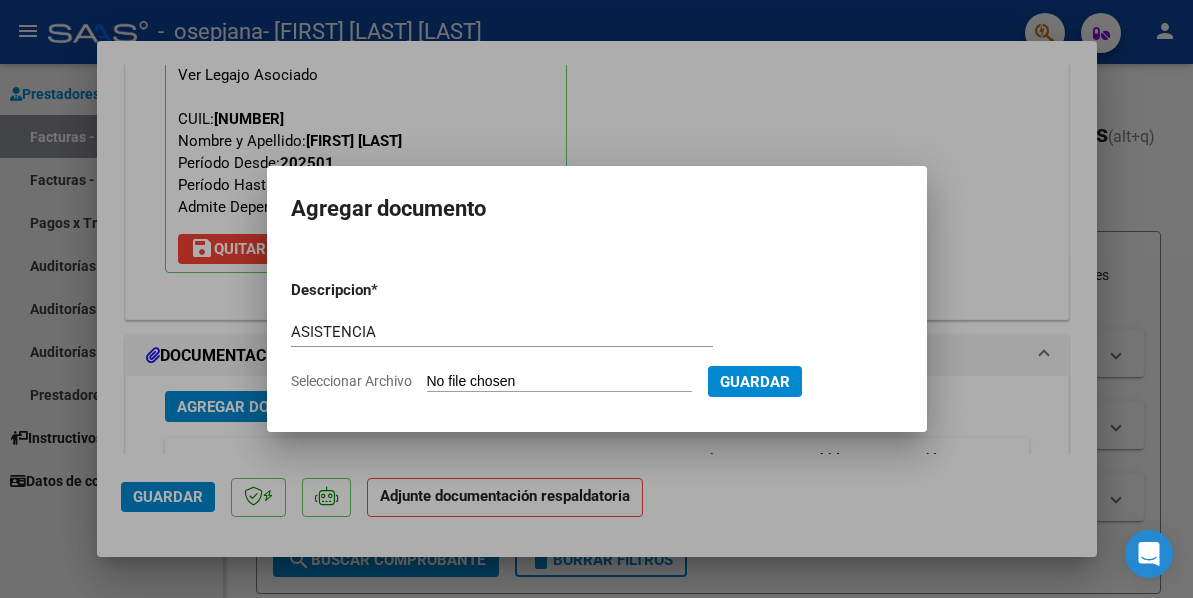 type on "C:\fakepath\[TEXT] [TEXT].pdf" 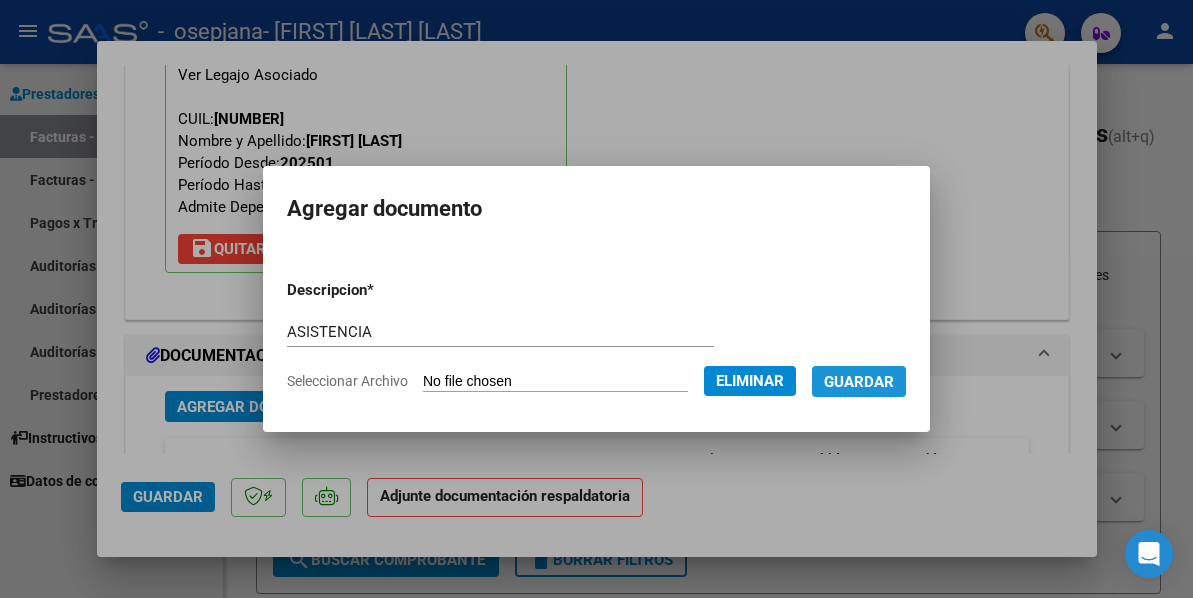 click on "Guardar" at bounding box center [859, 382] 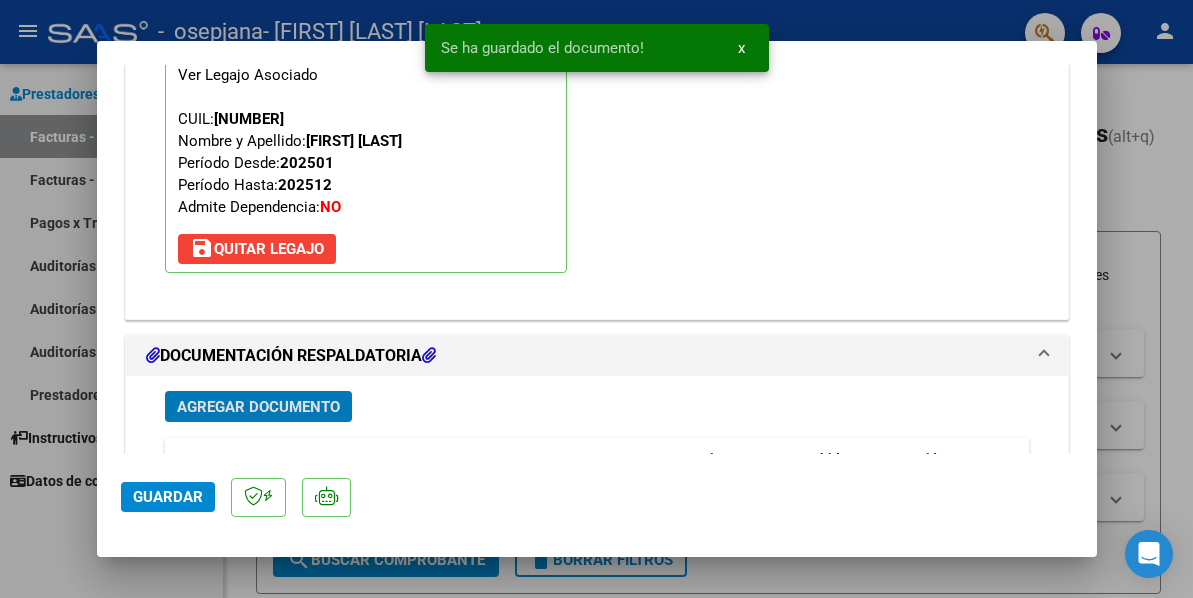 scroll, scrollTop: 2152, scrollLeft: 0, axis: vertical 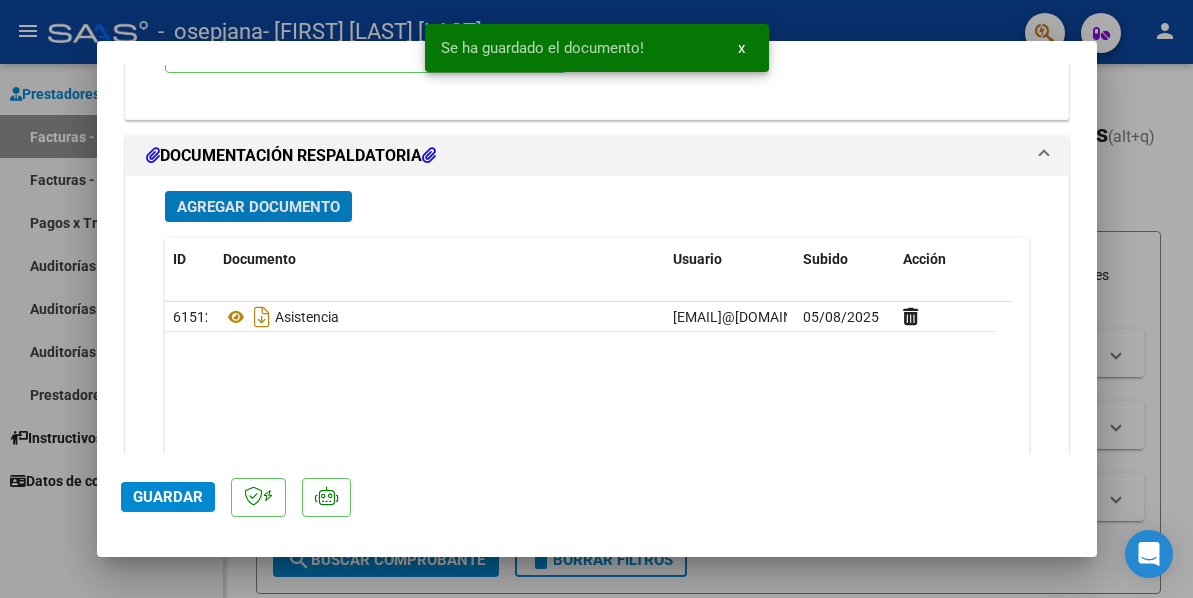 click on "Agregar Documento" at bounding box center (258, 207) 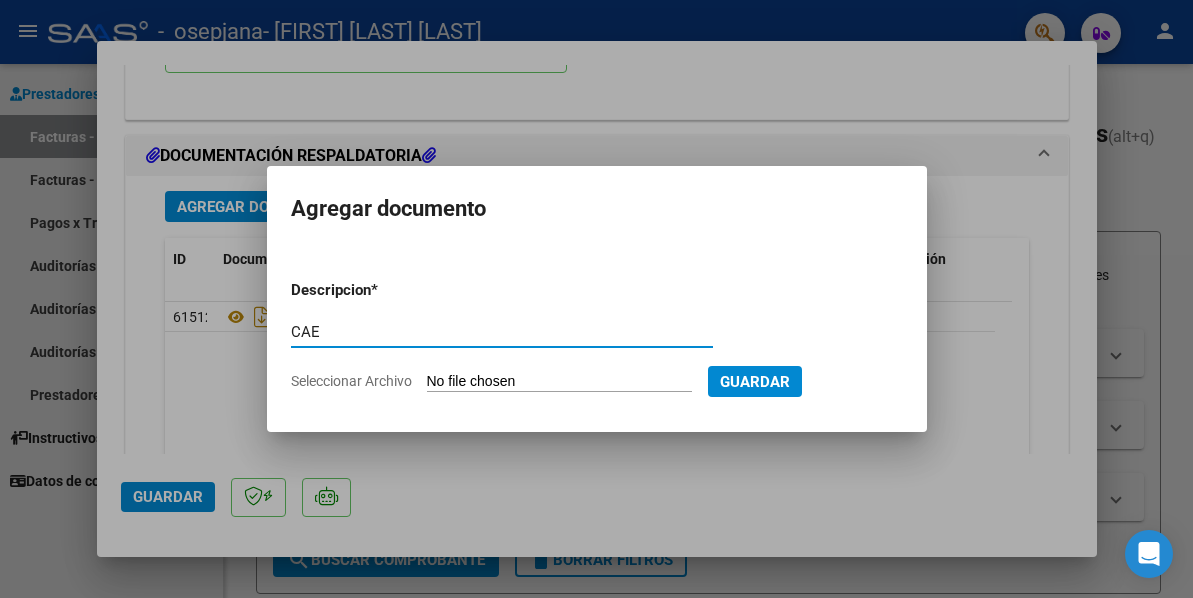 type on "CAE" 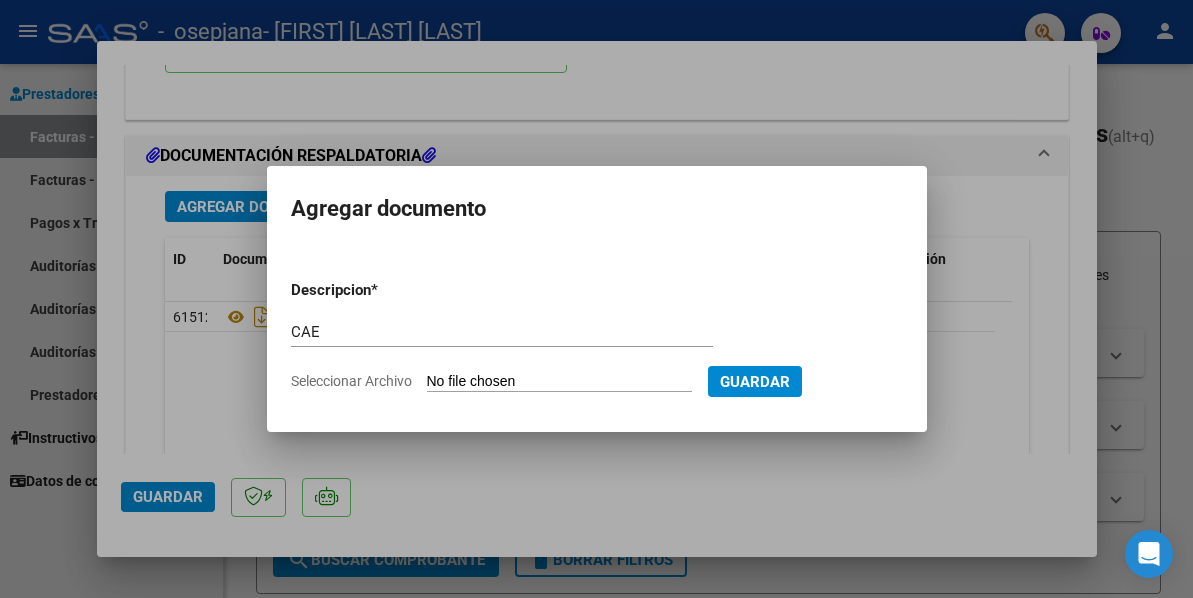 type on "C:\fakepath\Constatación de Comprobantes _ AFIP528.pdf" 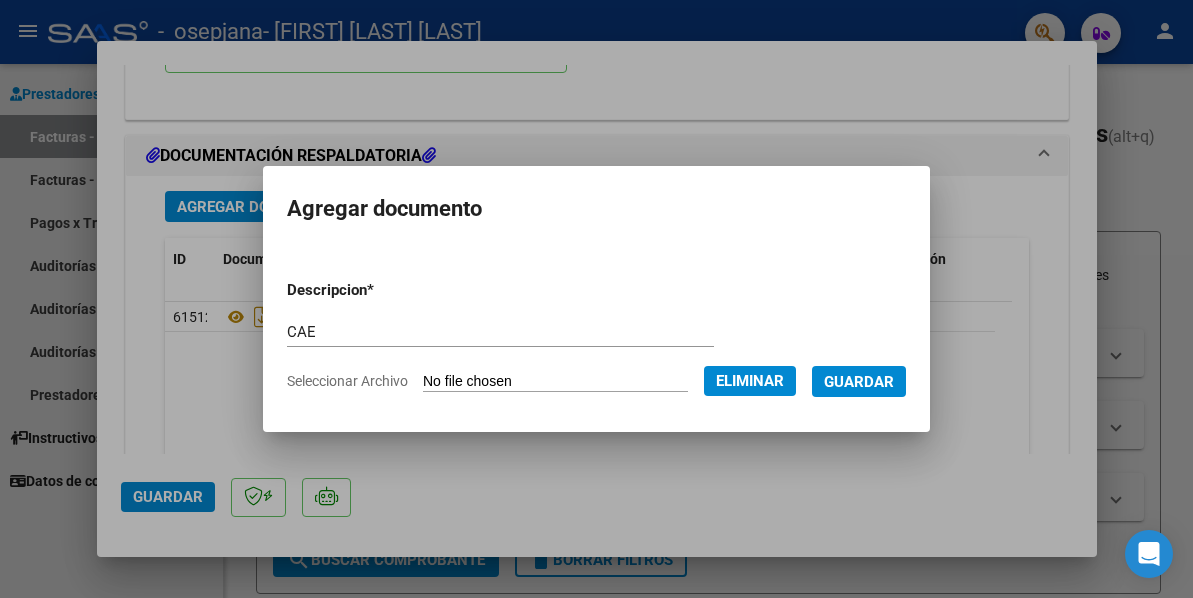 drag, startPoint x: 856, startPoint y: 393, endPoint x: 463, endPoint y: 396, distance: 393.01144 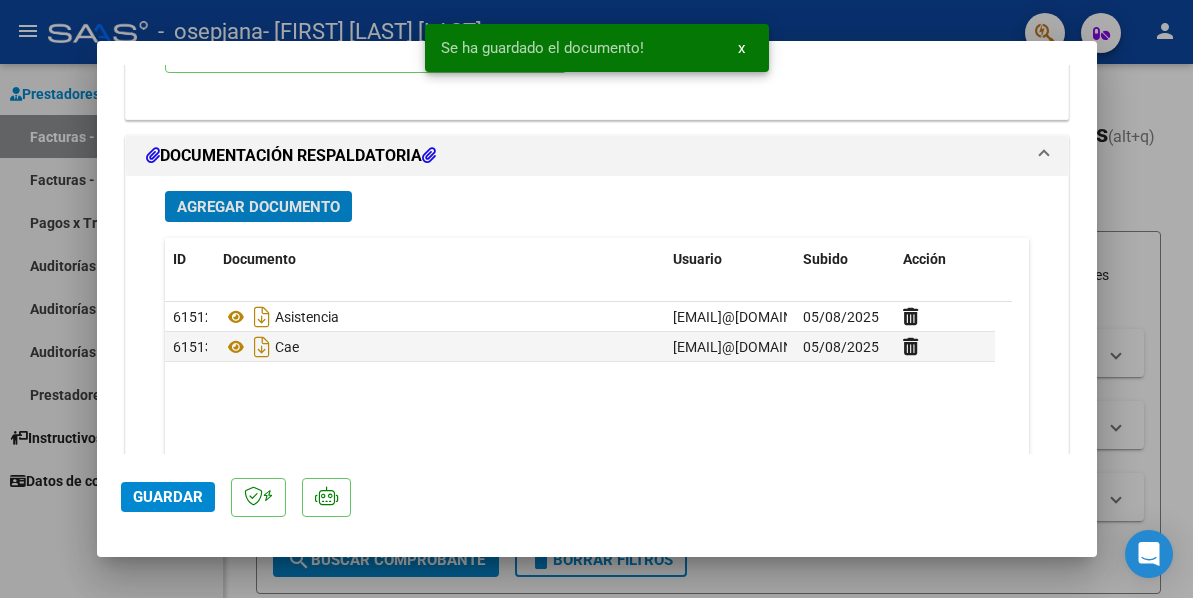click on "Agregar Documento" at bounding box center (258, 207) 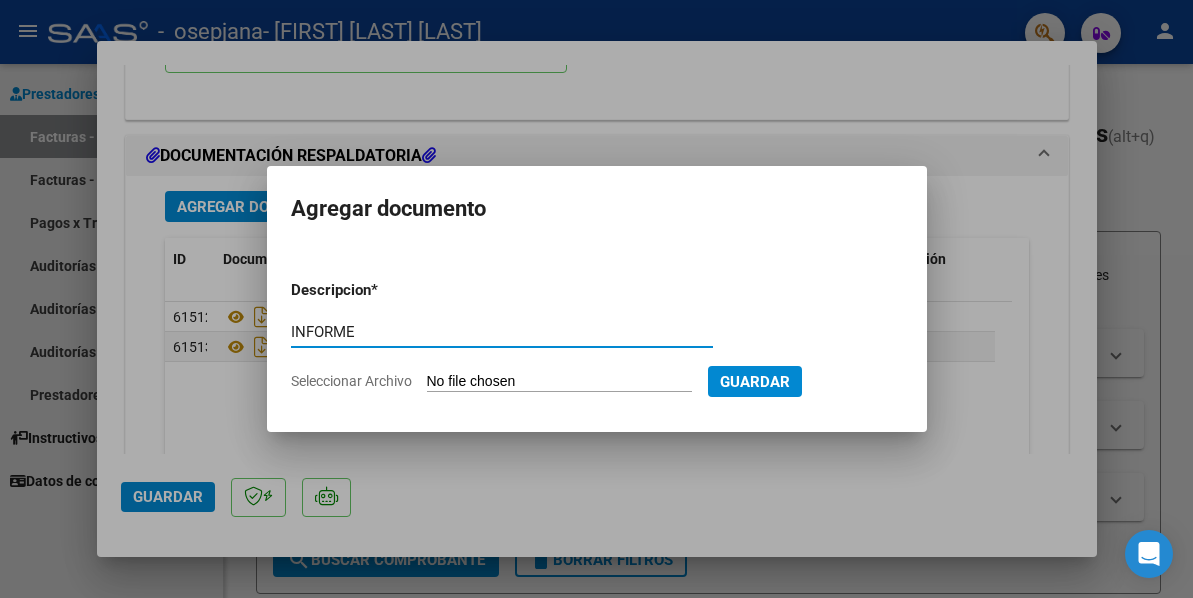 type on "INFORME" 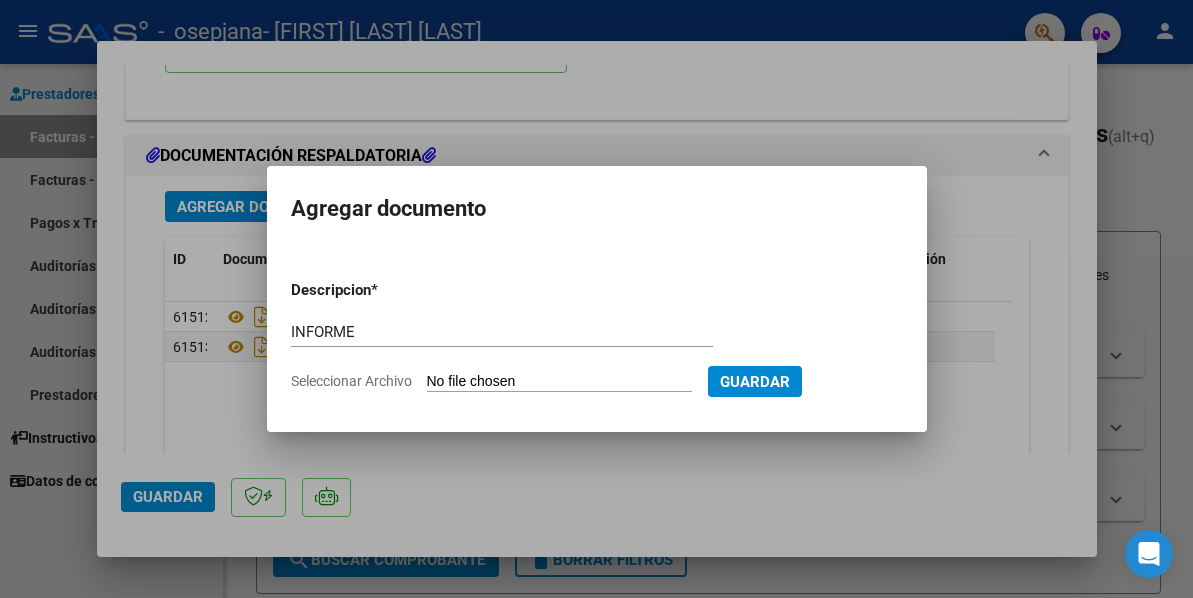 click on "Seleccionar Archivo" at bounding box center (559, 382) 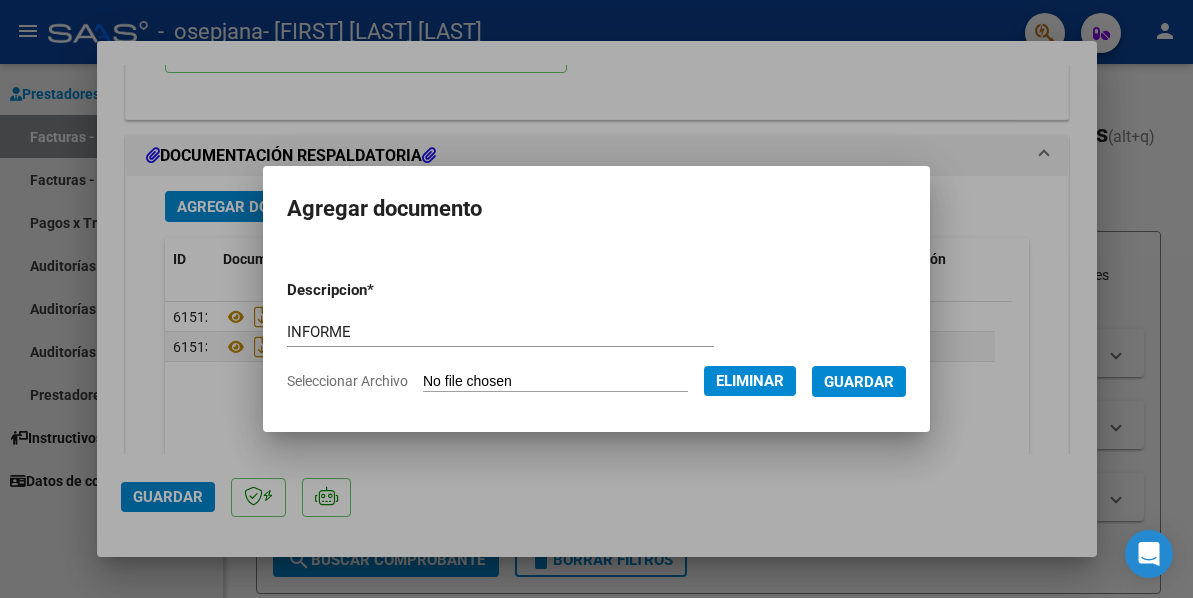 drag, startPoint x: 877, startPoint y: 382, endPoint x: 863, endPoint y: 385, distance: 14.3178215 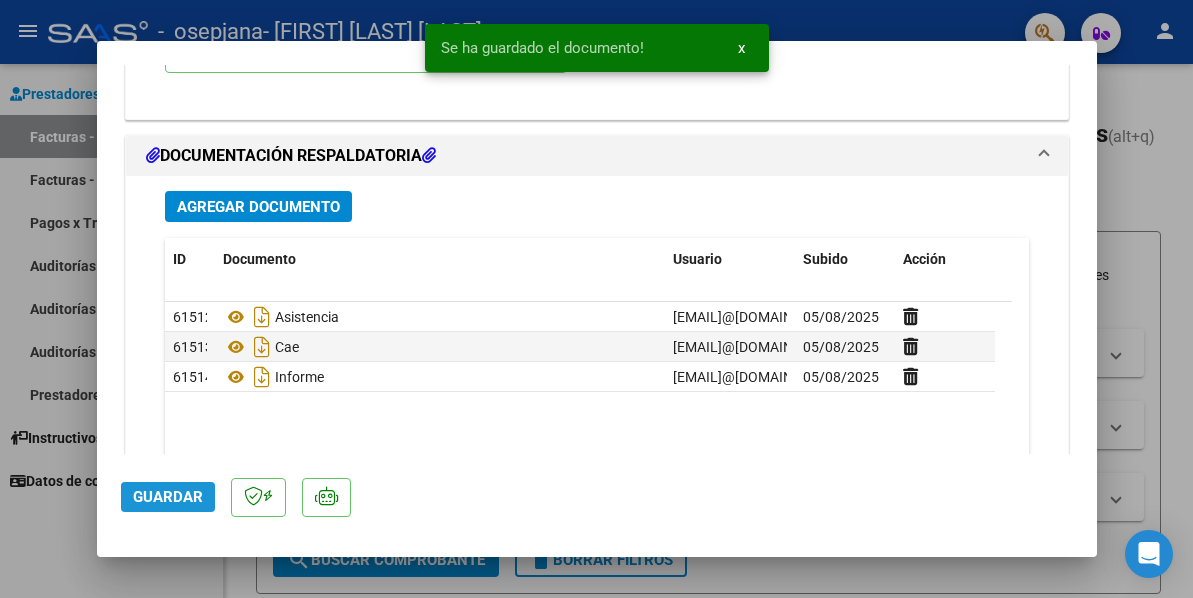click on "Guardar" 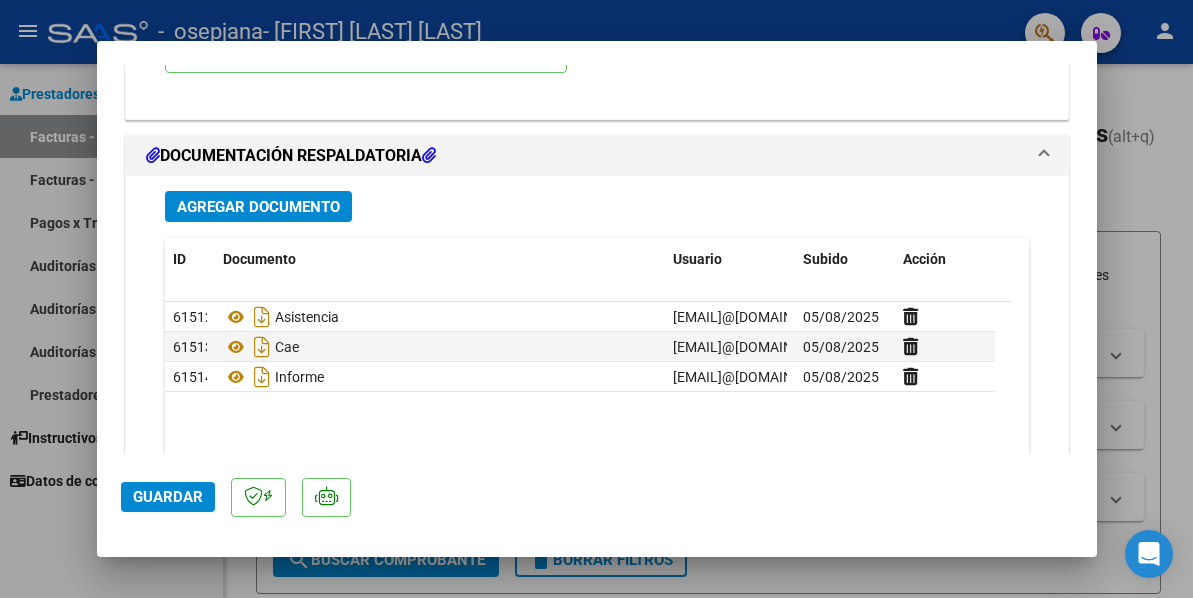 click on "Guardar" 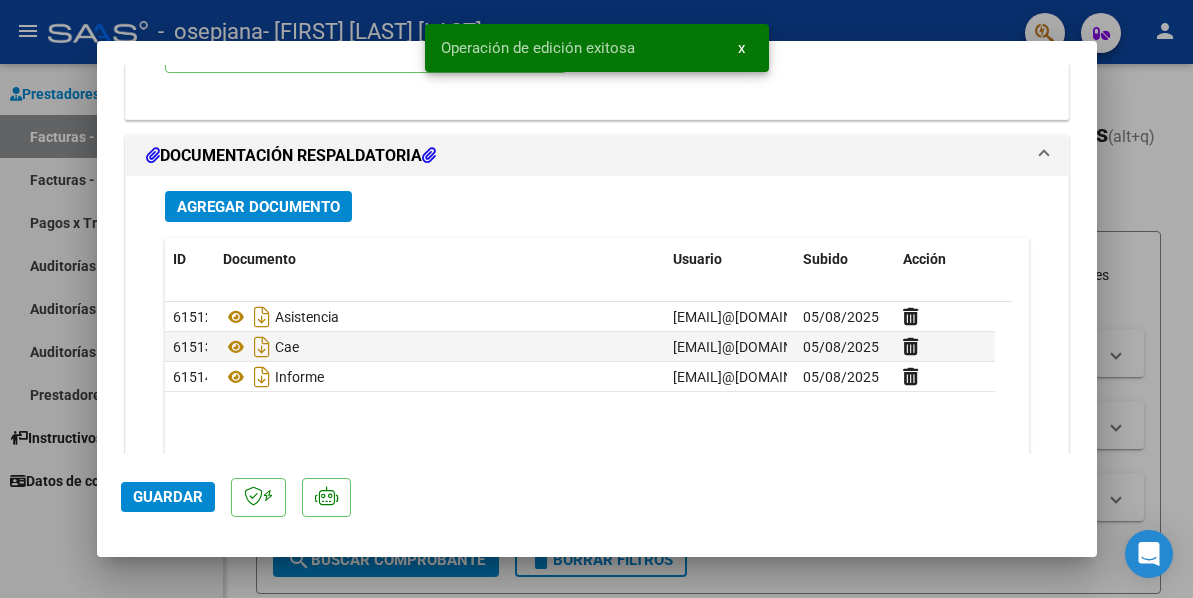 click at bounding box center [596, 299] 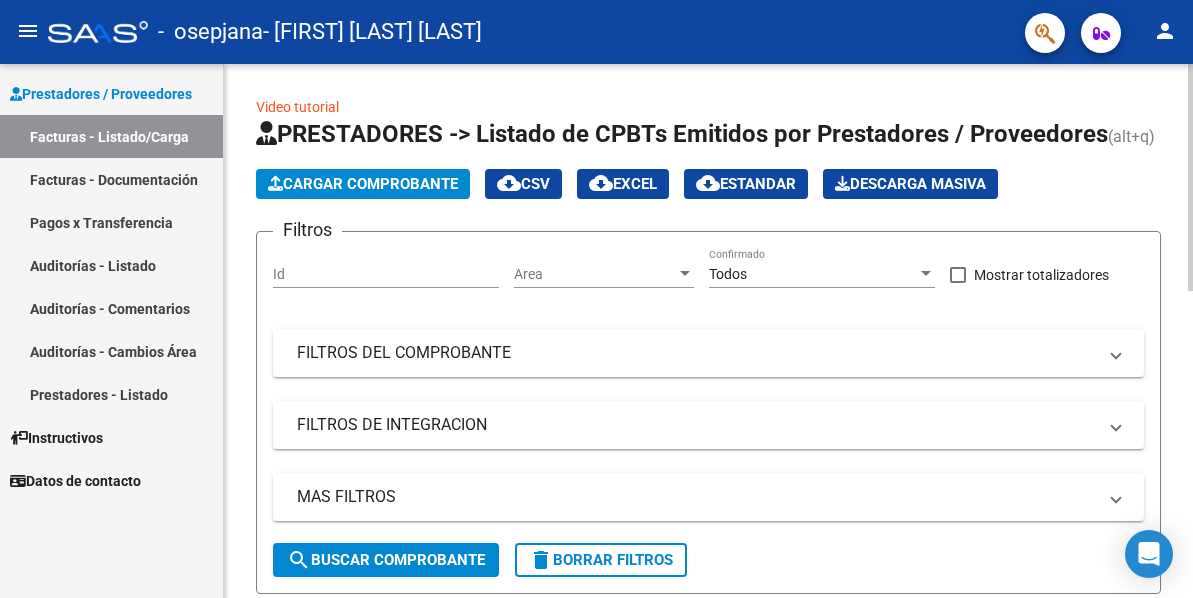 click on "Cargar Comprobante" 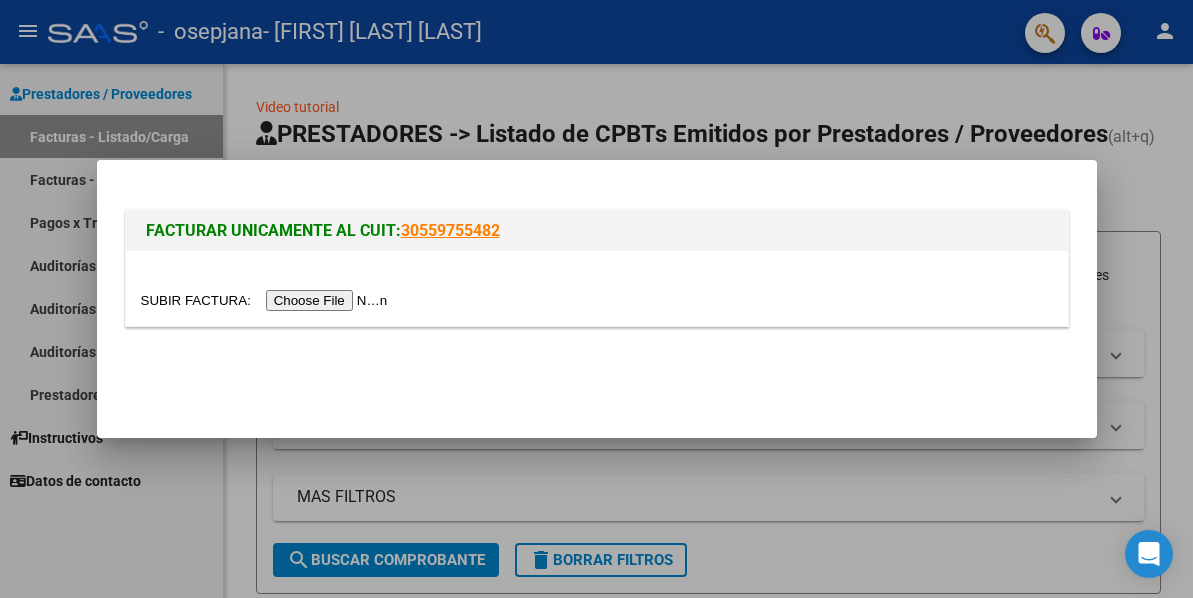 click at bounding box center [267, 300] 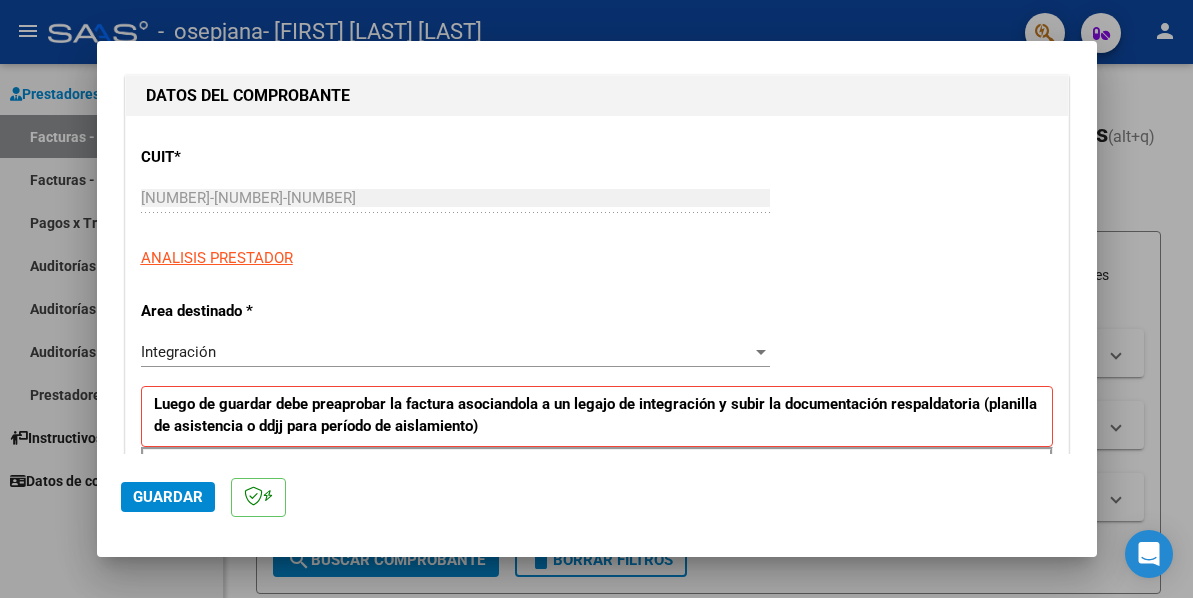 scroll, scrollTop: 400, scrollLeft: 0, axis: vertical 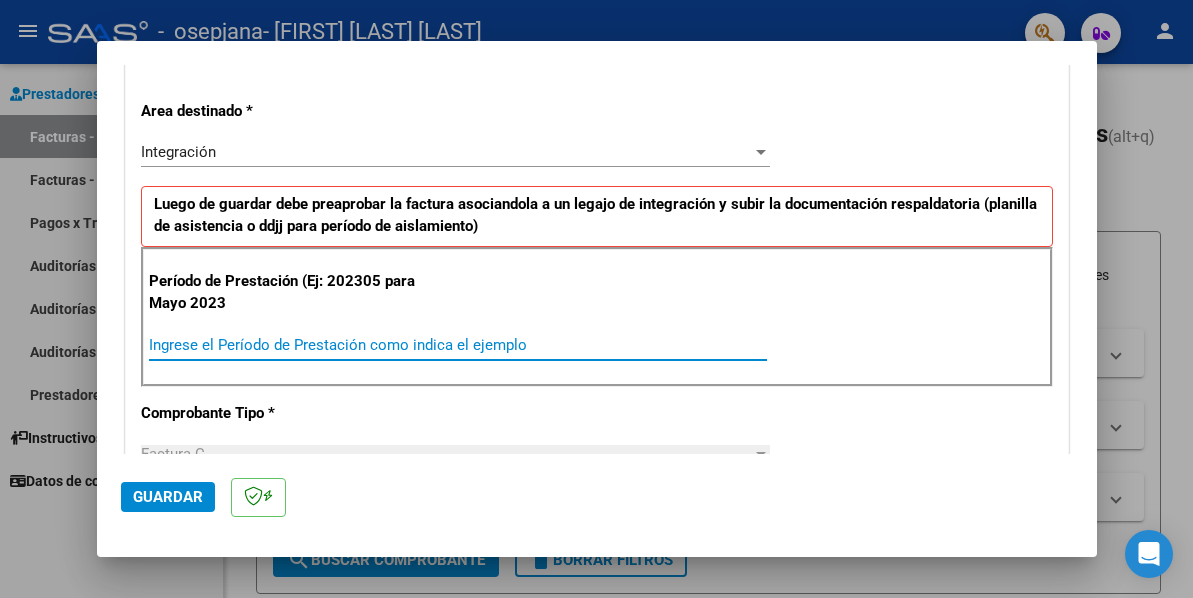 click on "Ingrese el Período de Prestación como indica el ejemplo" at bounding box center [458, 345] 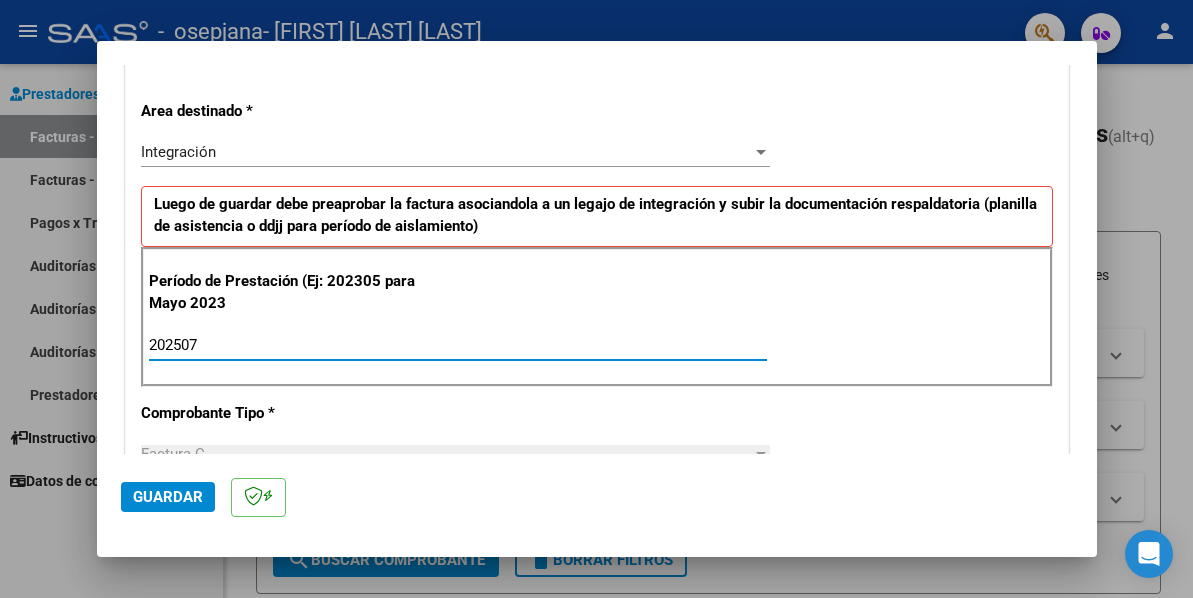 type on "202507" 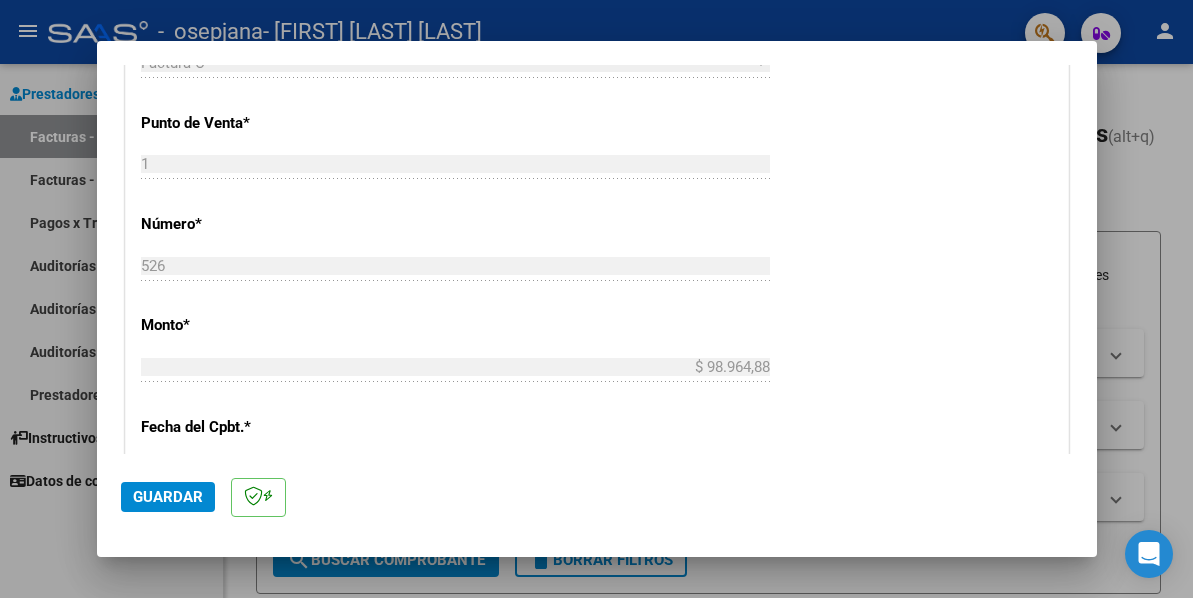 scroll, scrollTop: 800, scrollLeft: 0, axis: vertical 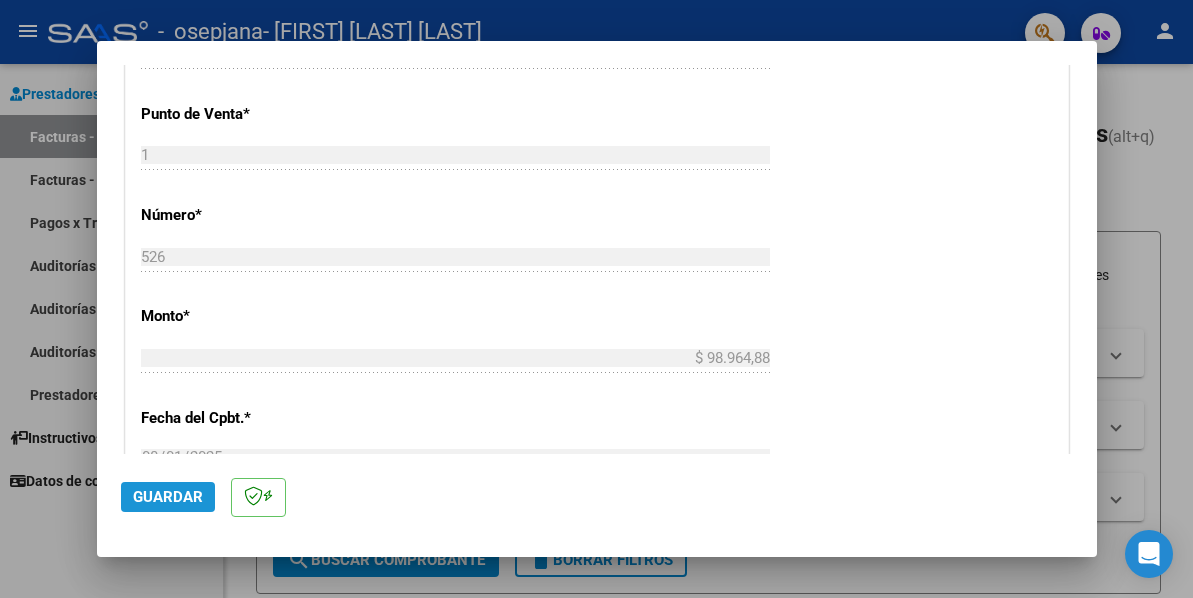 click on "Guardar" 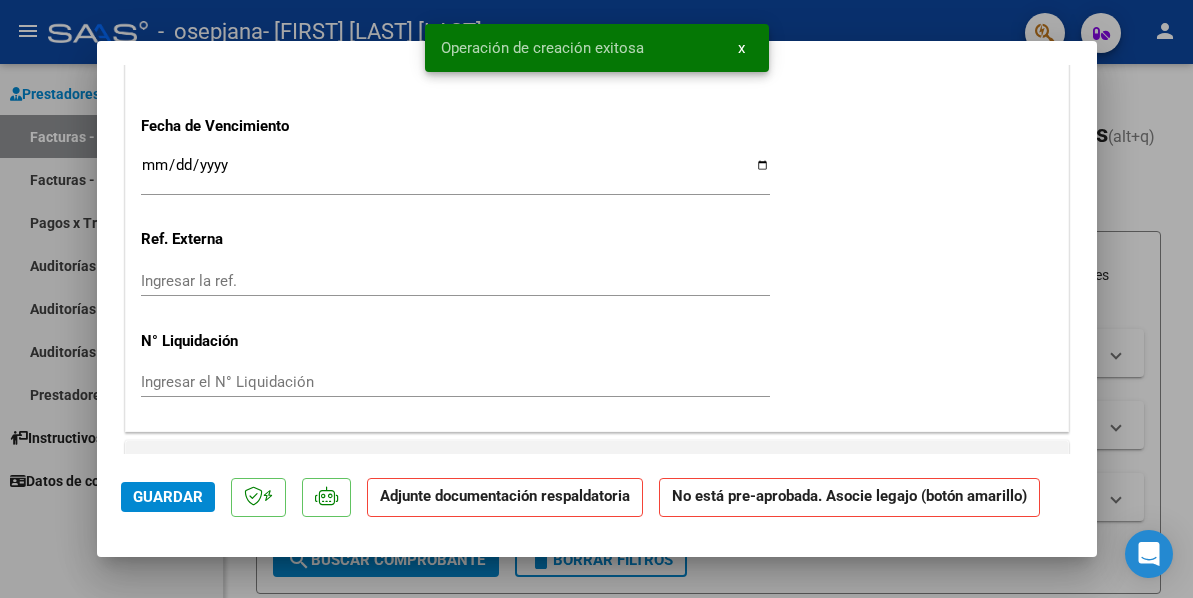 scroll, scrollTop: 1600, scrollLeft: 0, axis: vertical 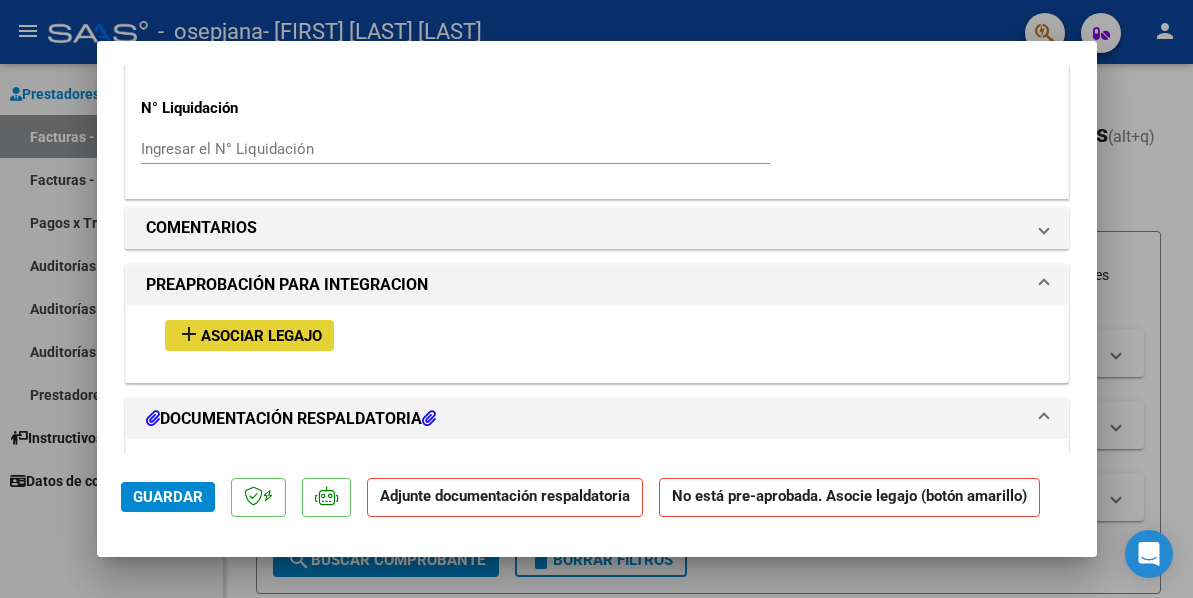 click on "Asociar Legajo" at bounding box center [261, 336] 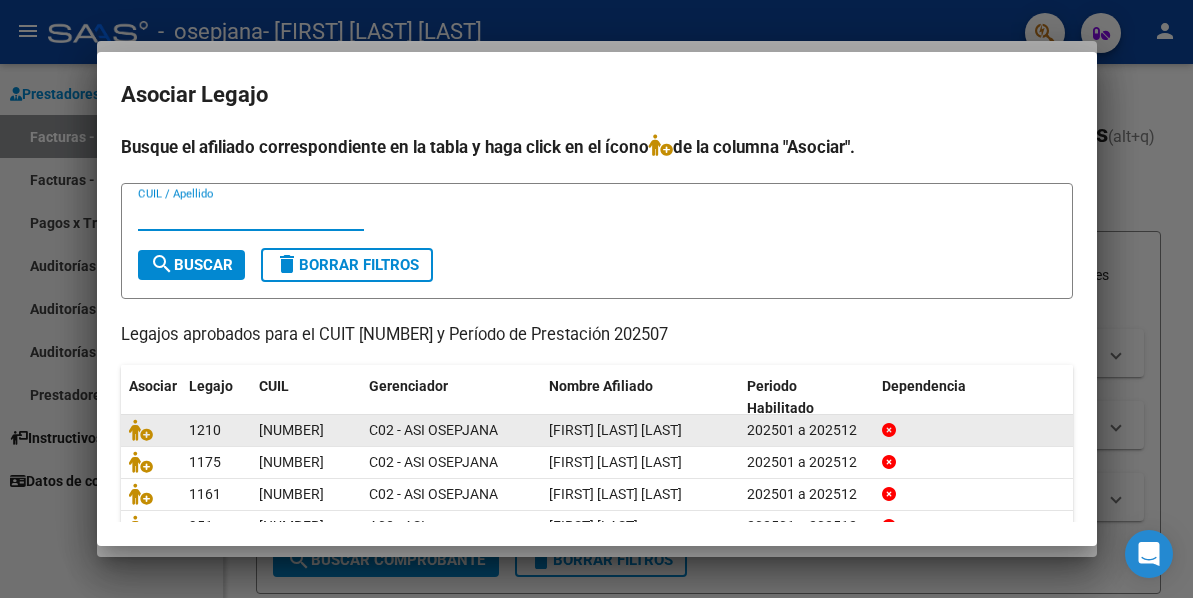 scroll, scrollTop: 144, scrollLeft: 0, axis: vertical 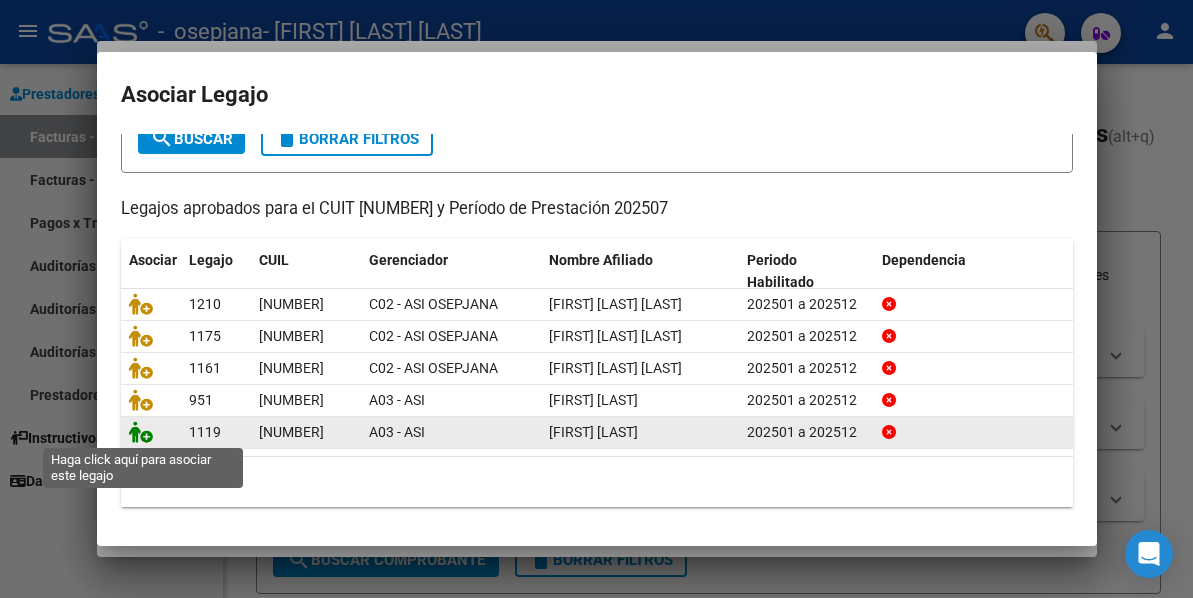 click 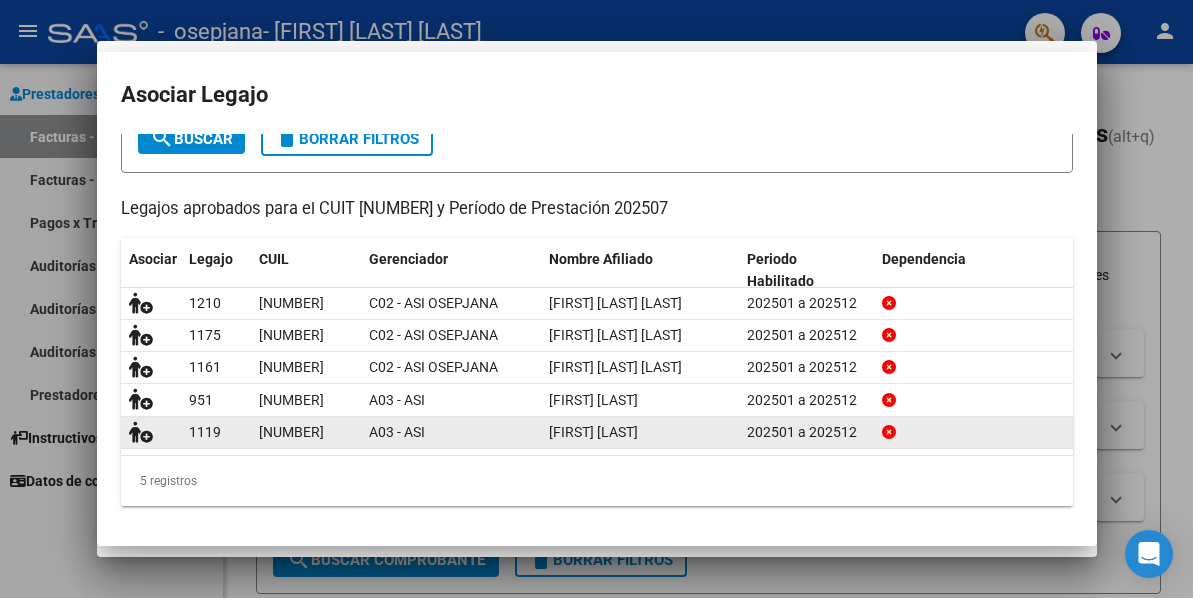 scroll, scrollTop: 1653, scrollLeft: 0, axis: vertical 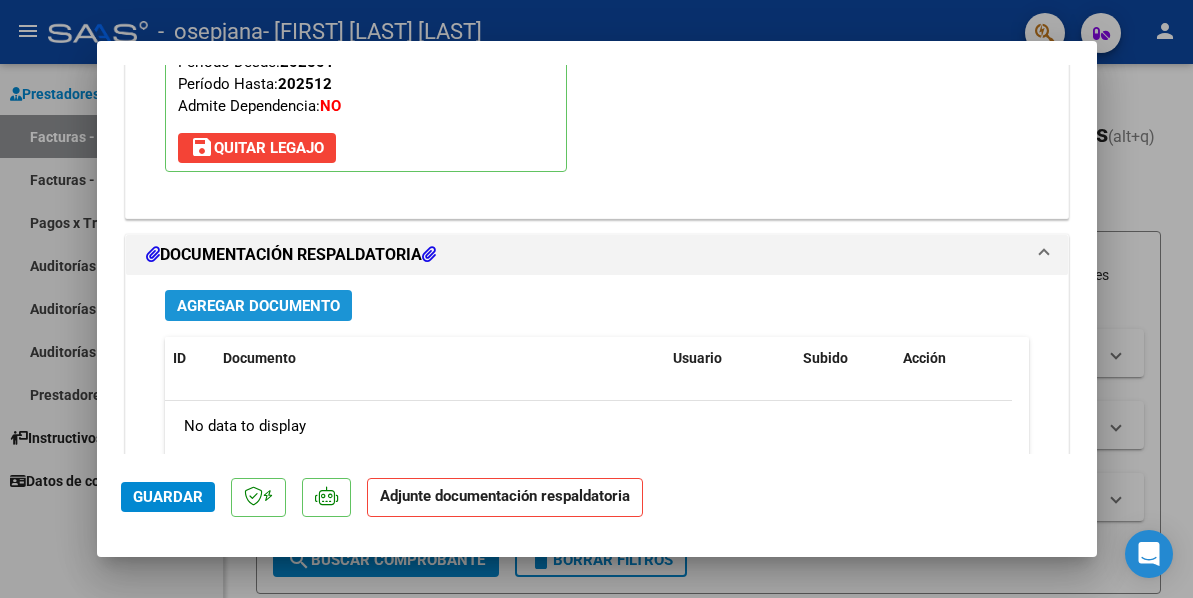 click on "Agregar Documento" at bounding box center [258, 306] 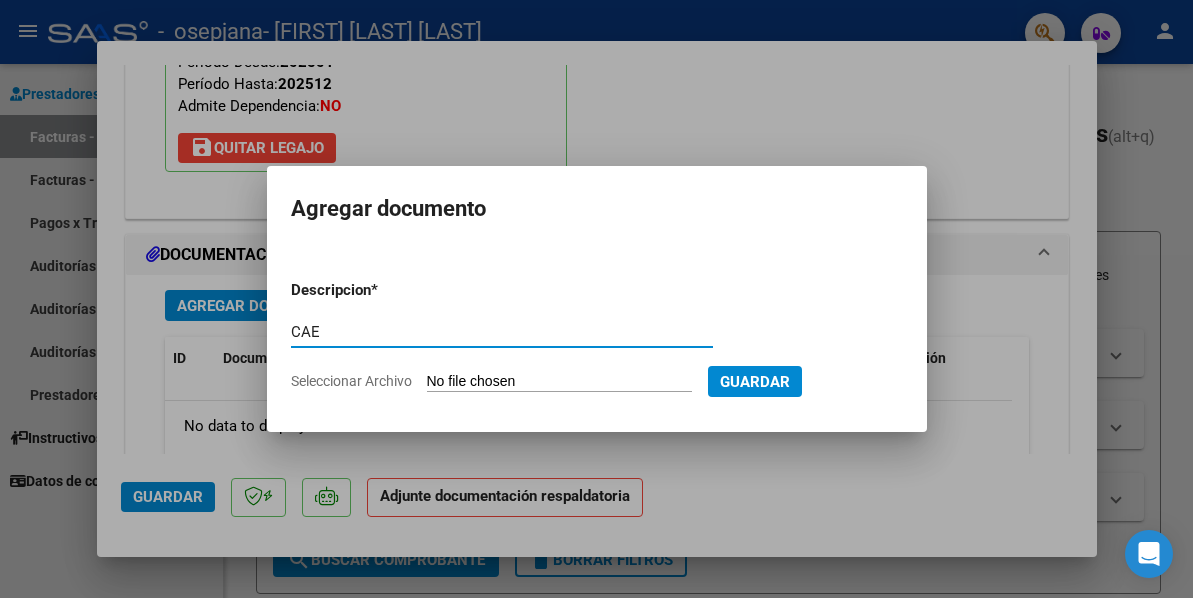 type on "CAE" 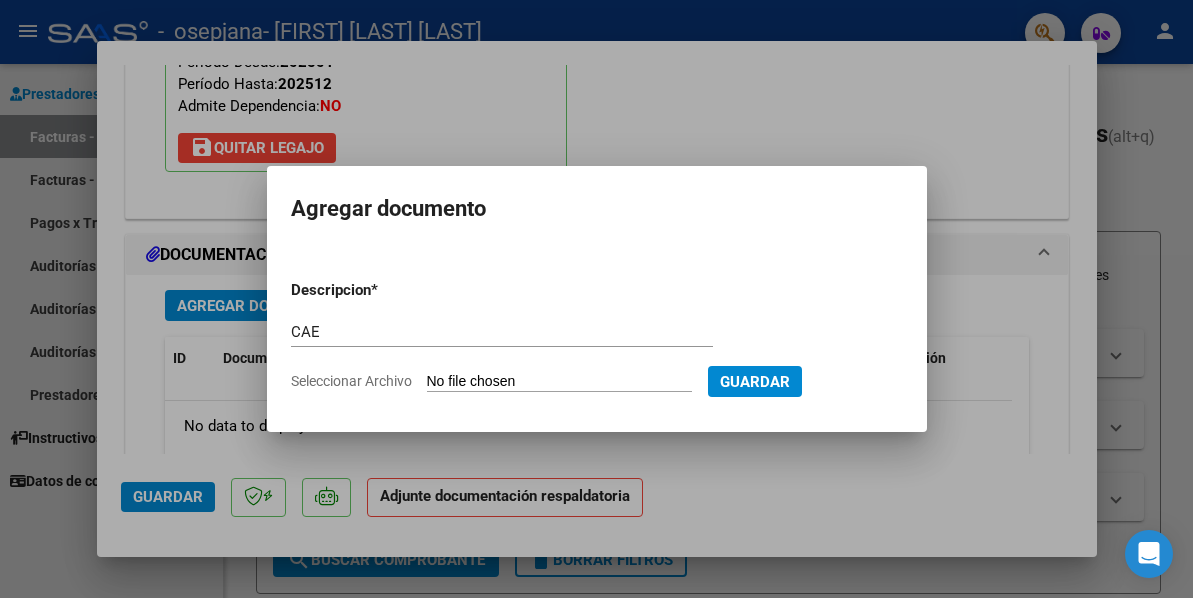click on "Seleccionar Archivo" at bounding box center (559, 382) 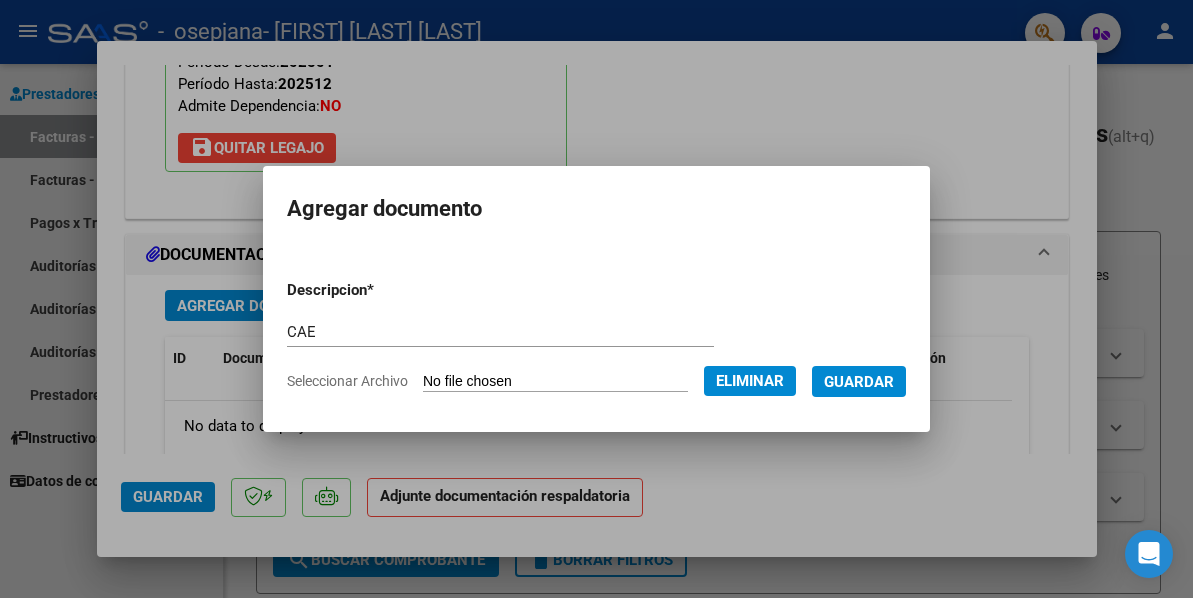 click on "Guardar" at bounding box center (859, 382) 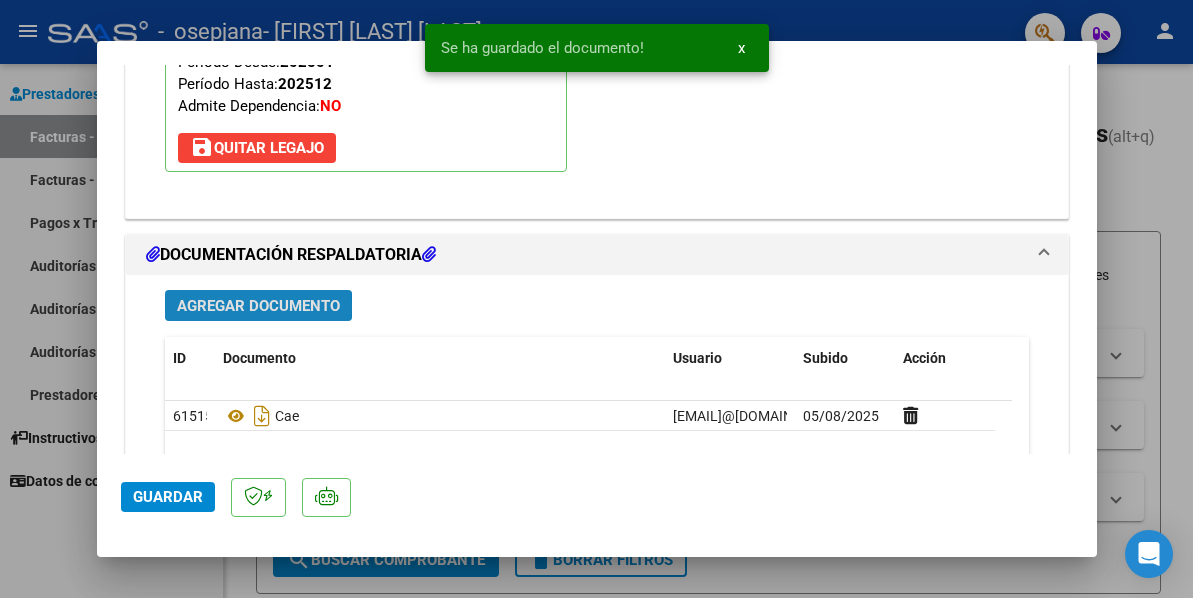click on "Agregar Documento" at bounding box center (258, 306) 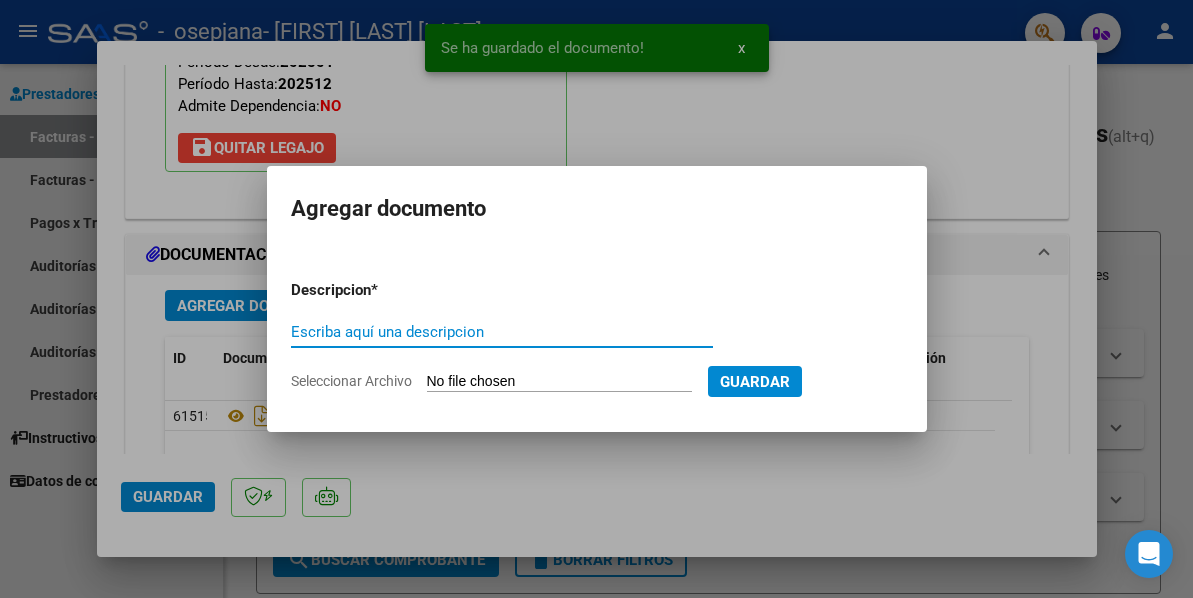 click on "Escriba aquí una descripcion" at bounding box center (502, 332) 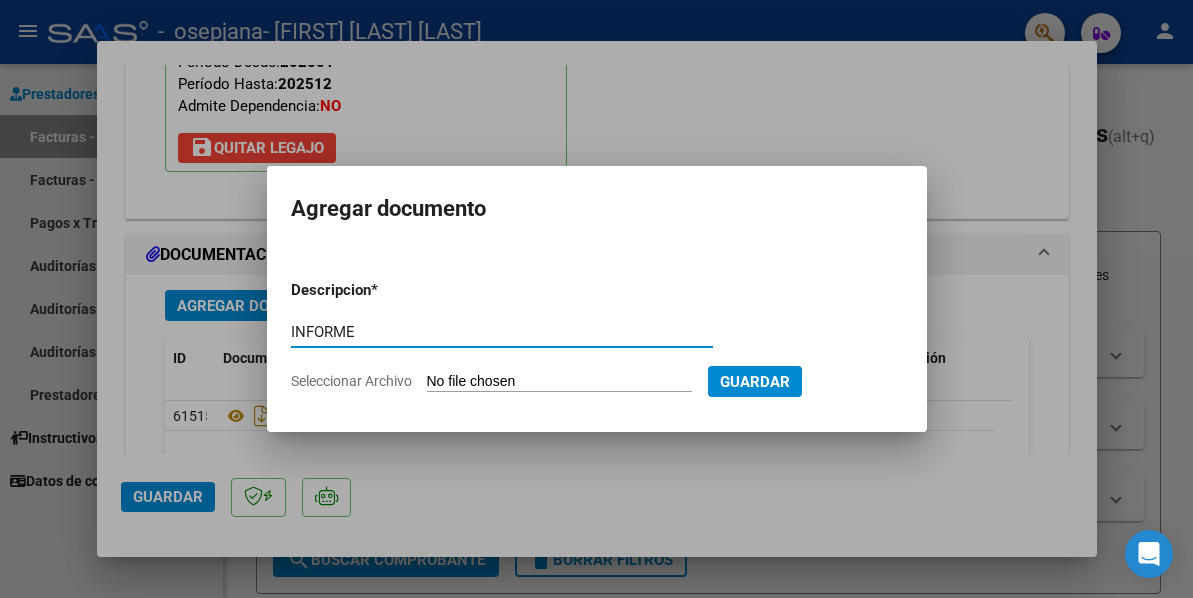 type on "INFORME" 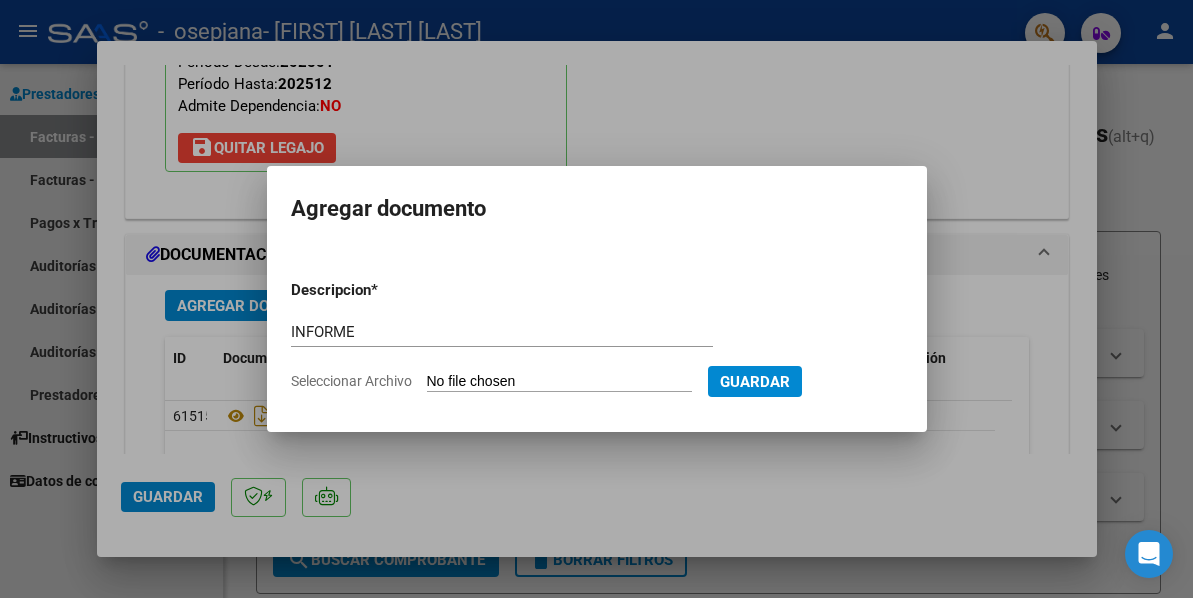 click on "Seleccionar Archivo" at bounding box center (559, 382) 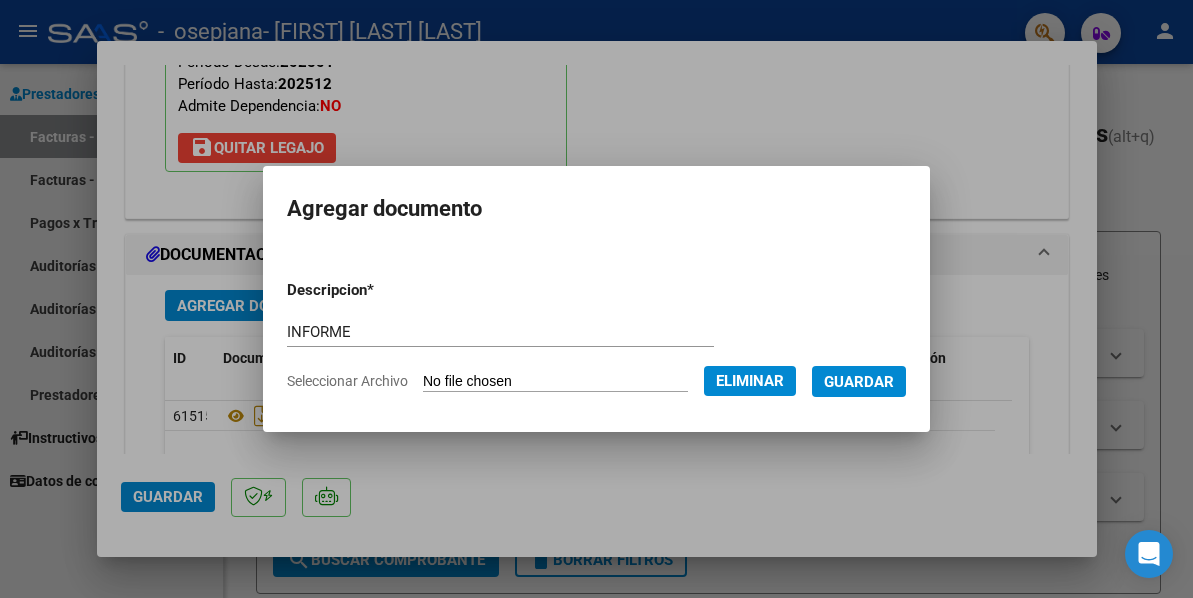 click on "Guardar" at bounding box center [859, 382] 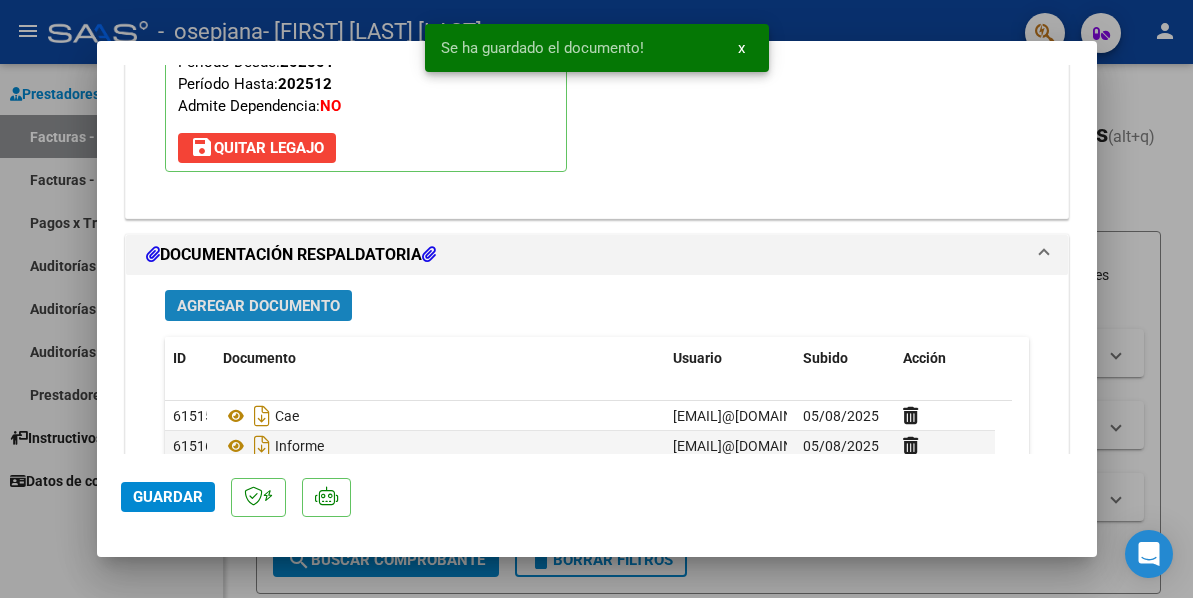 click on "Agregar Documento" at bounding box center [258, 306] 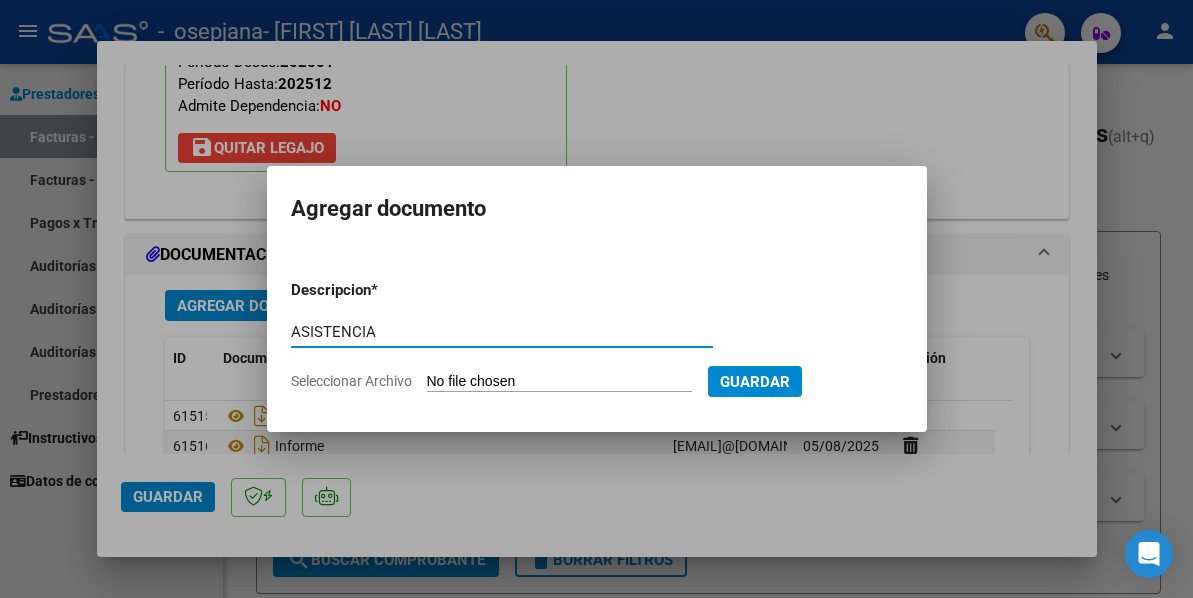 type on "ASISTENCIA" 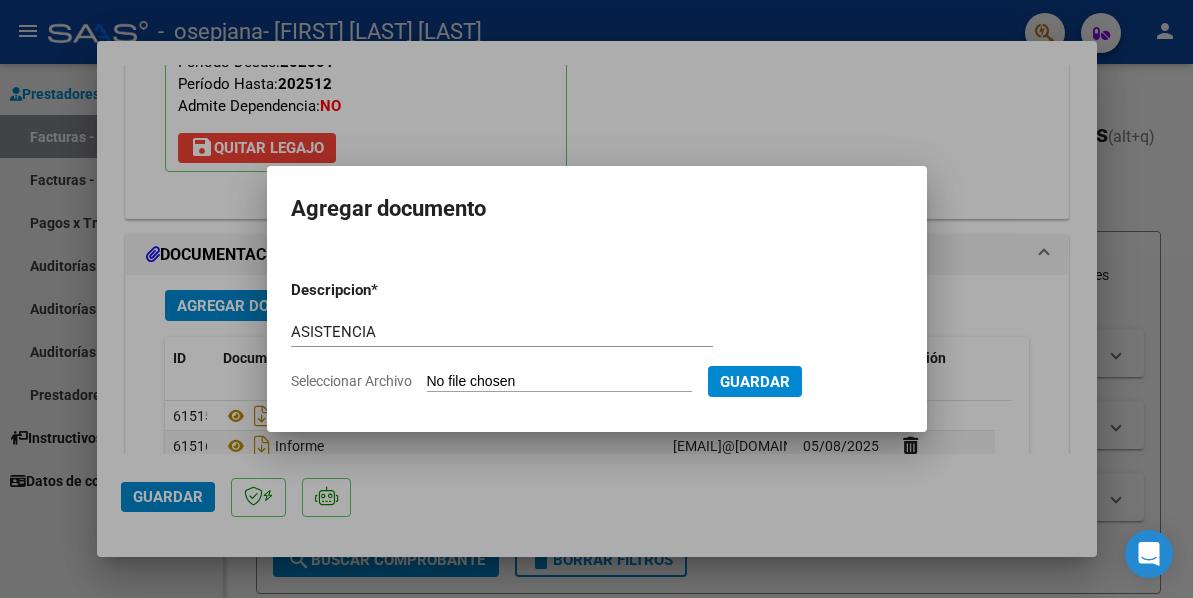 click on "Seleccionar Archivo" at bounding box center (559, 382) 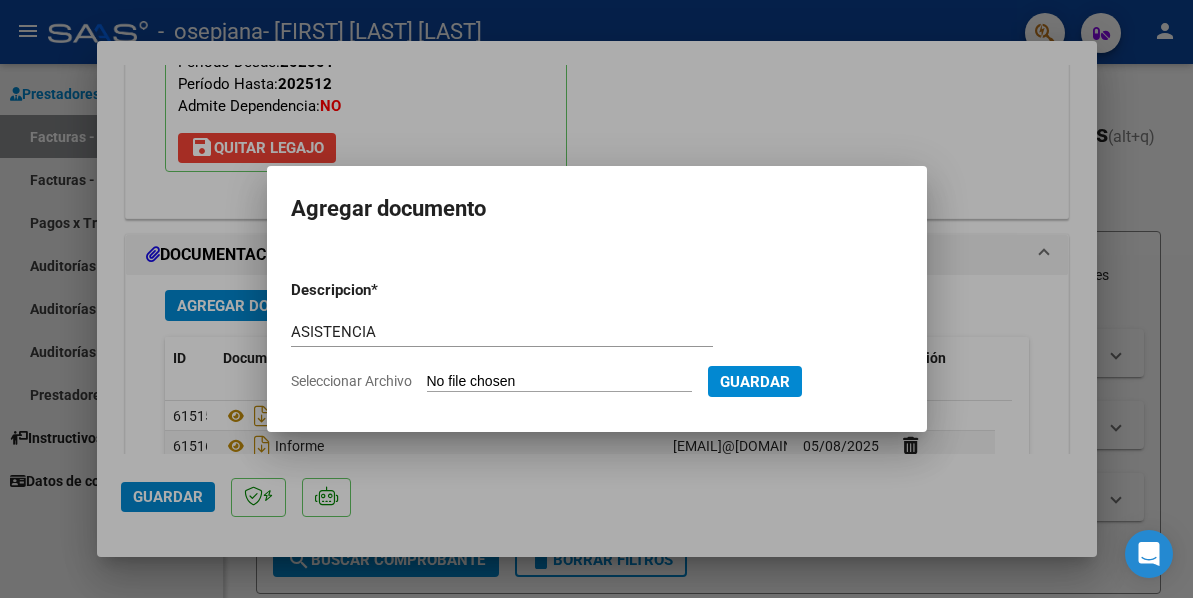 type on "C:\fakepath\[TEXT] [TEXT].pdf" 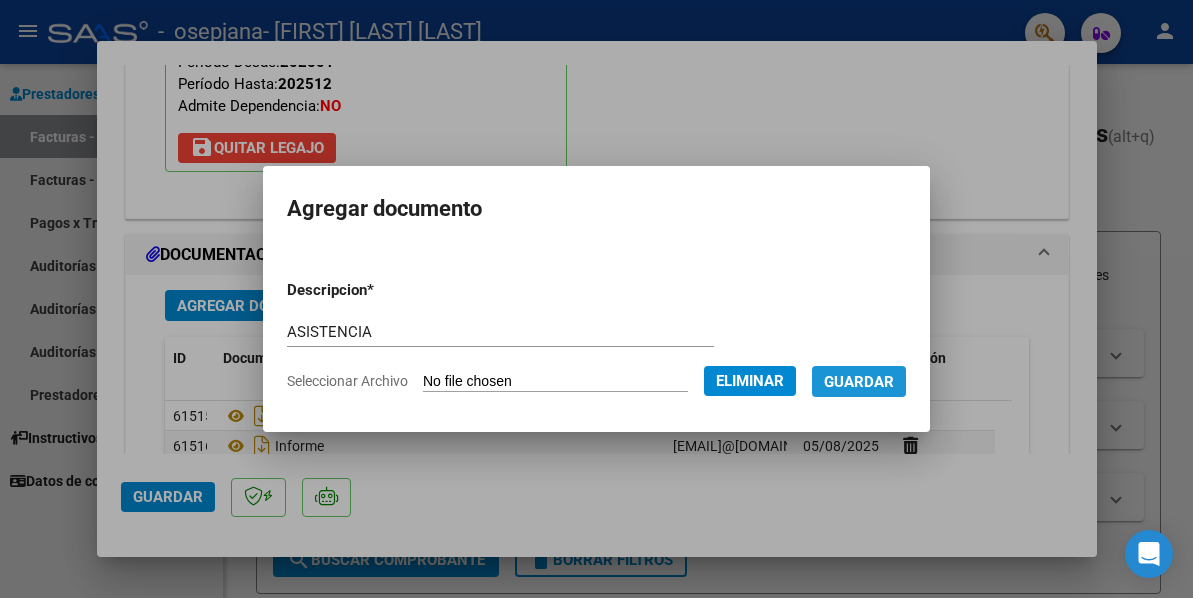 click on "Guardar" at bounding box center [859, 382] 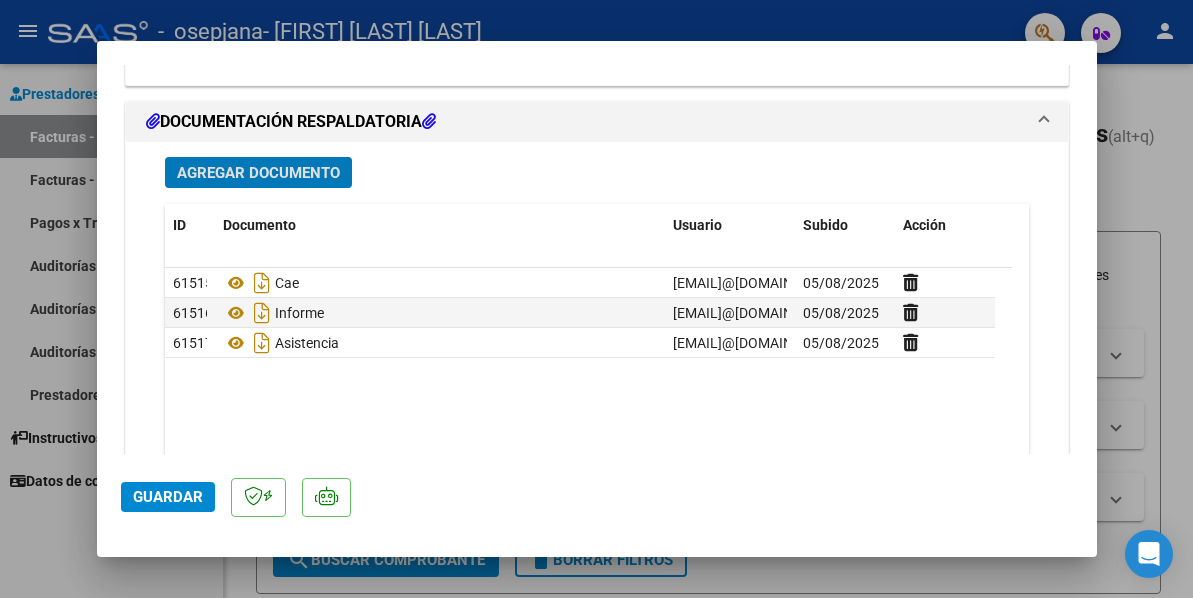 scroll, scrollTop: 2174, scrollLeft: 0, axis: vertical 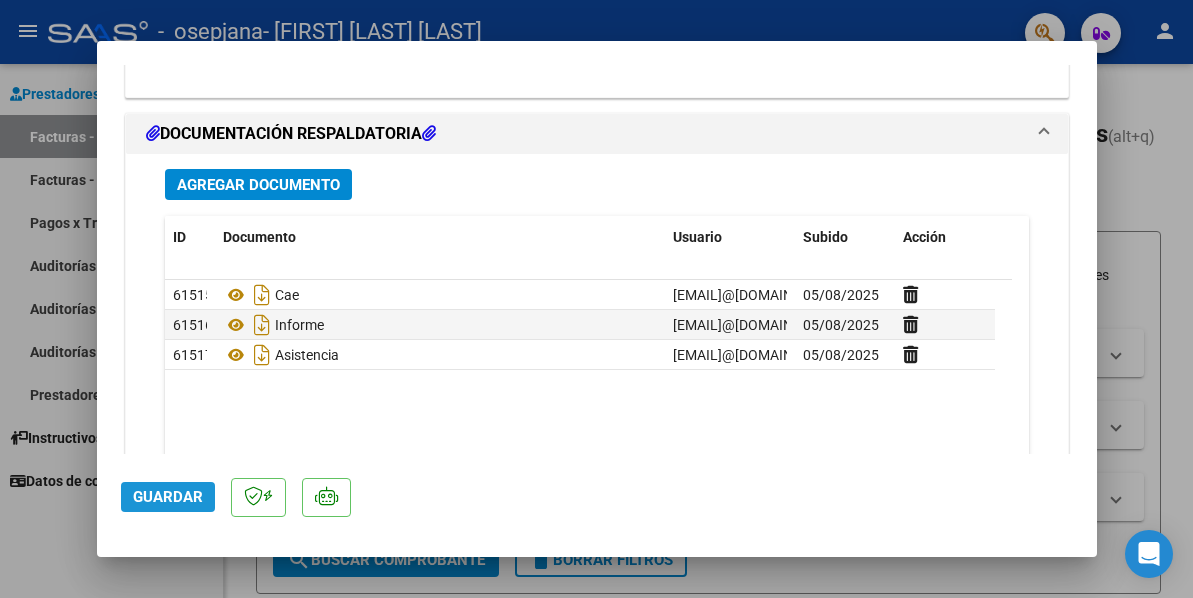 click on "Guardar" 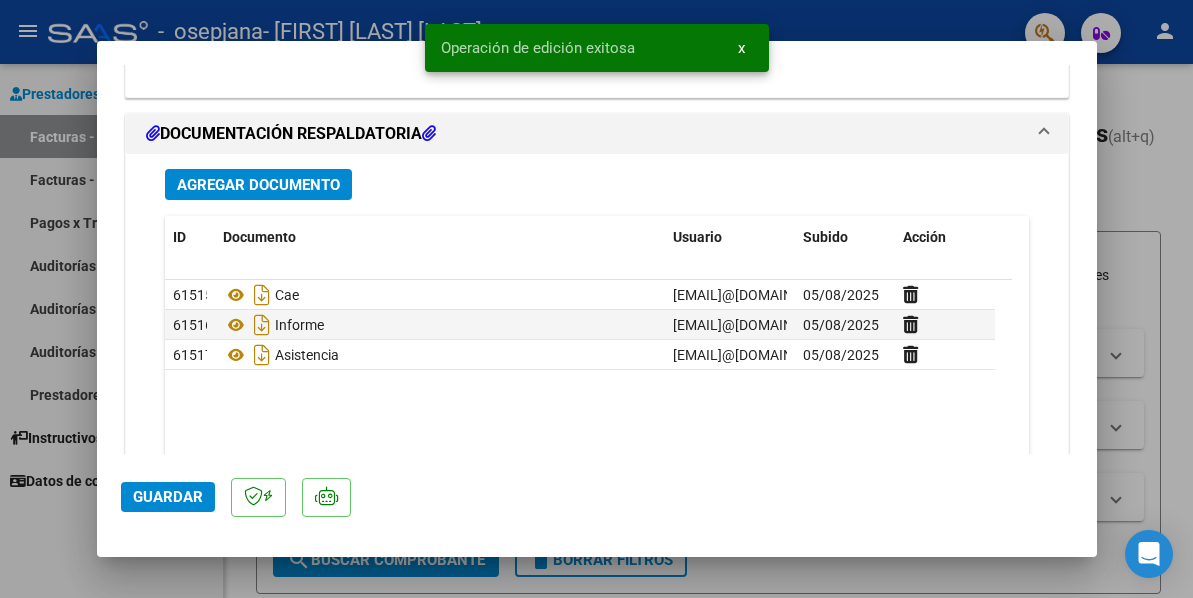 click at bounding box center (596, 299) 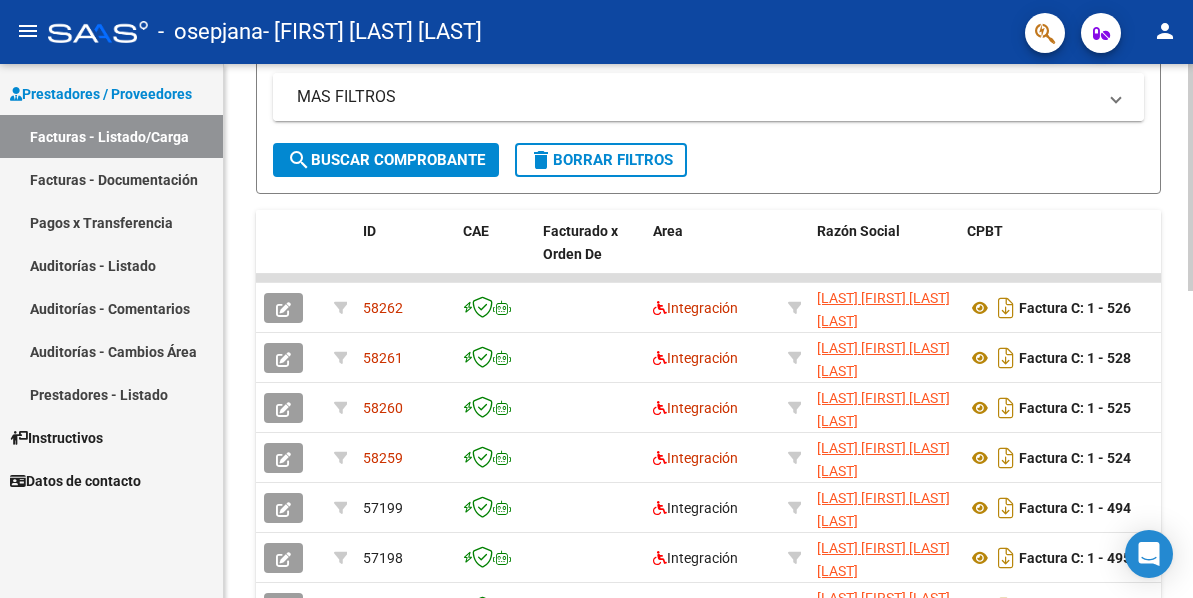 scroll, scrollTop: 100, scrollLeft: 0, axis: vertical 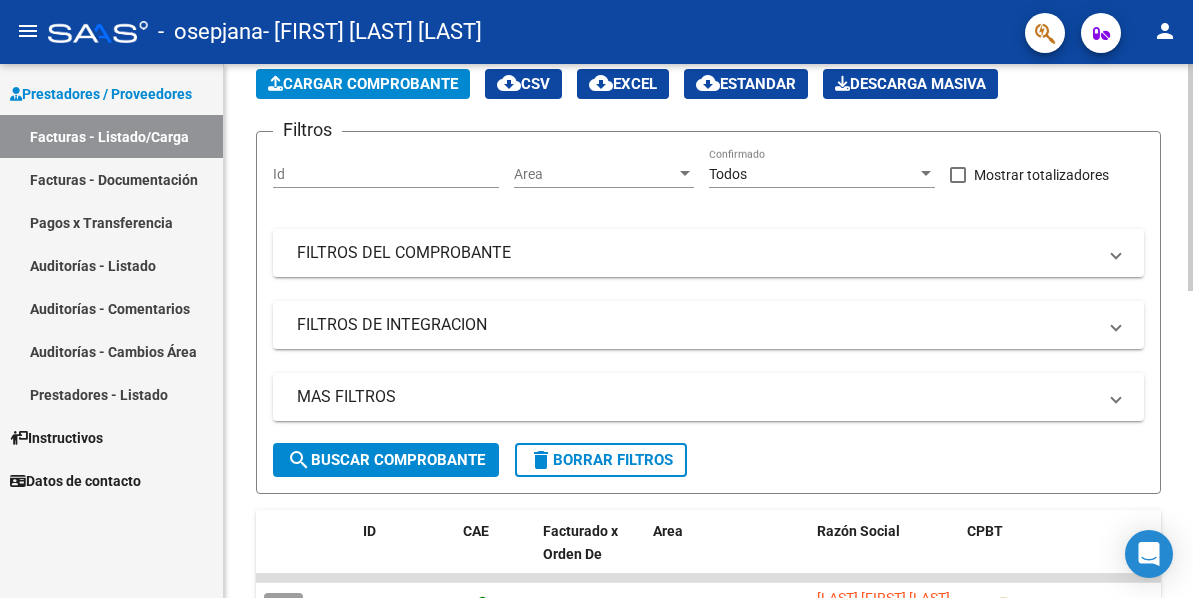click on "Cargar Comprobante" 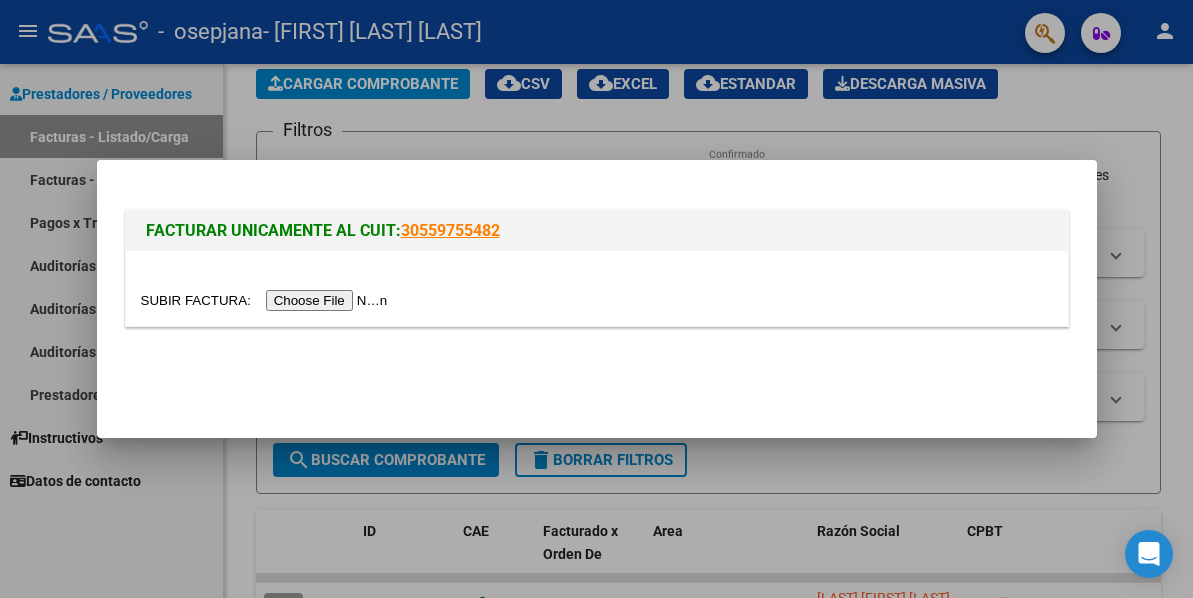 click at bounding box center (267, 300) 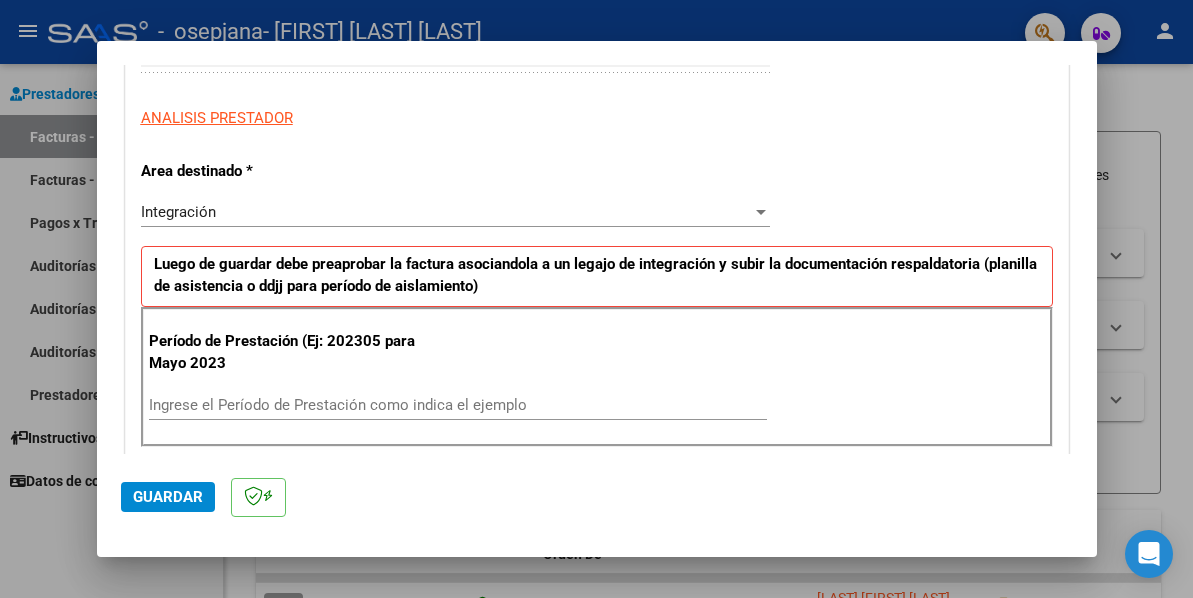 scroll, scrollTop: 400, scrollLeft: 0, axis: vertical 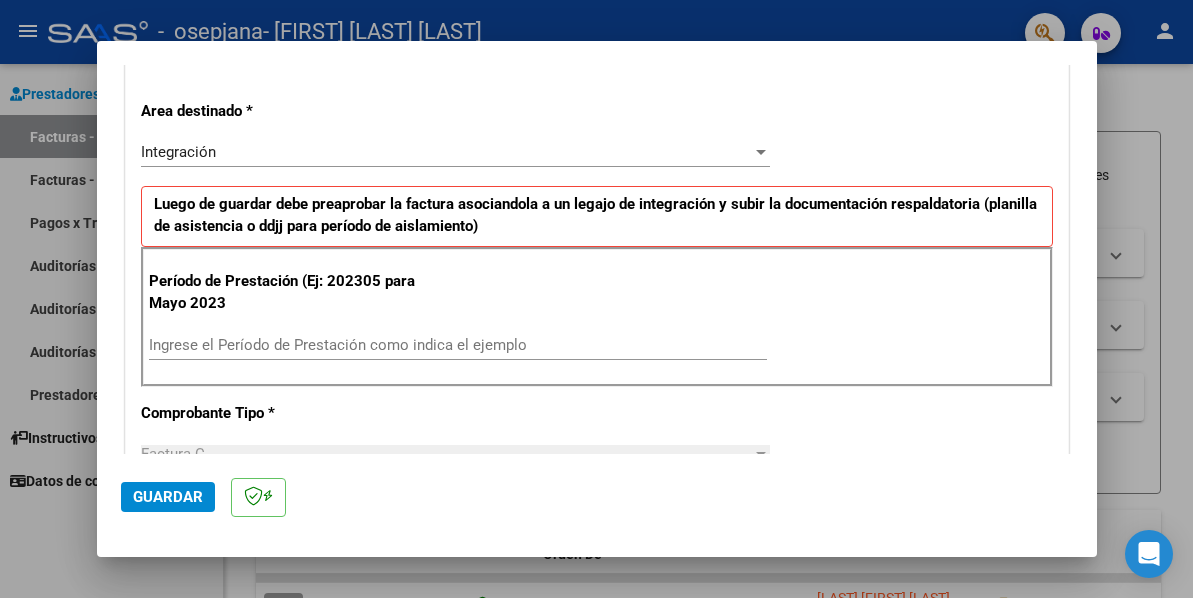 click on "Ingrese el Período de Prestación como indica el ejemplo" at bounding box center (458, 345) 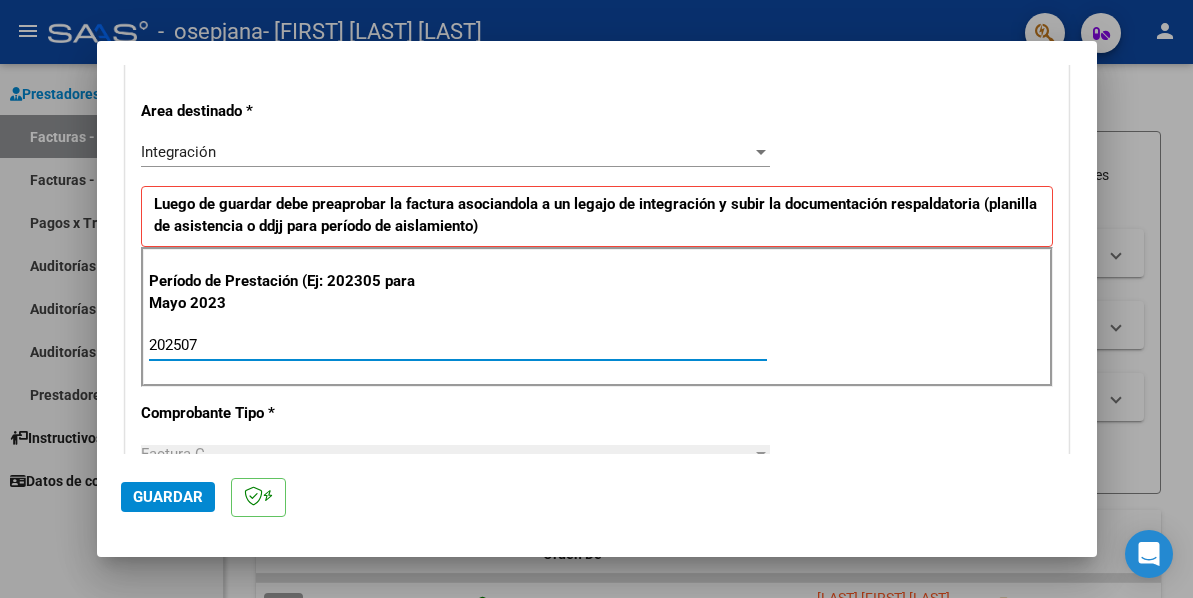 type on "202507" 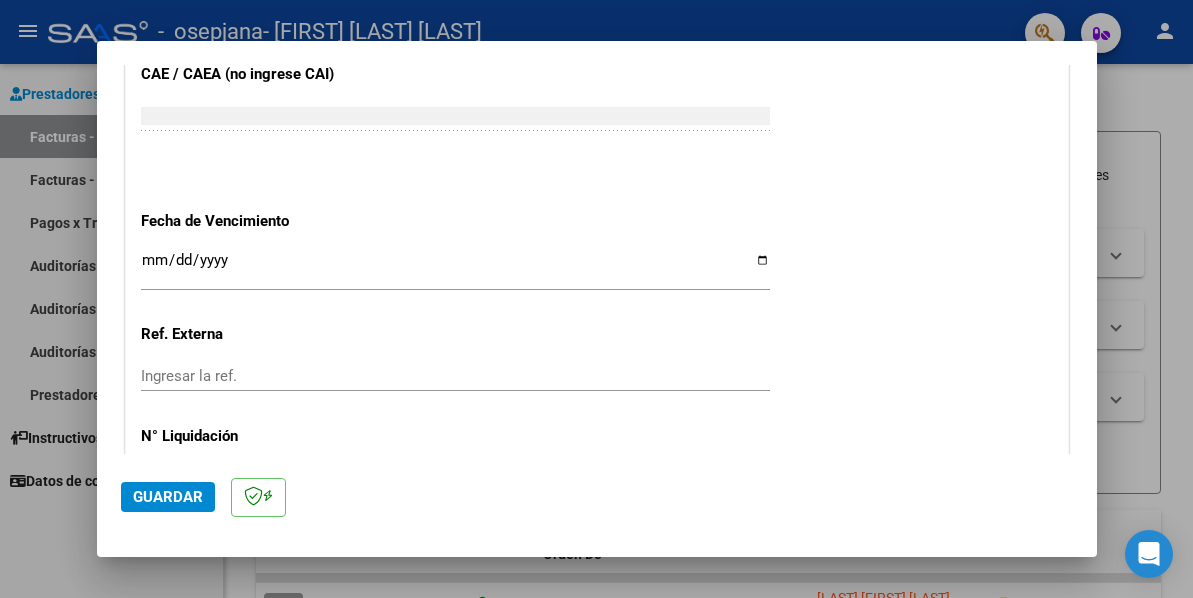scroll, scrollTop: 1370, scrollLeft: 0, axis: vertical 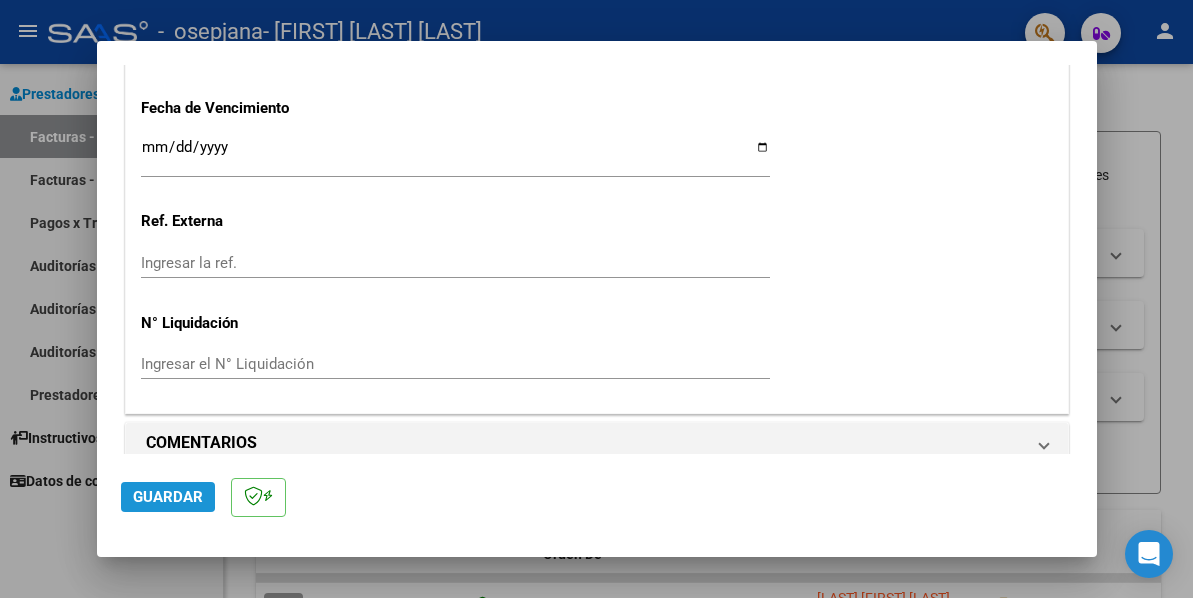 click on "Guardar" 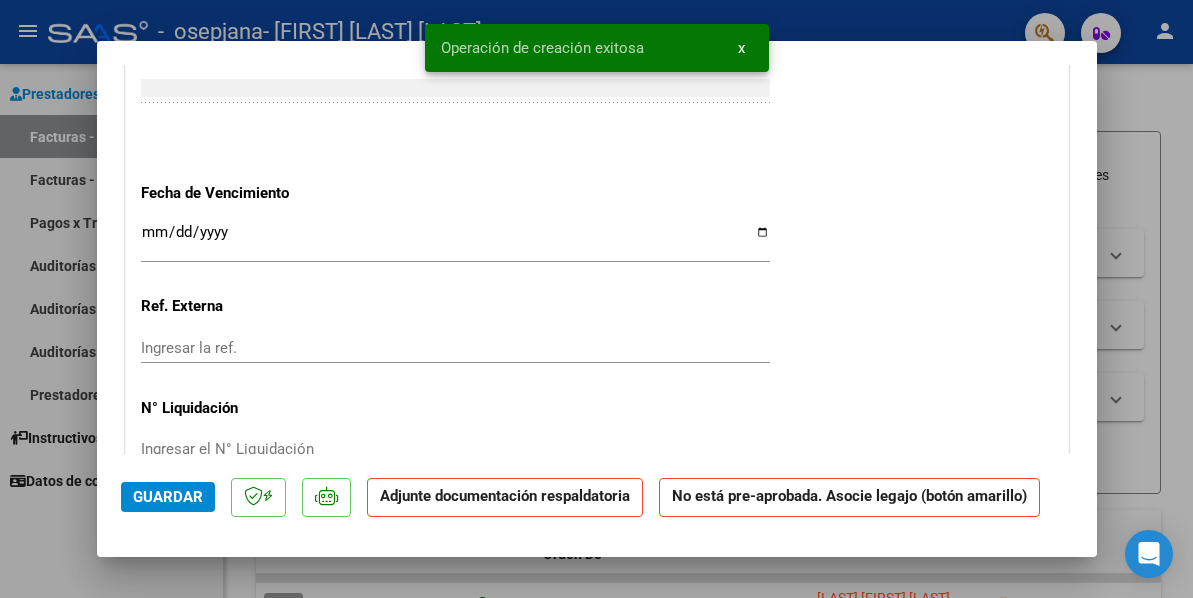 scroll, scrollTop: 1600, scrollLeft: 0, axis: vertical 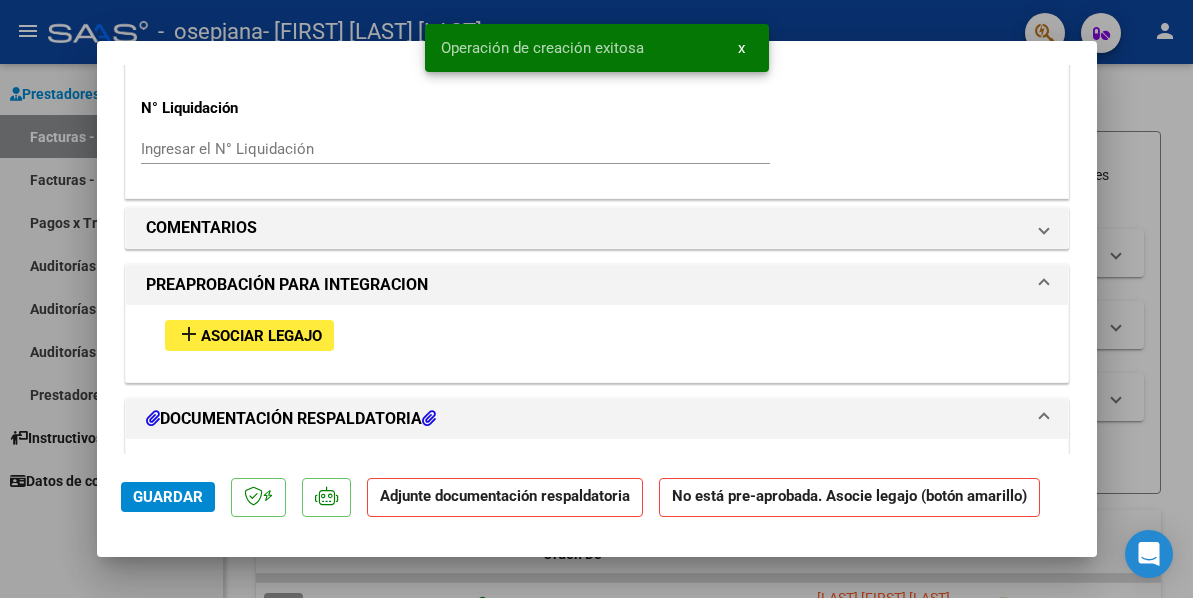 click on "Asociar Legajo" at bounding box center [261, 336] 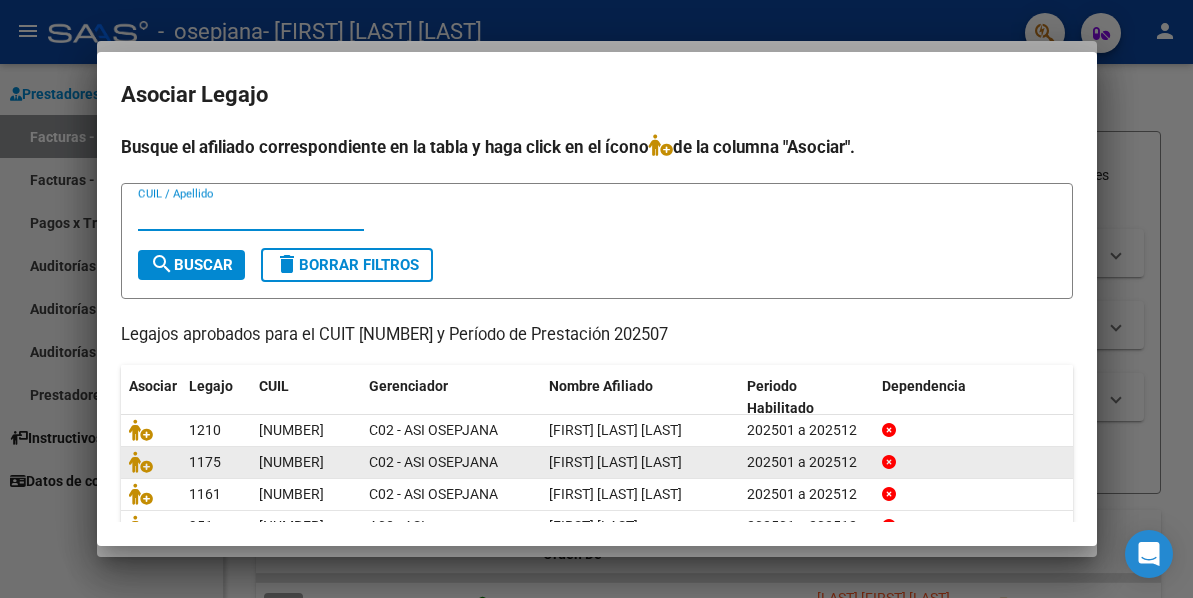 scroll, scrollTop: 144, scrollLeft: 0, axis: vertical 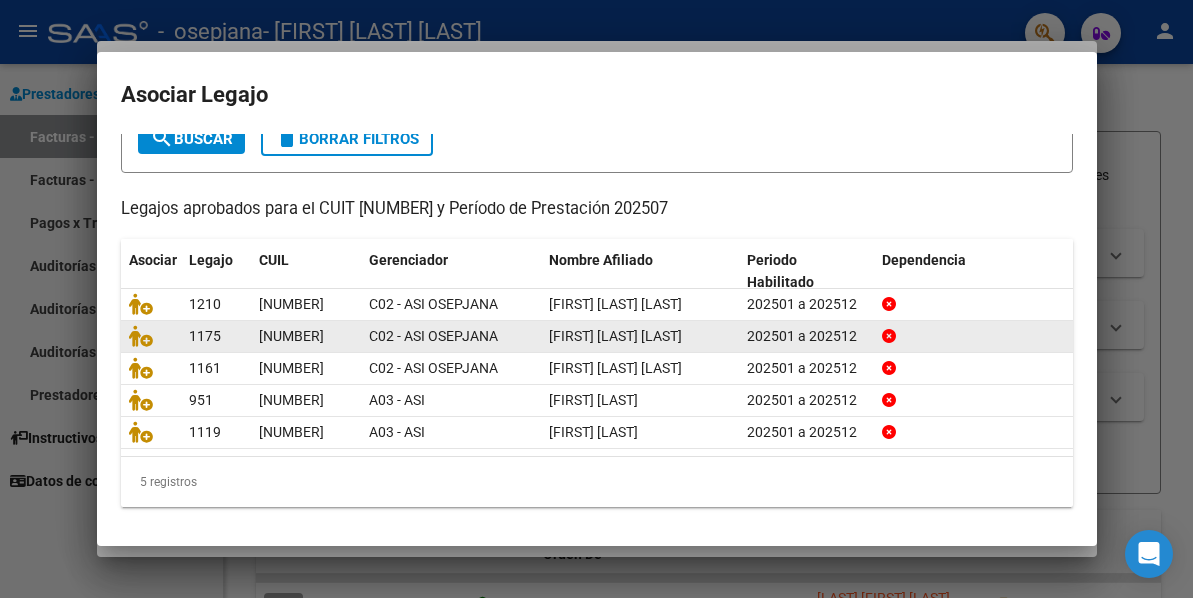 click 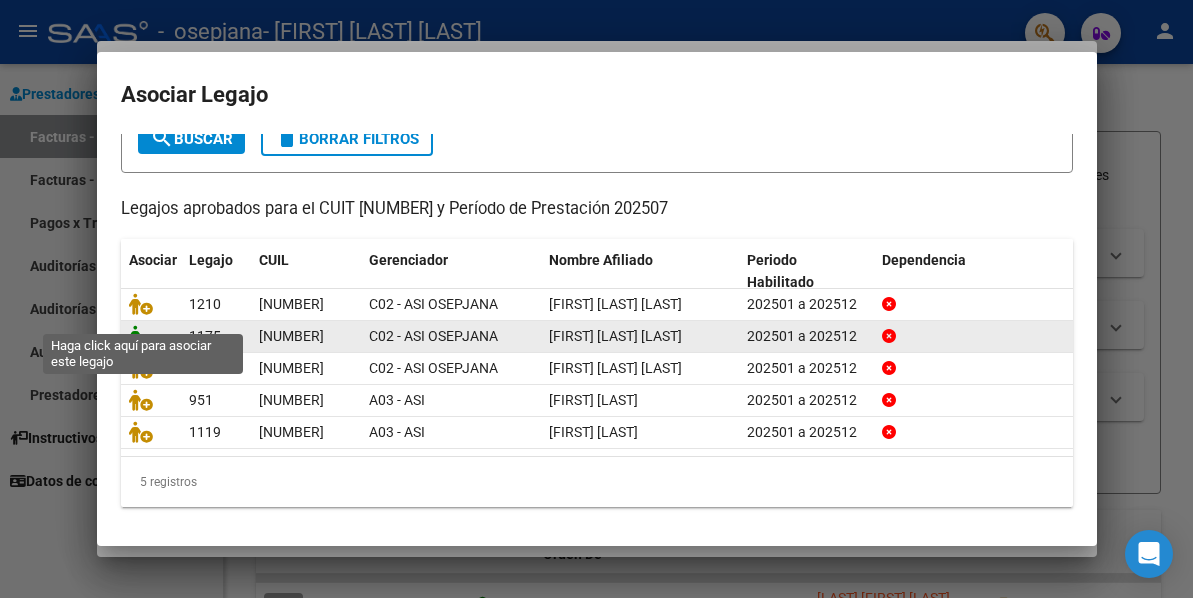 click 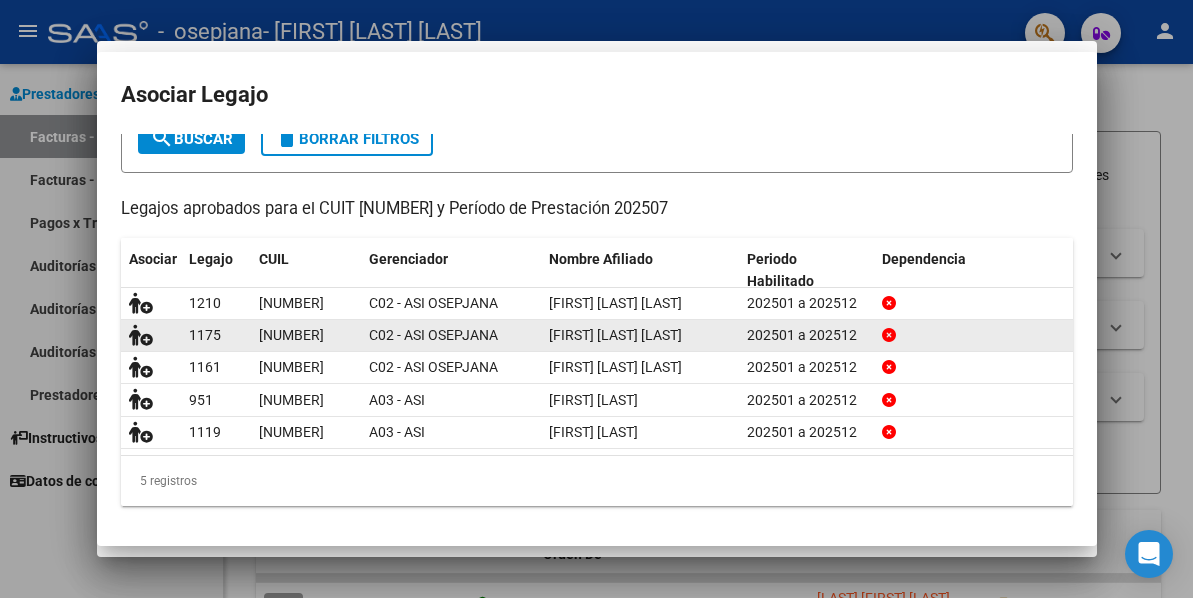 scroll, scrollTop: 1653, scrollLeft: 0, axis: vertical 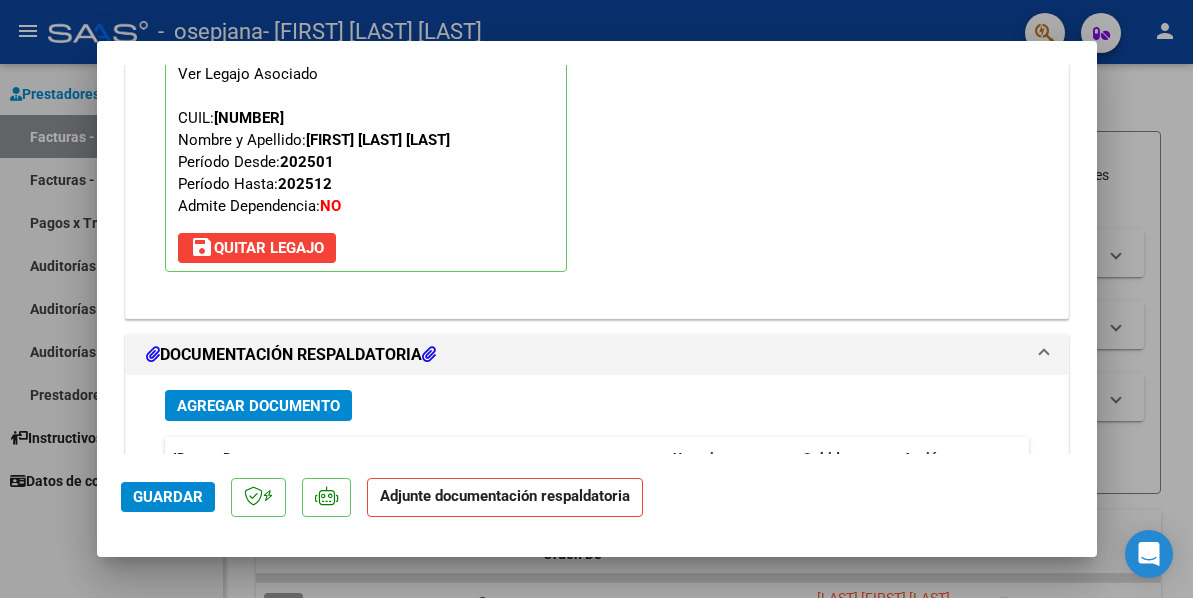 click on "Agregar Documento" at bounding box center [258, 406] 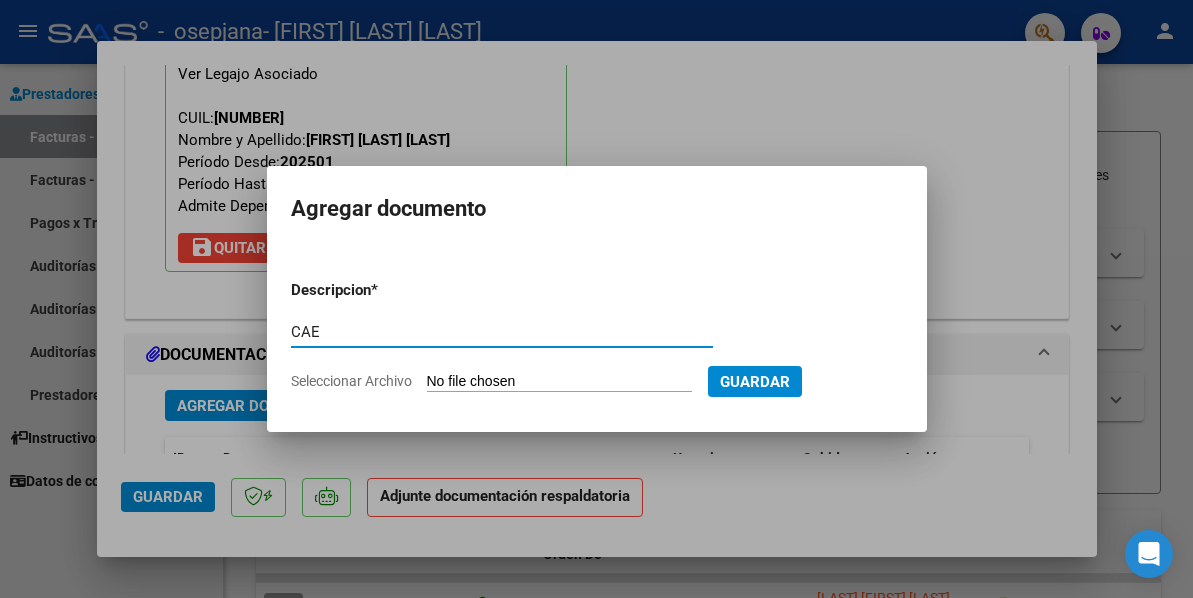 type on "CAE" 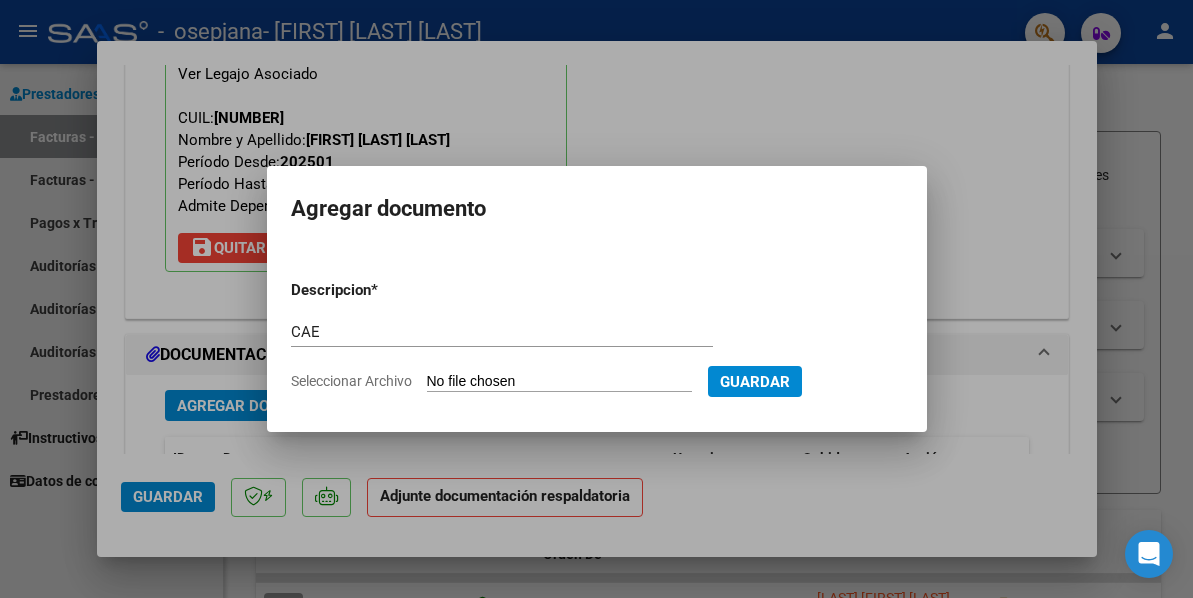 click on "Seleccionar Archivo" at bounding box center (559, 382) 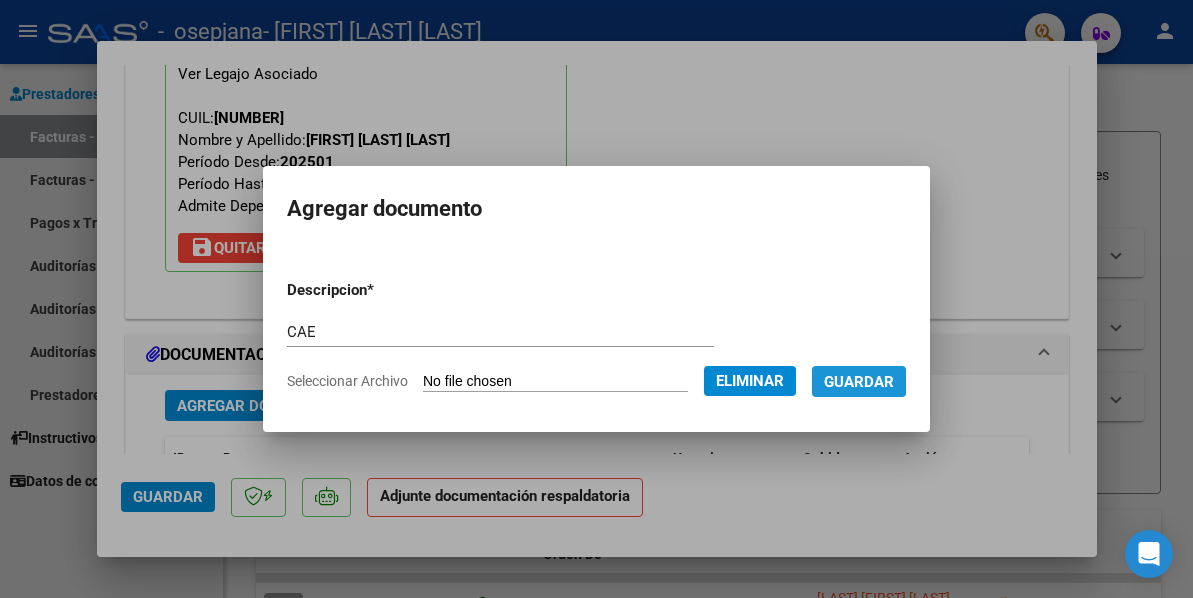 click on "Guardar" at bounding box center (859, 382) 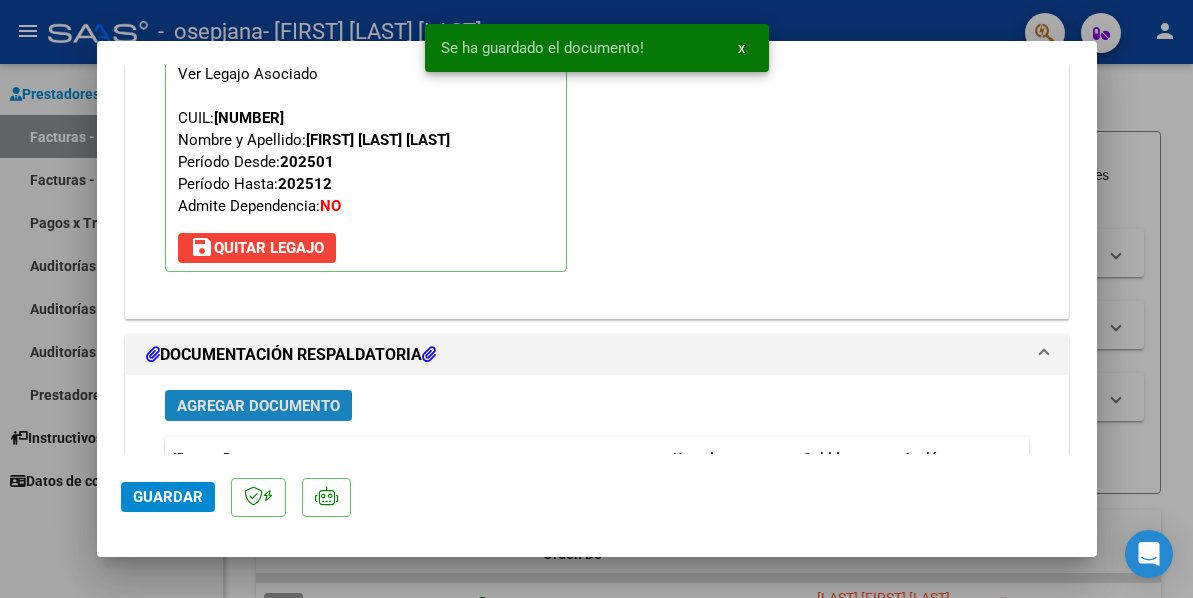 click on "Agregar Documento" at bounding box center (258, 406) 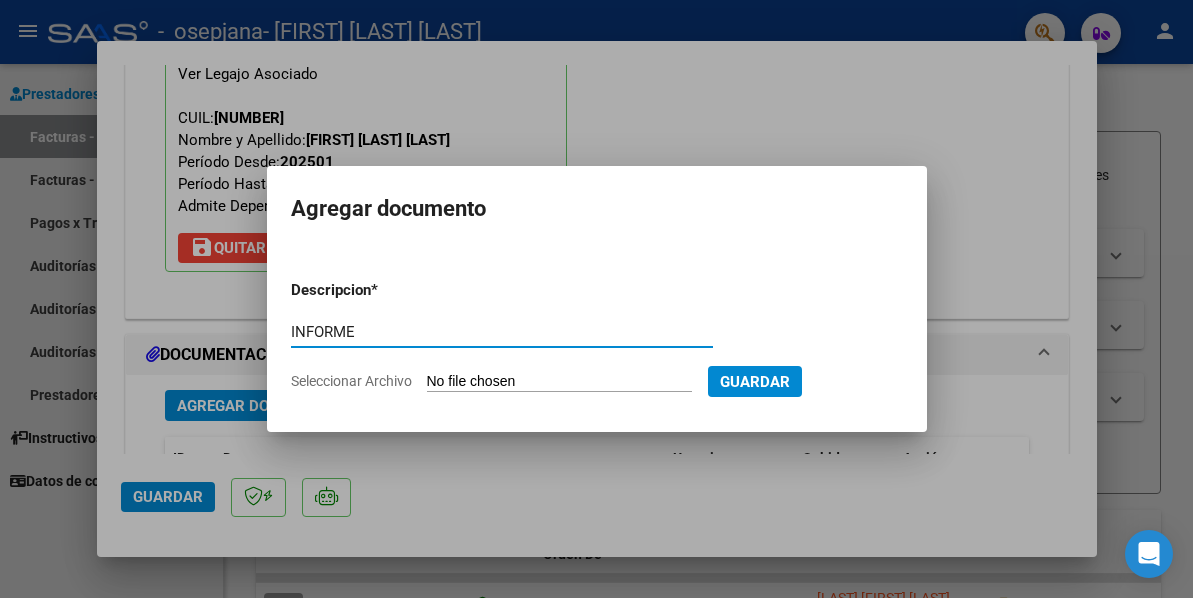 type on "INFORME" 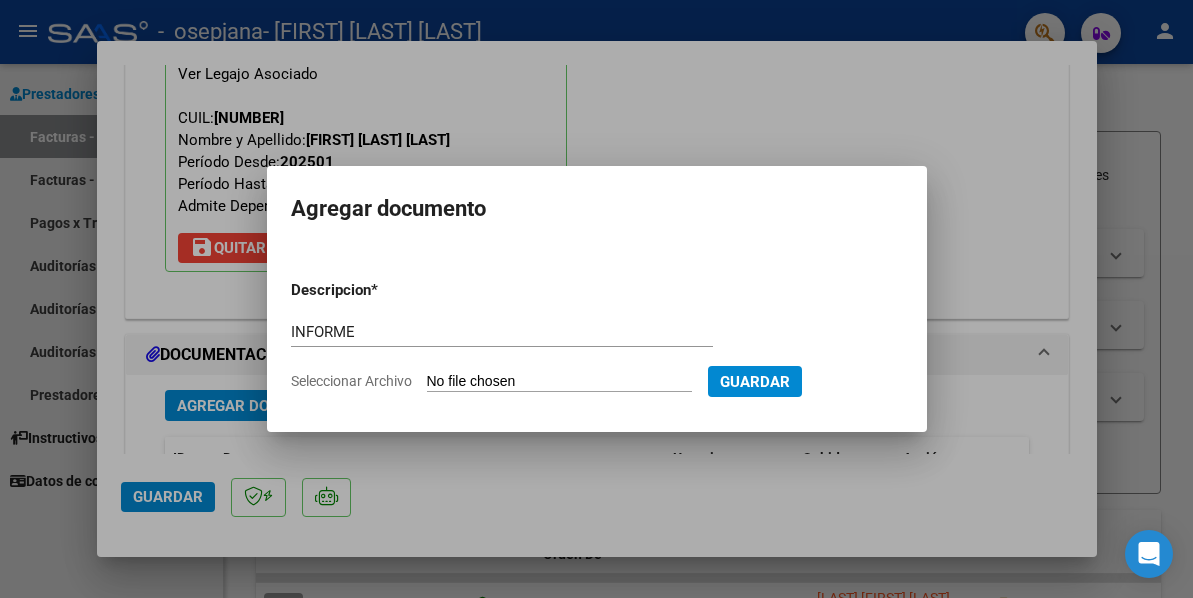 click on "Seleccionar Archivo" at bounding box center [559, 382] 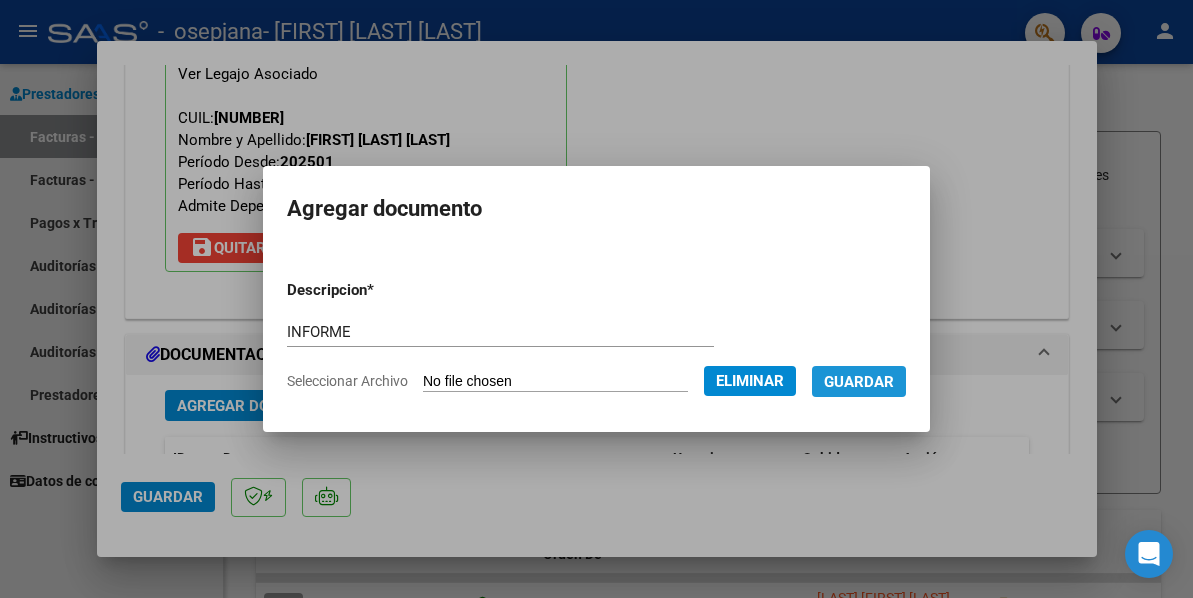 click on "Guardar" at bounding box center [859, 382] 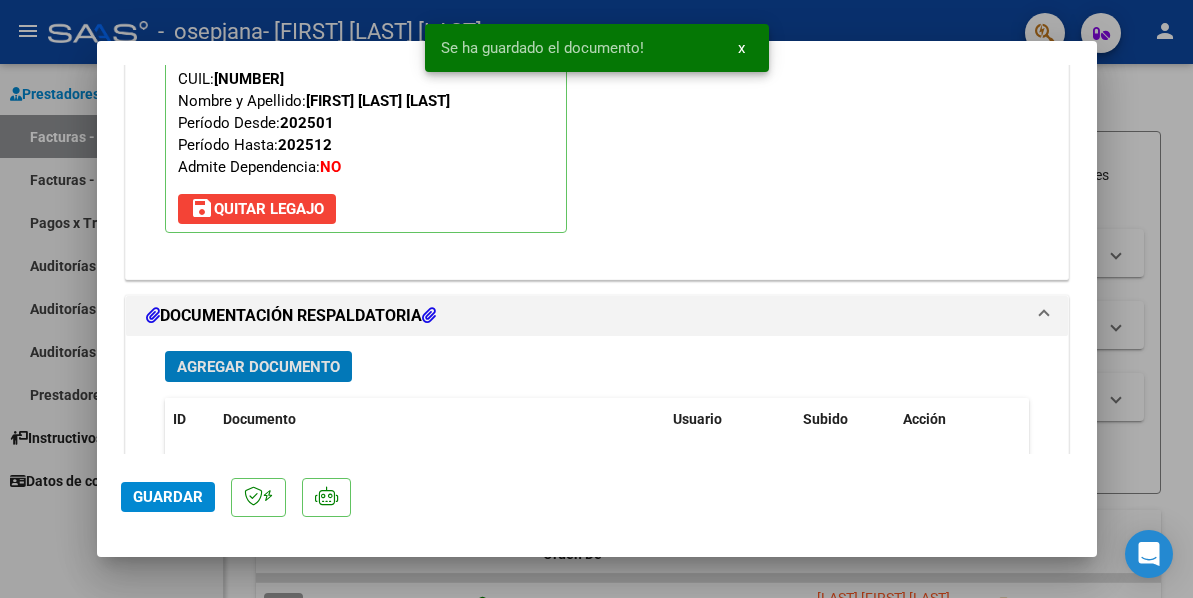 scroll, scrollTop: 2153, scrollLeft: 0, axis: vertical 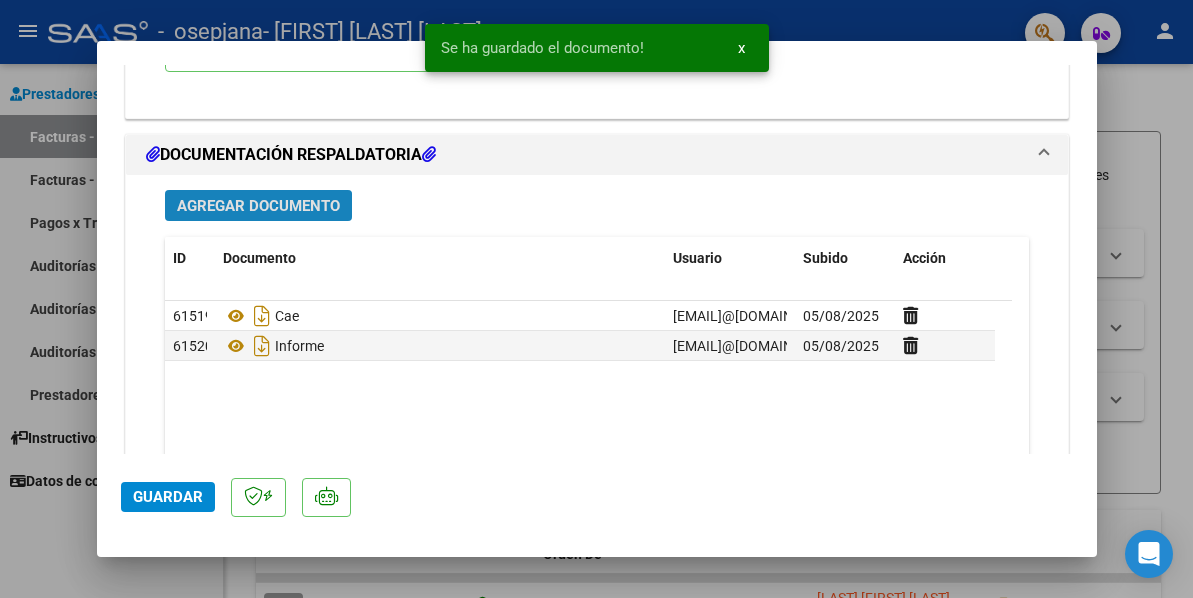 click on "Agregar Documento" at bounding box center (258, 206) 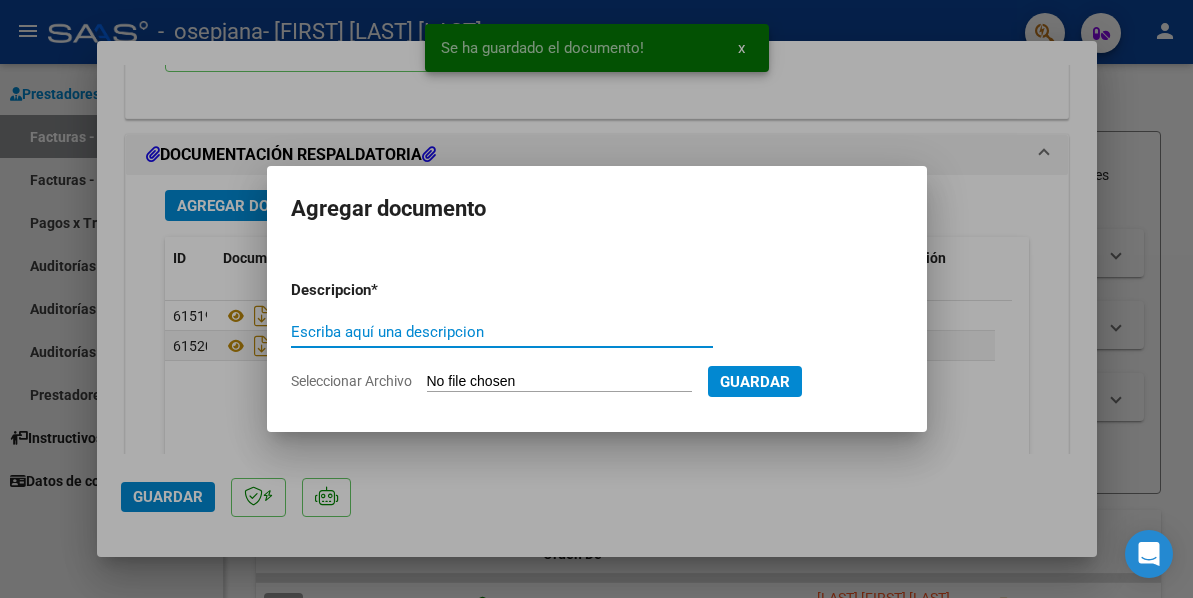 click on "Escriba aquí una descripcion" at bounding box center [502, 332] 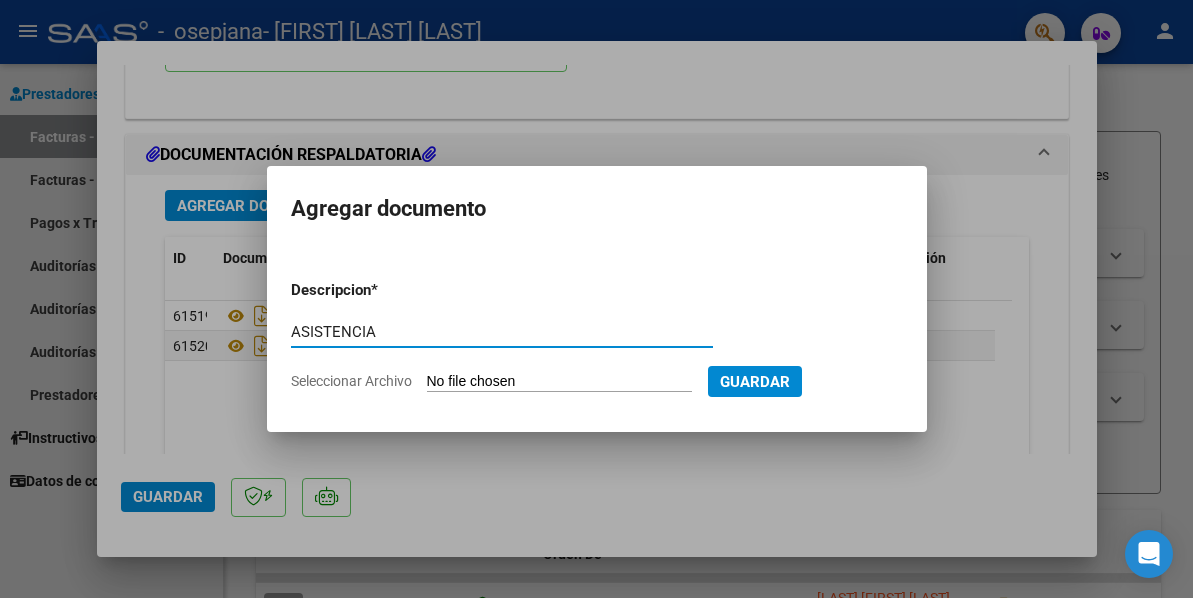 type on "ASISTENCIA" 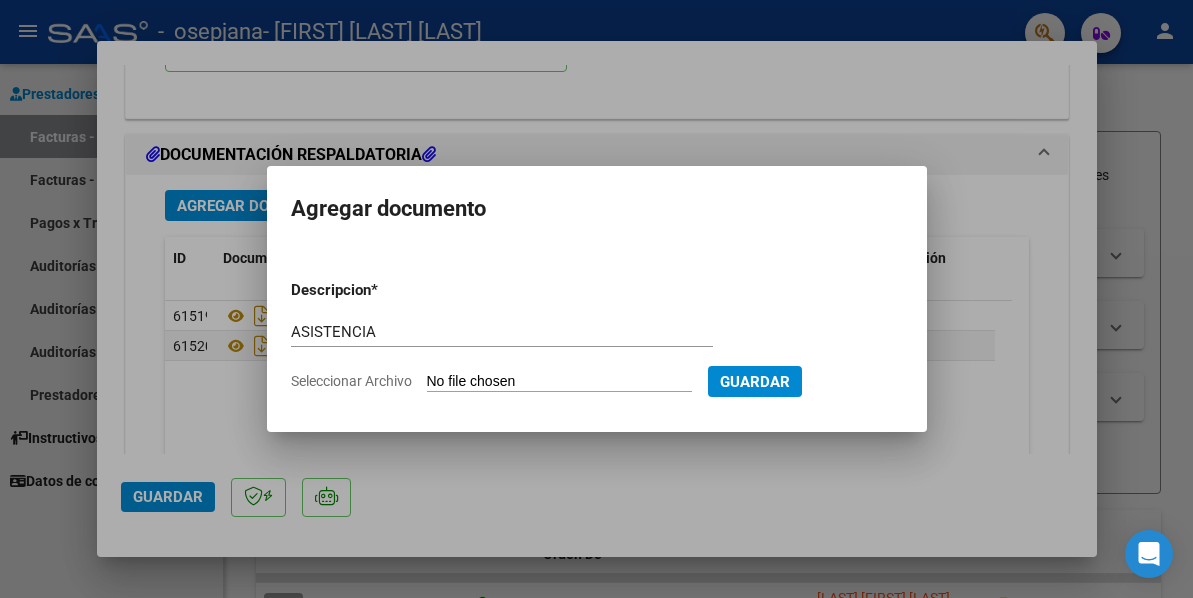 click on "Descripcion  *   ASISTENCIA Escriba aquí una descripcion  Seleccionar Archivo Guardar" at bounding box center (597, 335) 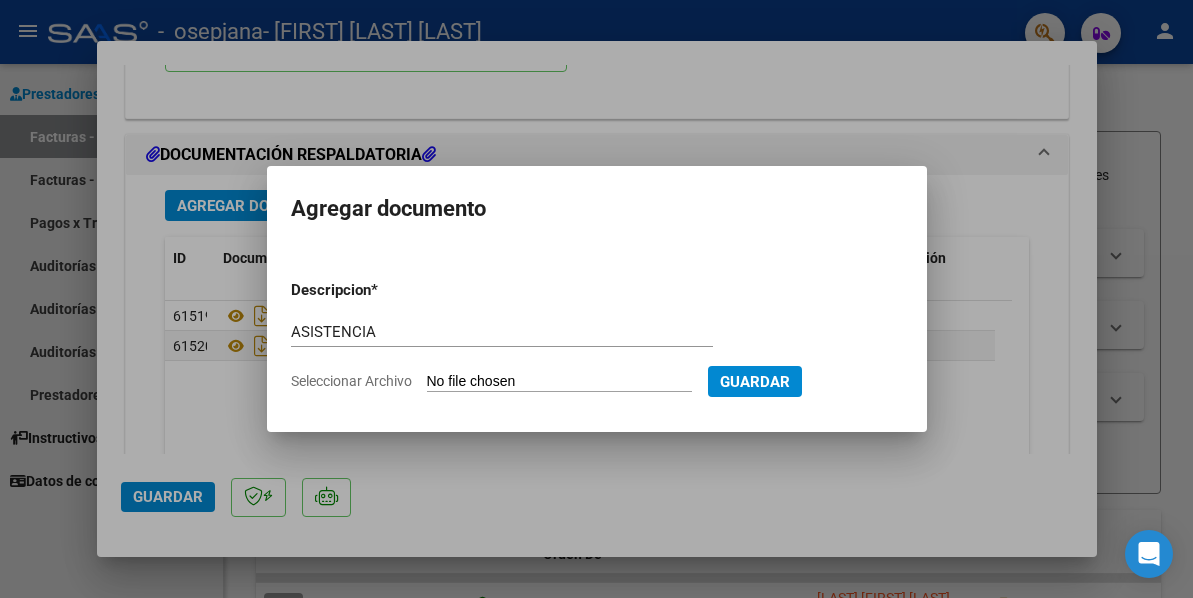 type on "C:\fakepath\[TEXT] [TEXT].pdf" 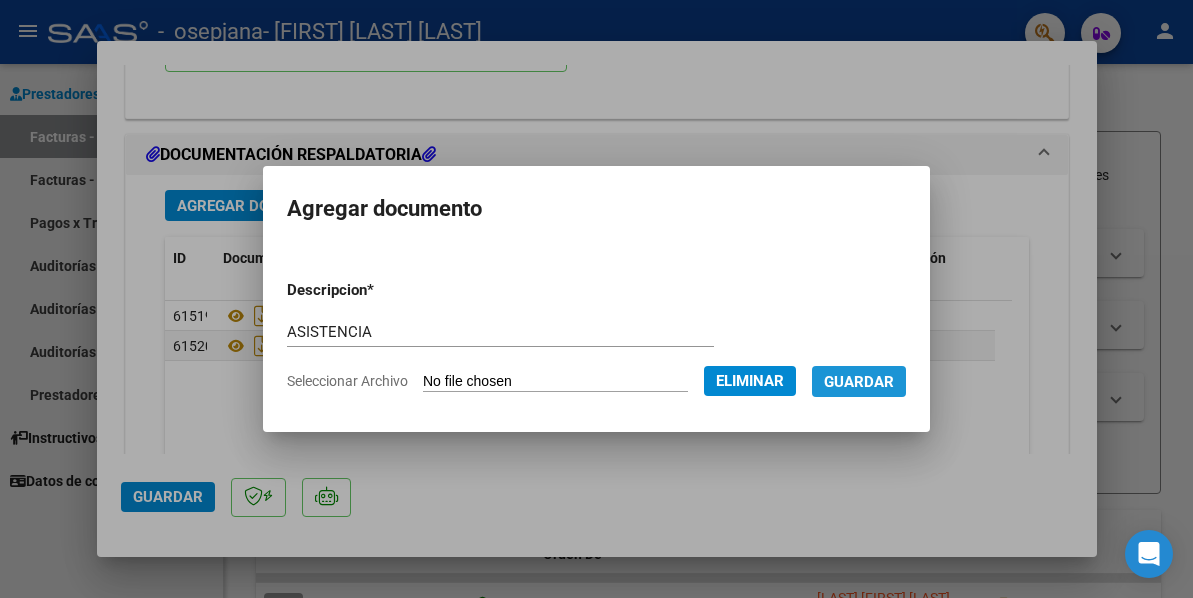 click on "Guardar" at bounding box center [859, 382] 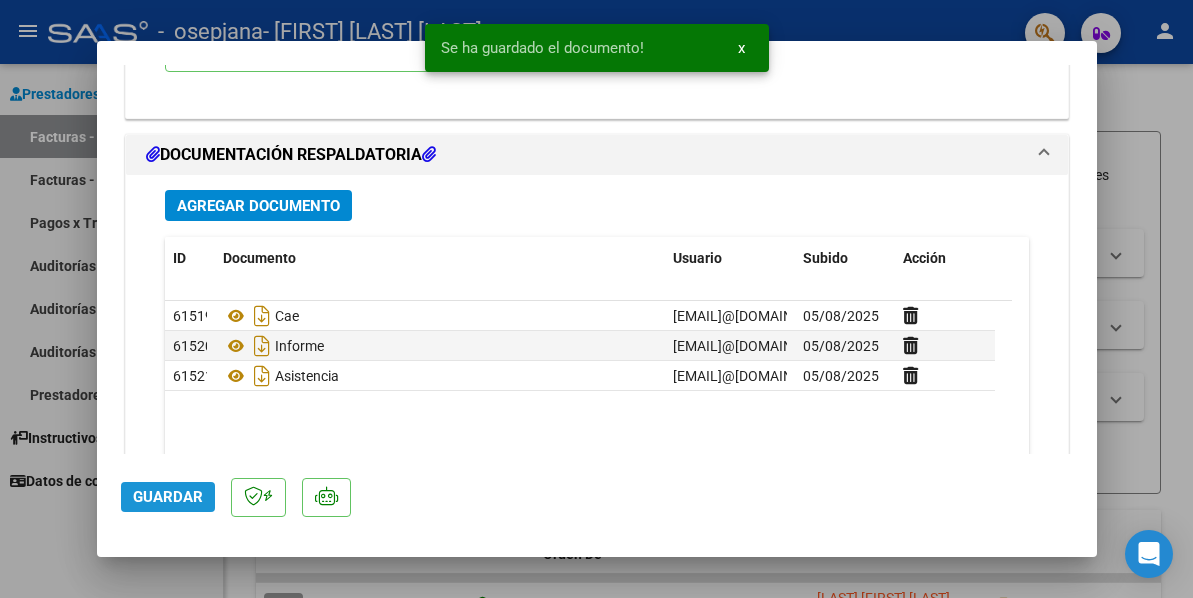 click on "Guardar" 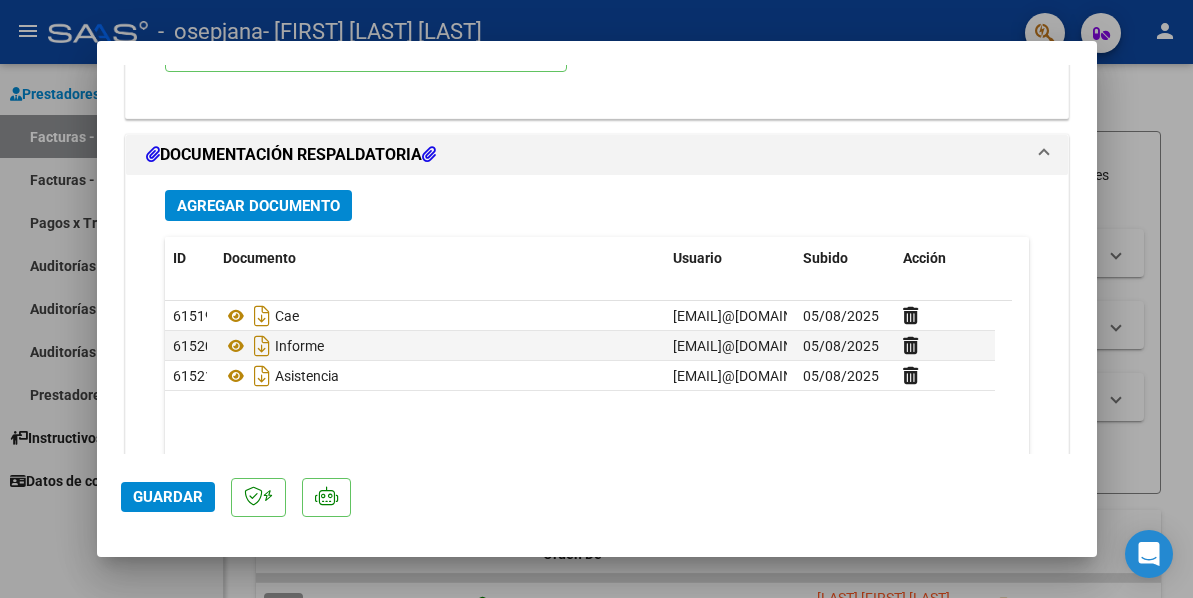 click on "Guardar" 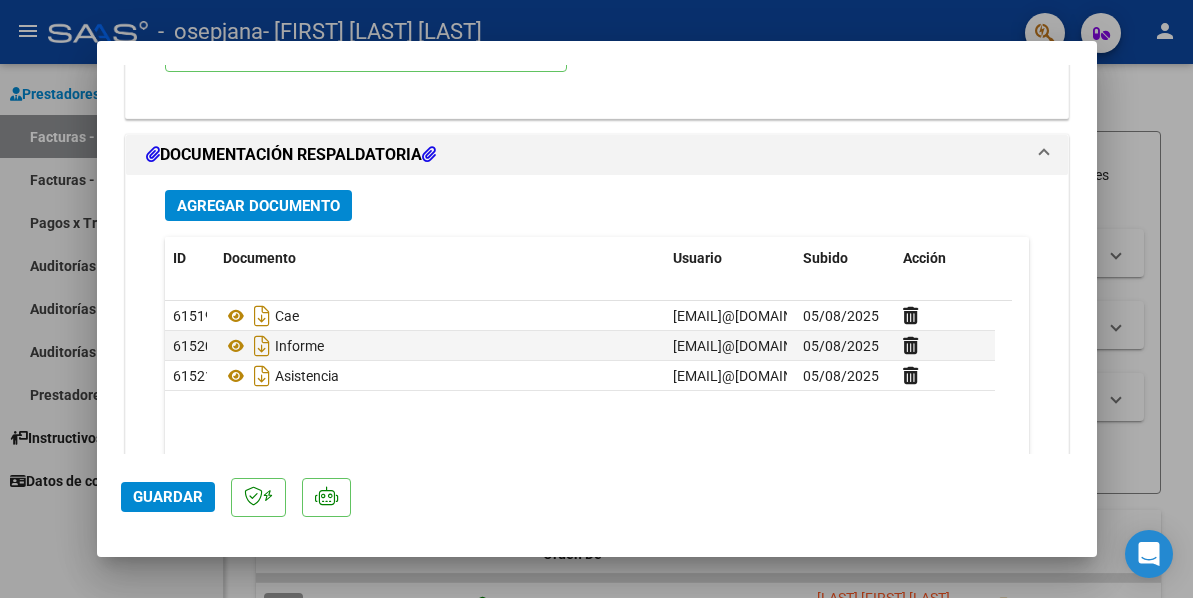 click on "Guardar" 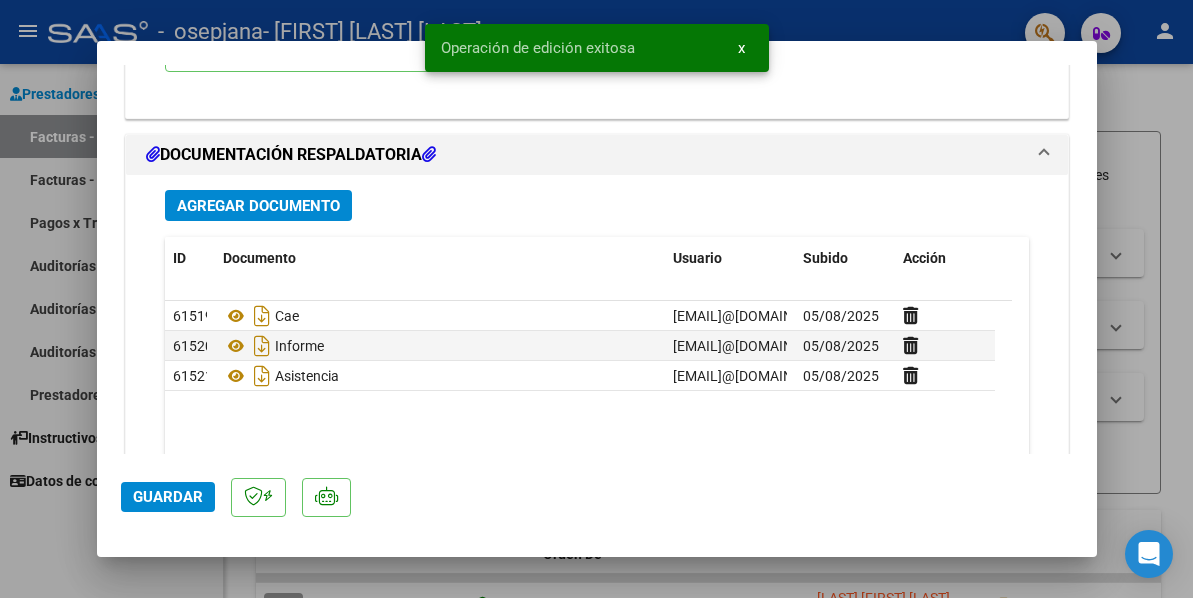 click at bounding box center [596, 299] 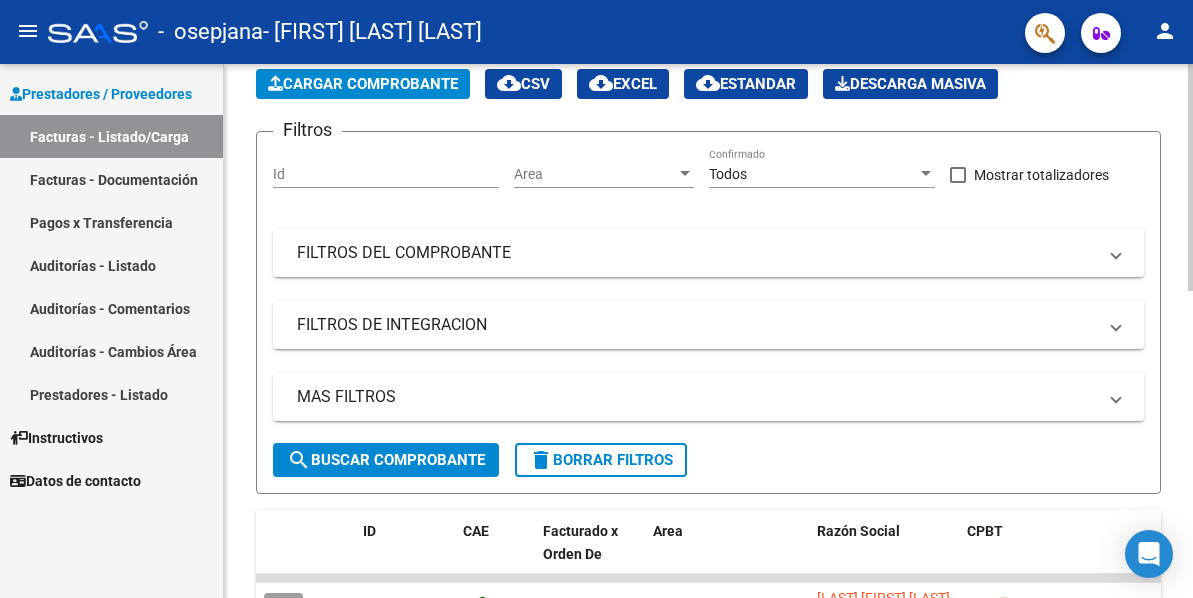 scroll, scrollTop: 0, scrollLeft: 0, axis: both 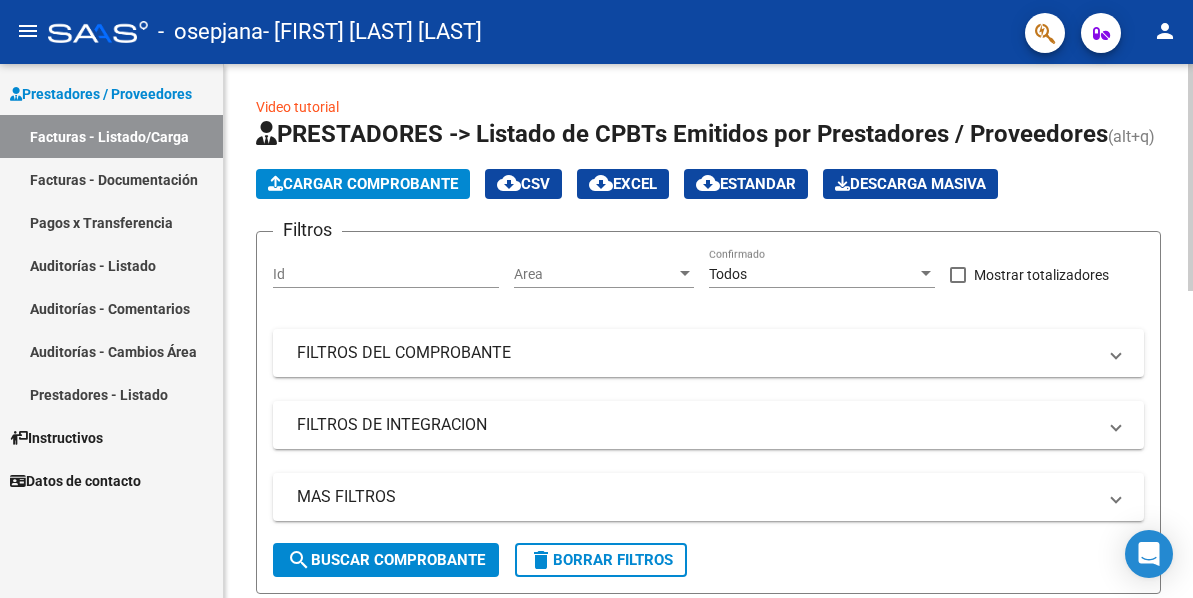 click on "Cargar Comprobante" 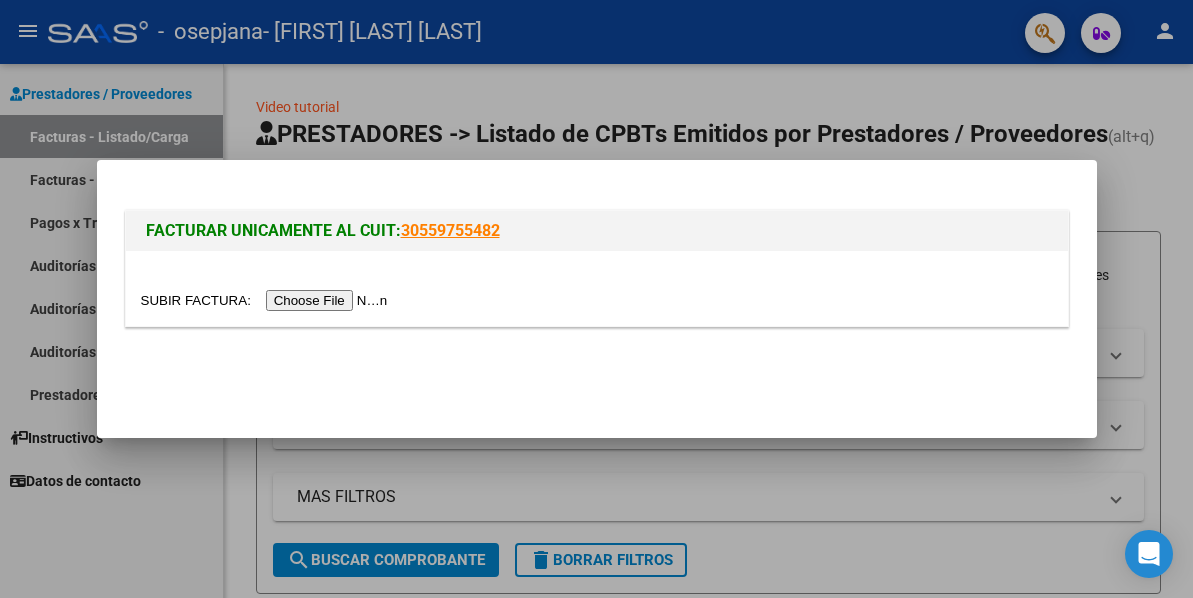 click at bounding box center (596, 299) 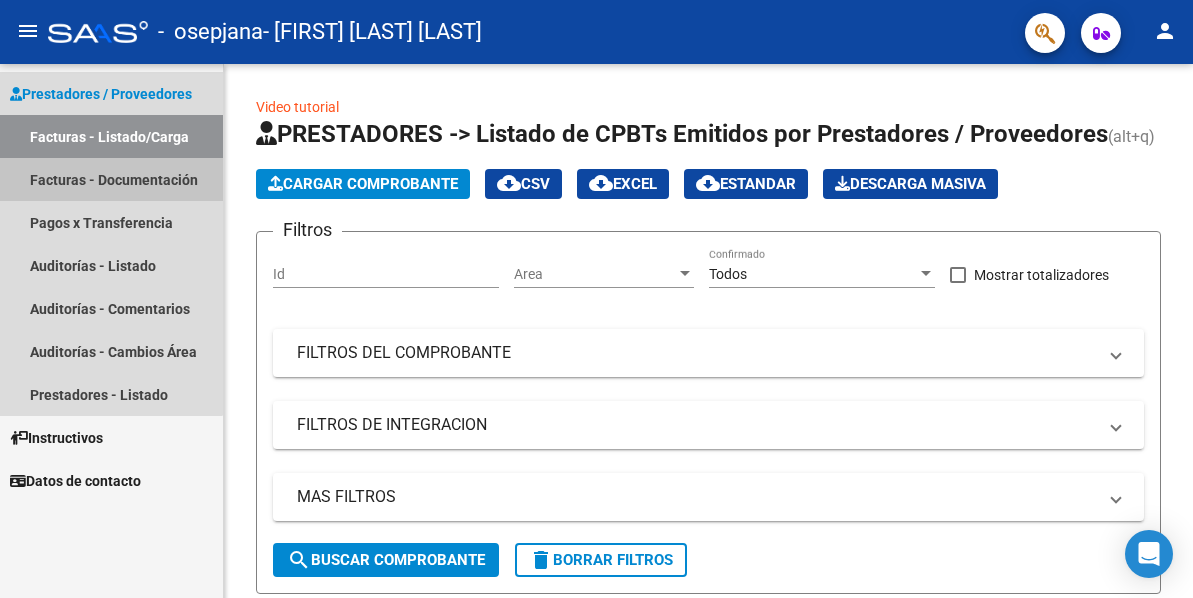 click on "Facturas - Documentación" at bounding box center [111, 179] 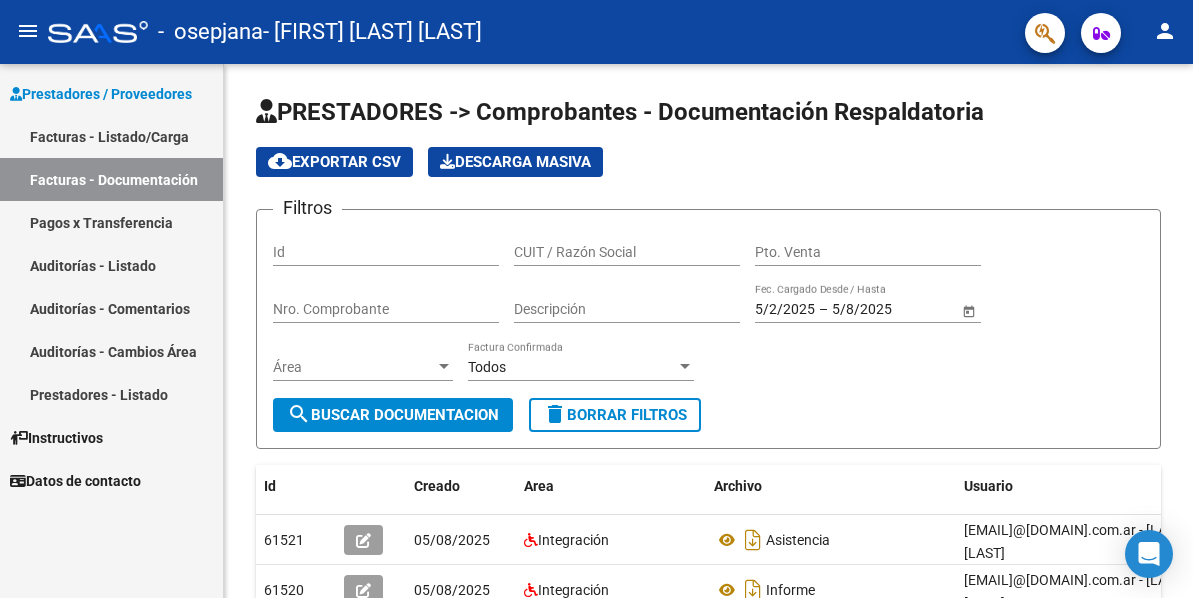 scroll, scrollTop: 37, scrollLeft: 0, axis: vertical 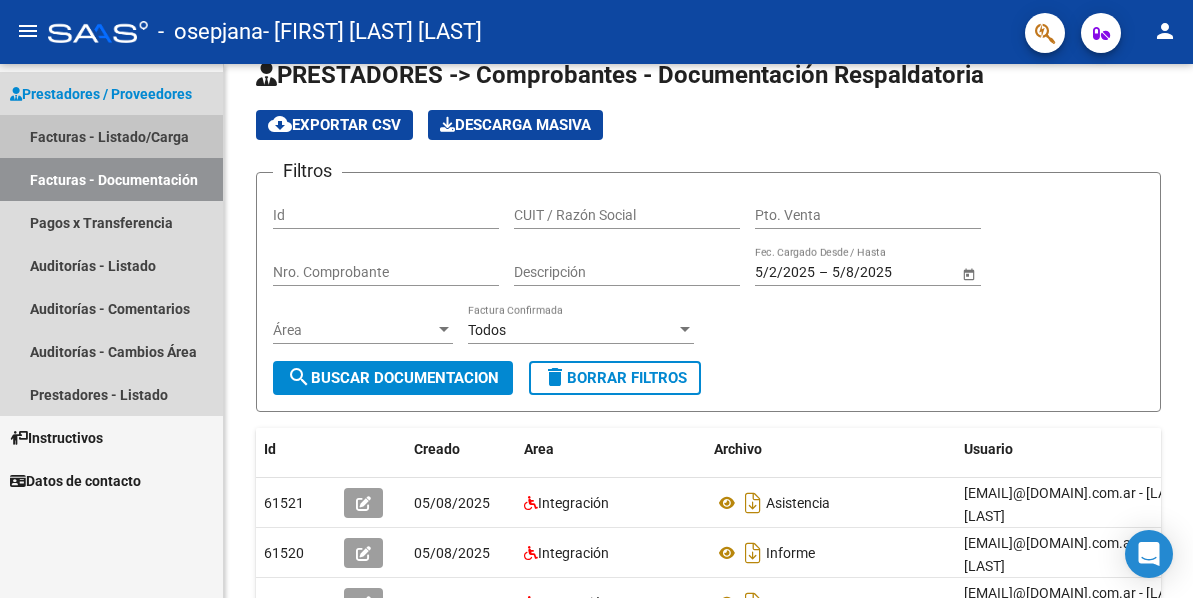 click on "Facturas - Listado/Carga" at bounding box center [111, 136] 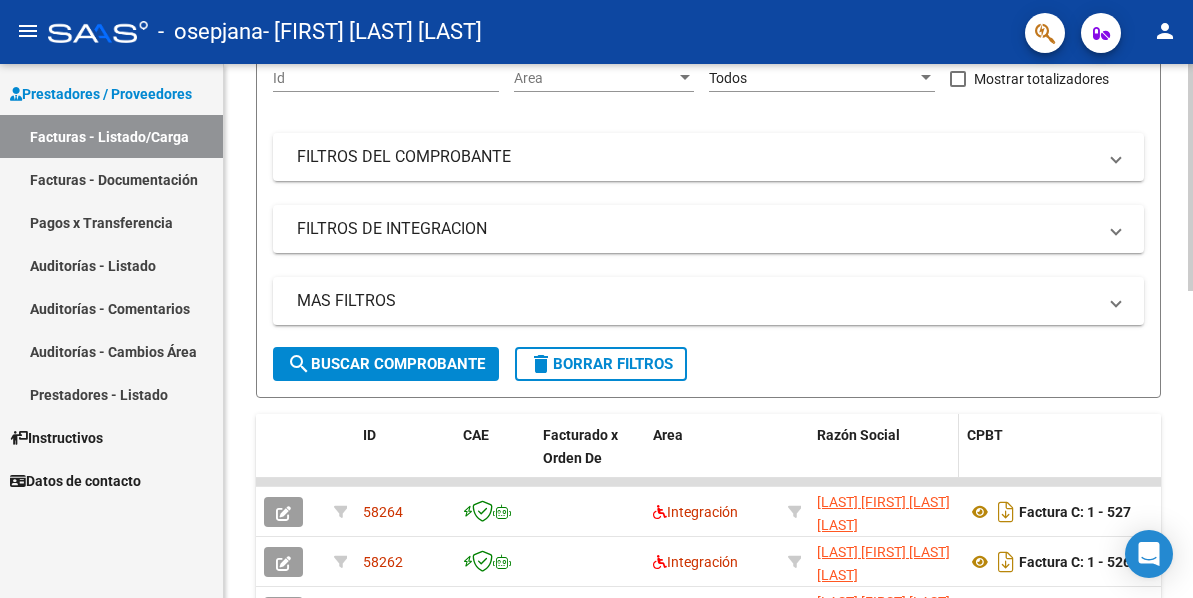 scroll, scrollTop: 496, scrollLeft: 0, axis: vertical 